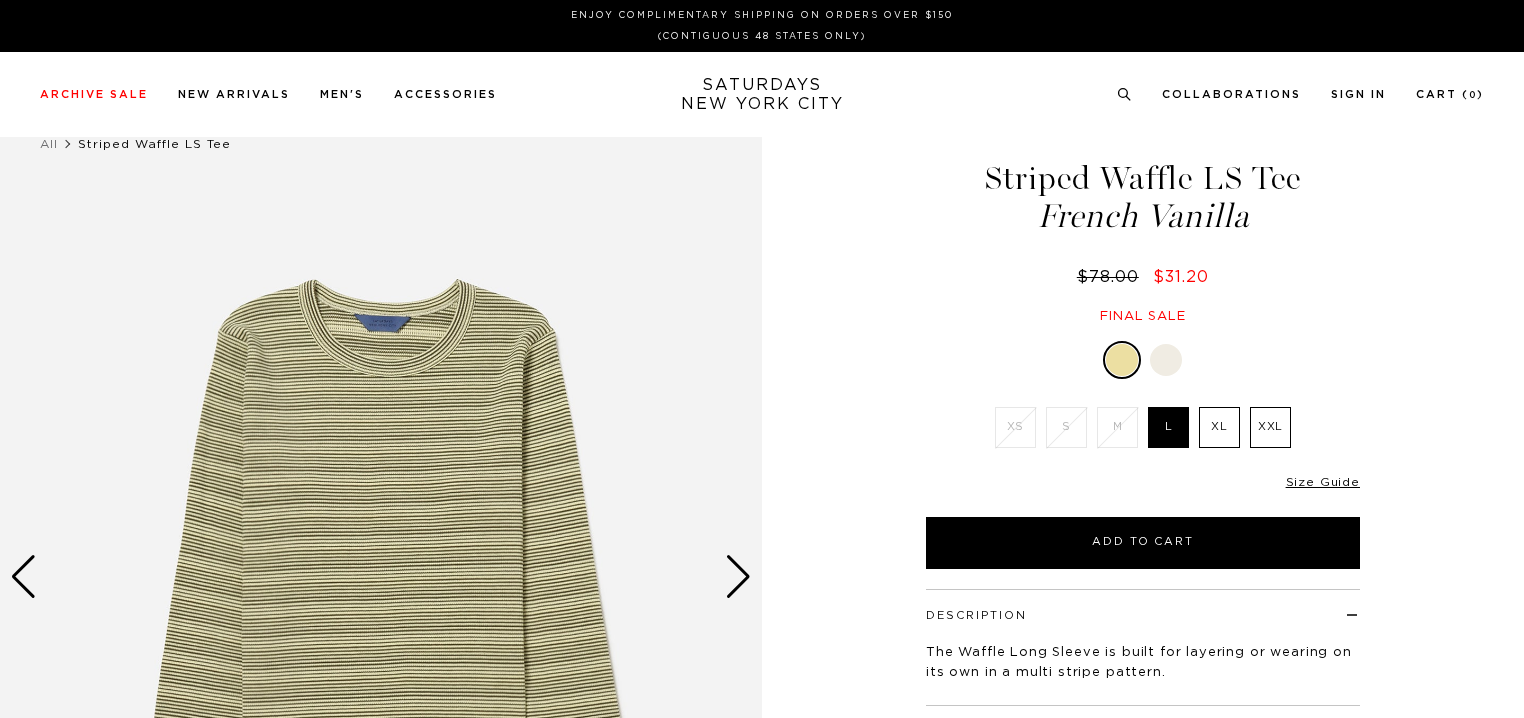 scroll, scrollTop: 0, scrollLeft: 0, axis: both 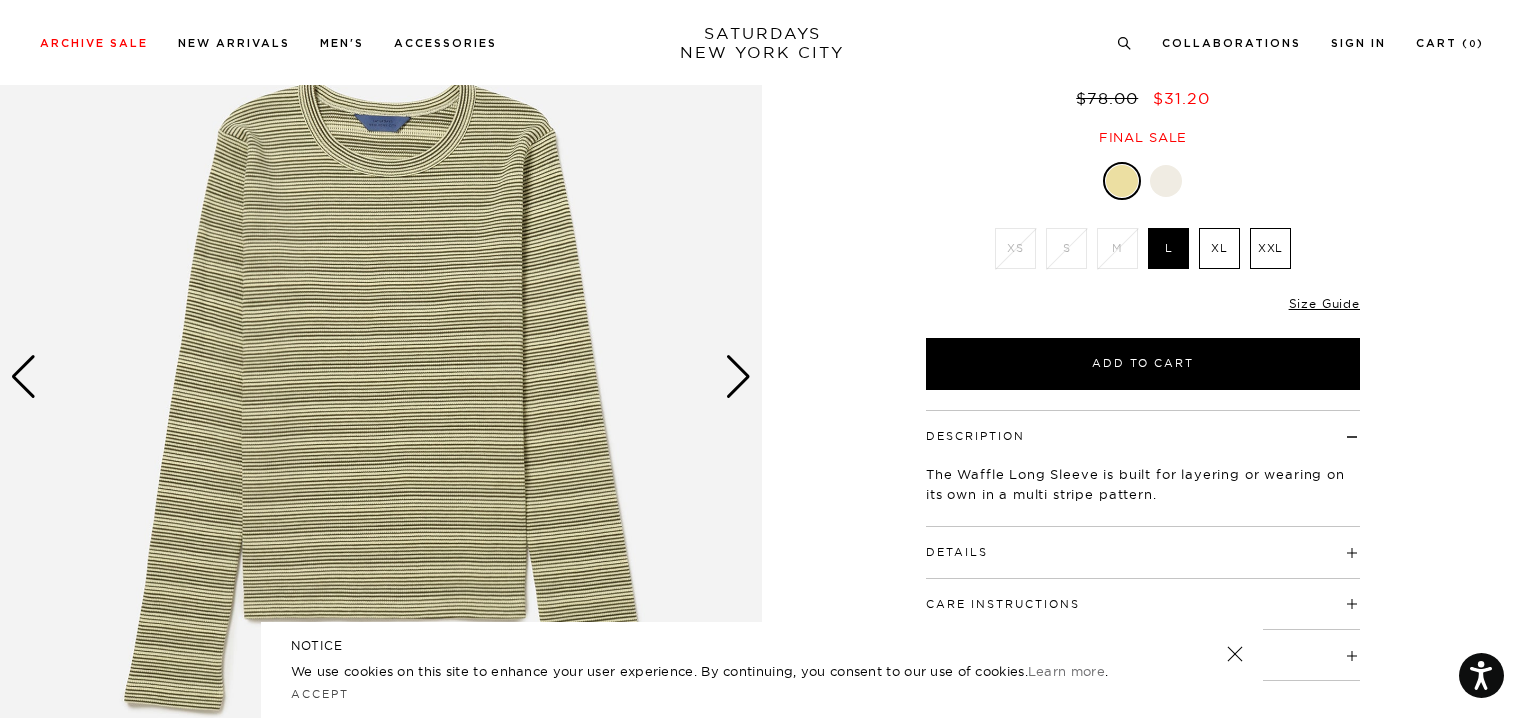 click at bounding box center (738, 377) 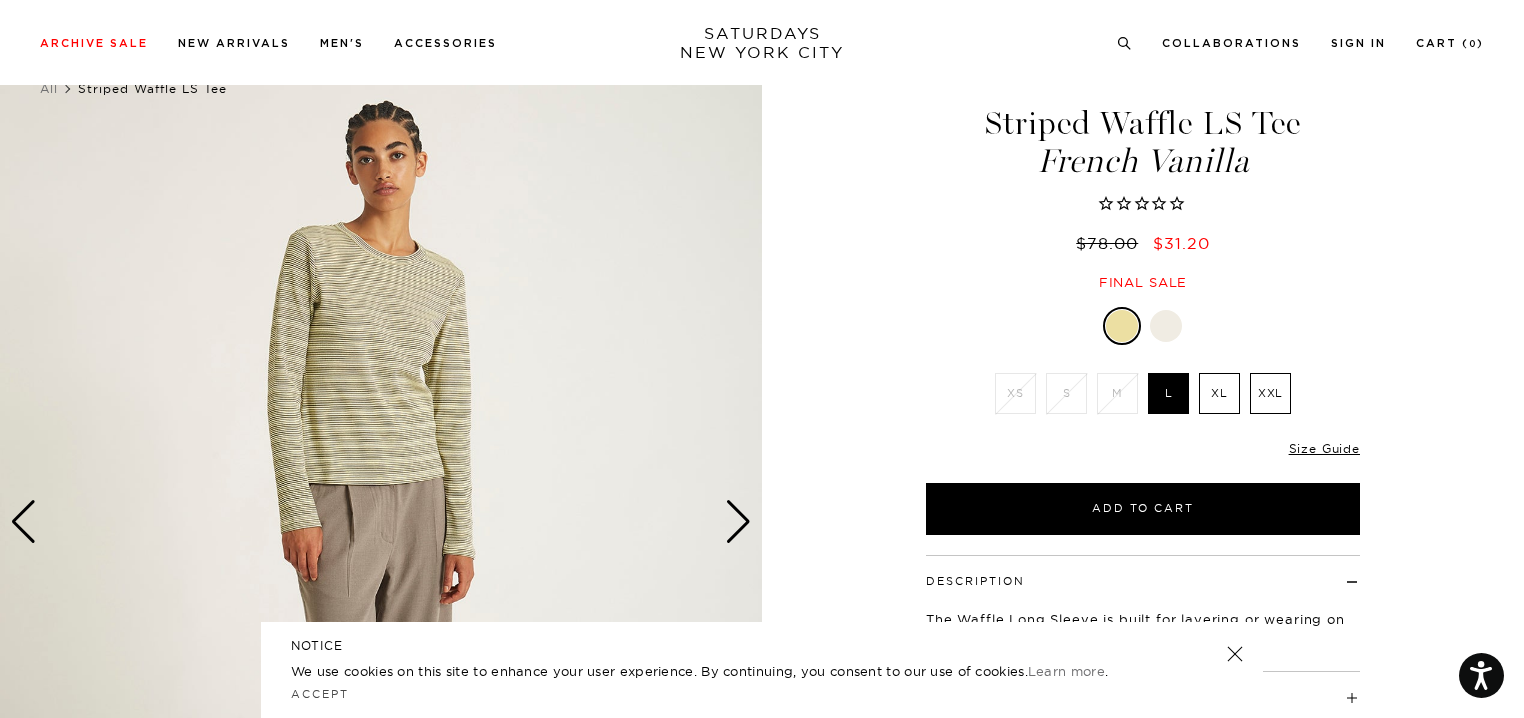 scroll, scrollTop: 100, scrollLeft: 0, axis: vertical 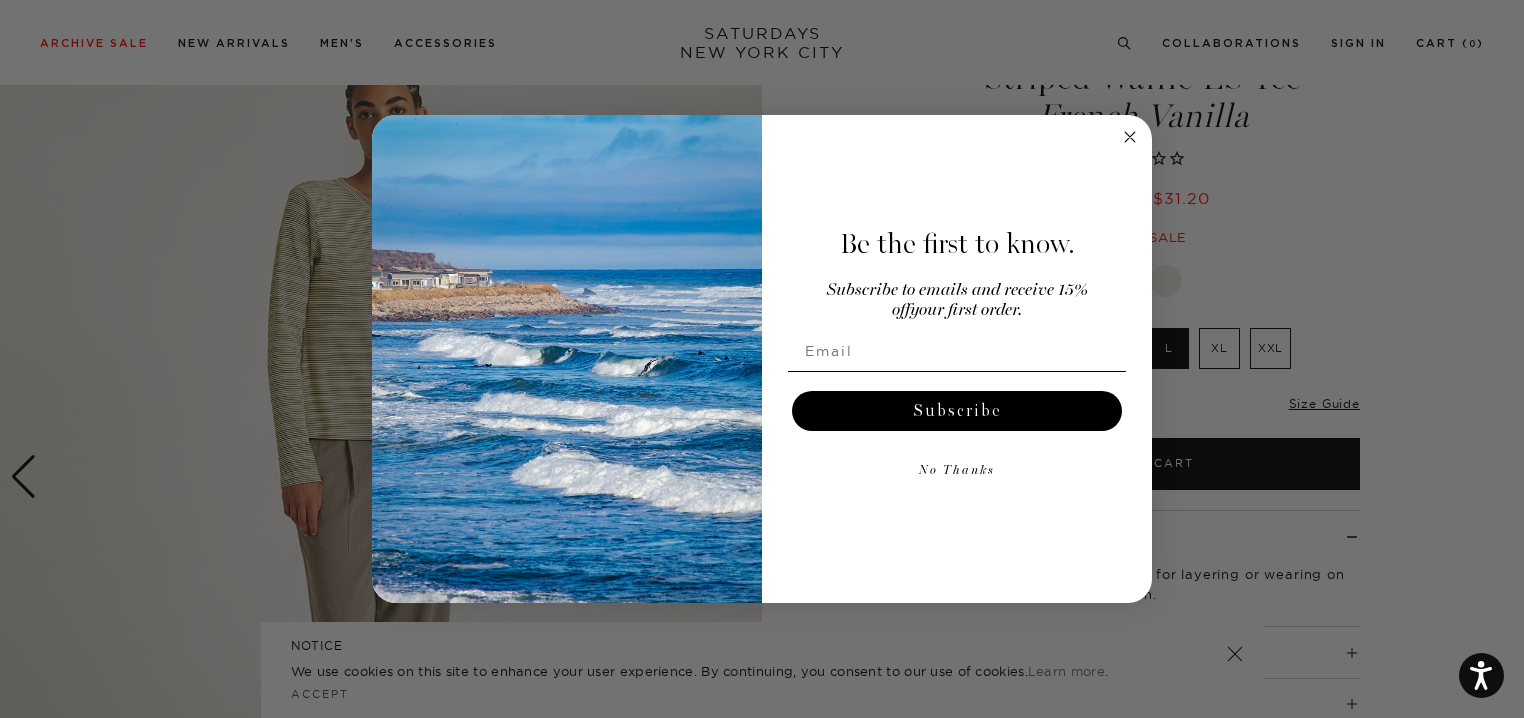 click 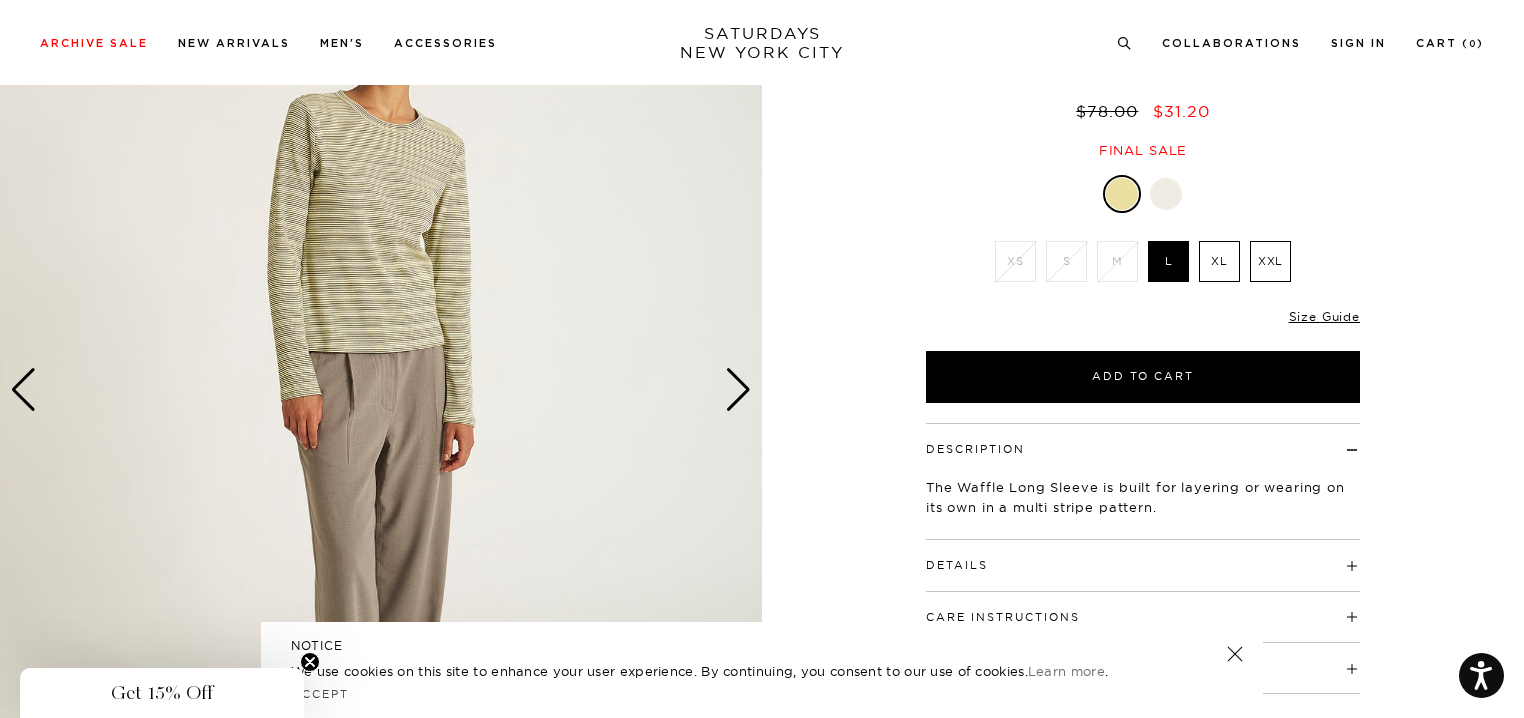 scroll, scrollTop: 200, scrollLeft: 0, axis: vertical 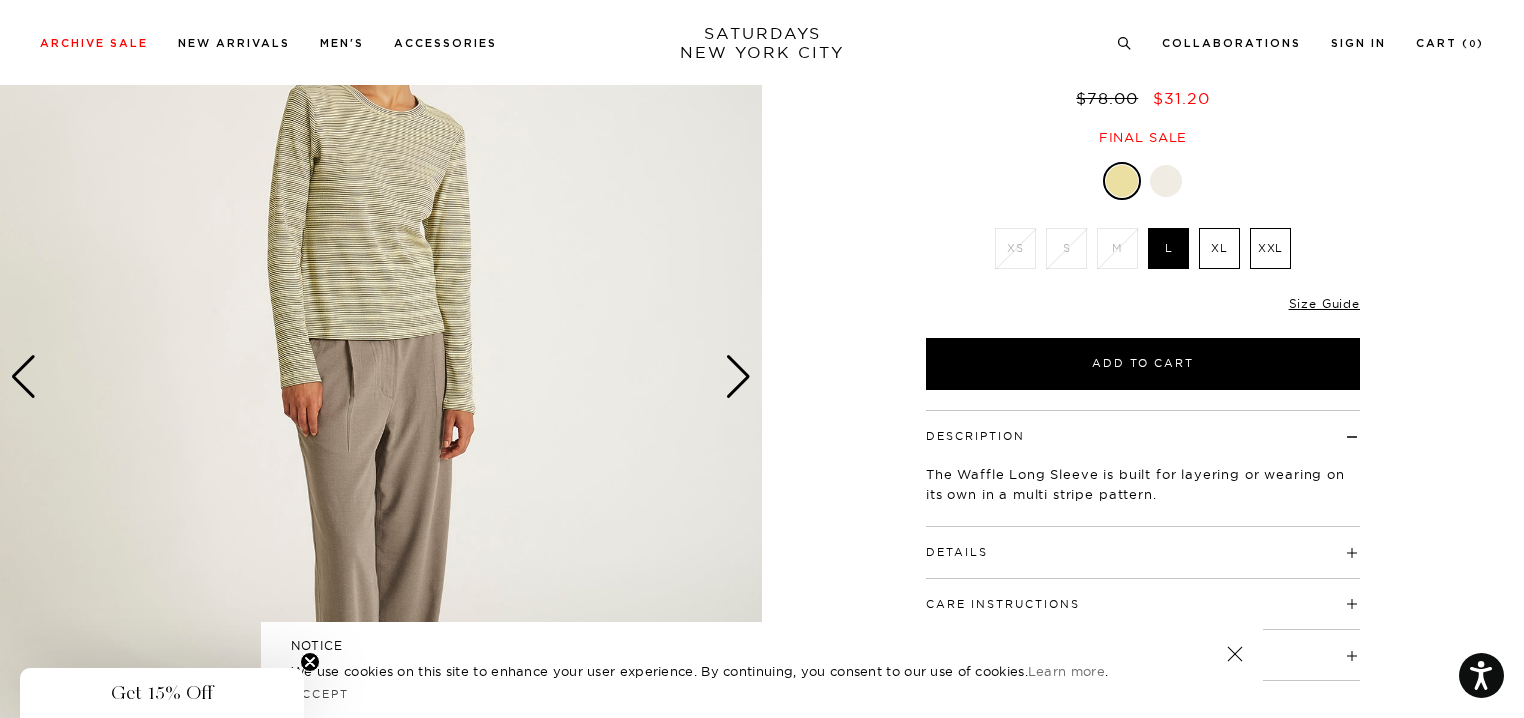 click at bounding box center (738, 377) 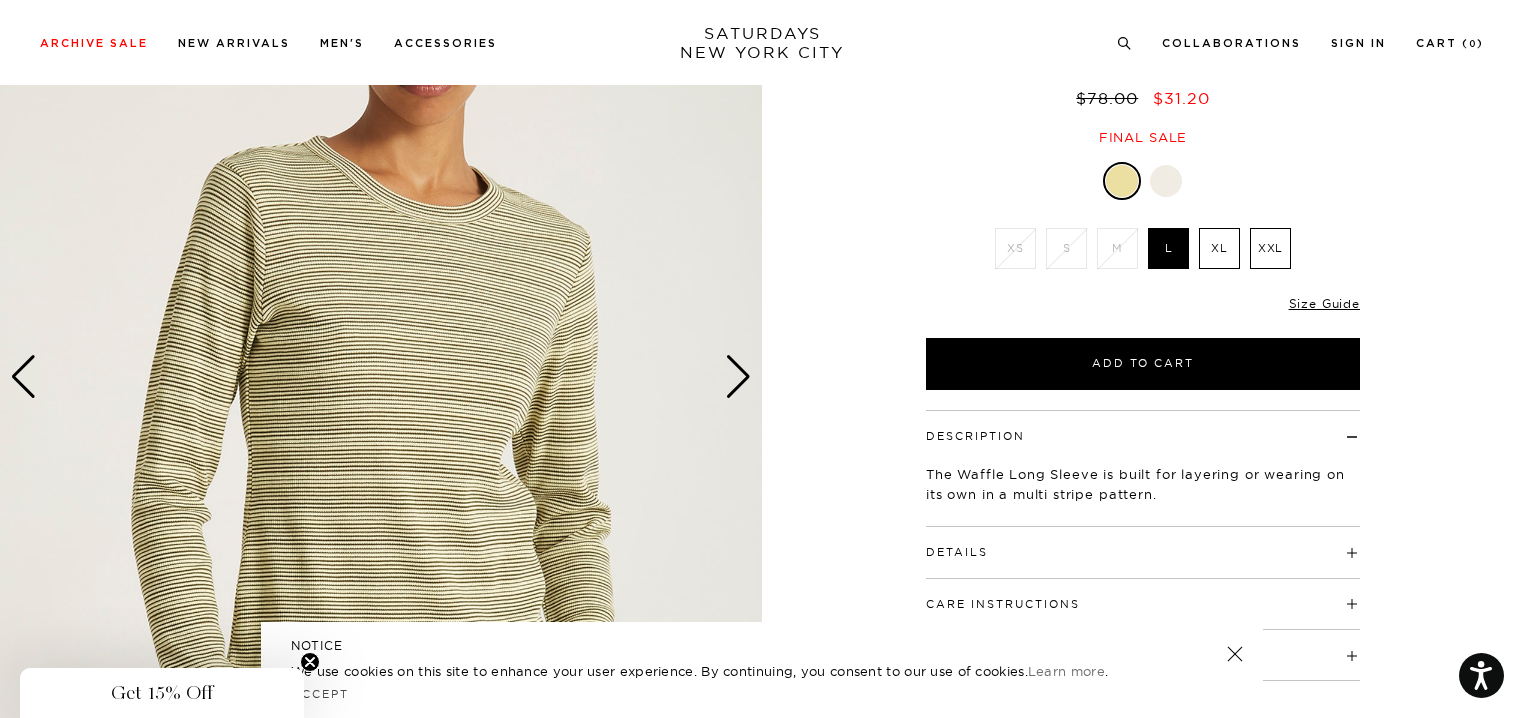 click at bounding box center [738, 377] 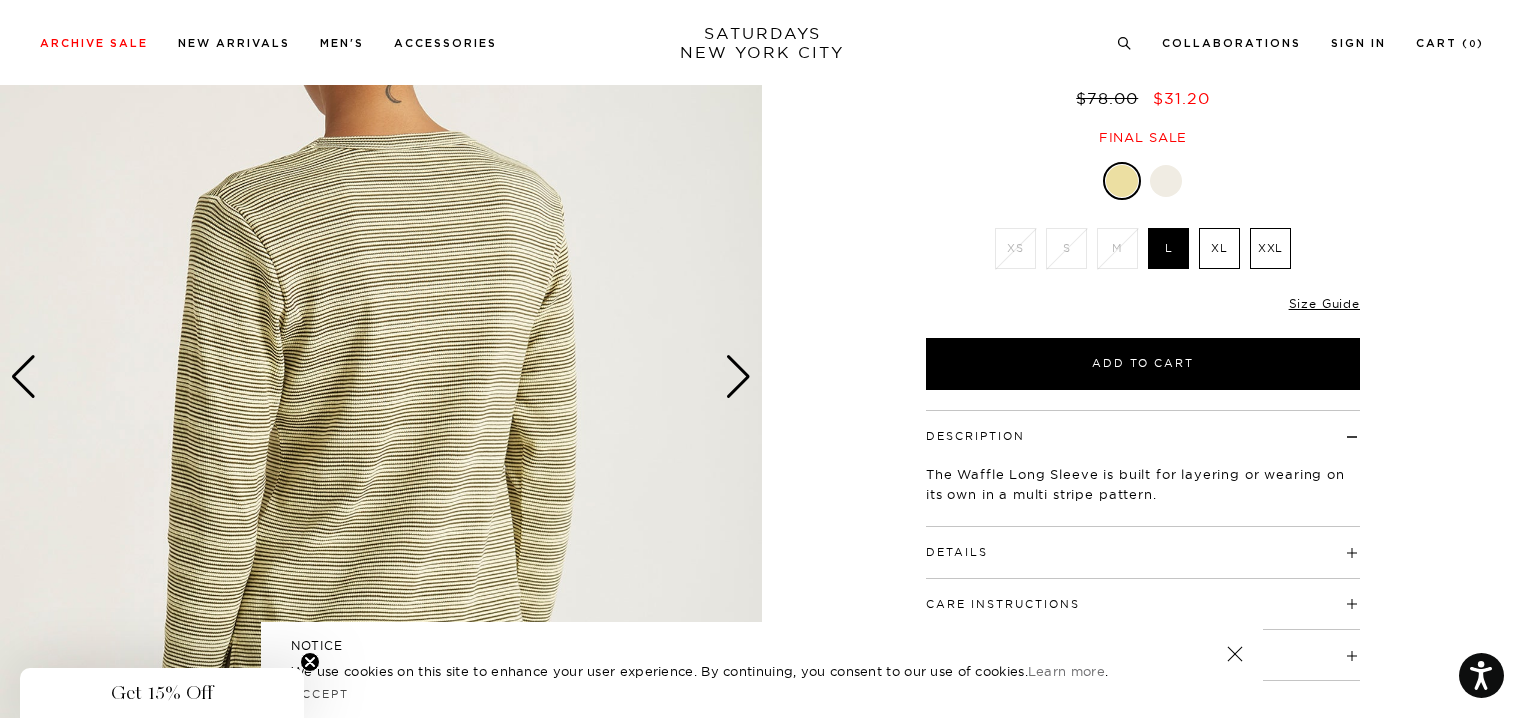 click at bounding box center (738, 377) 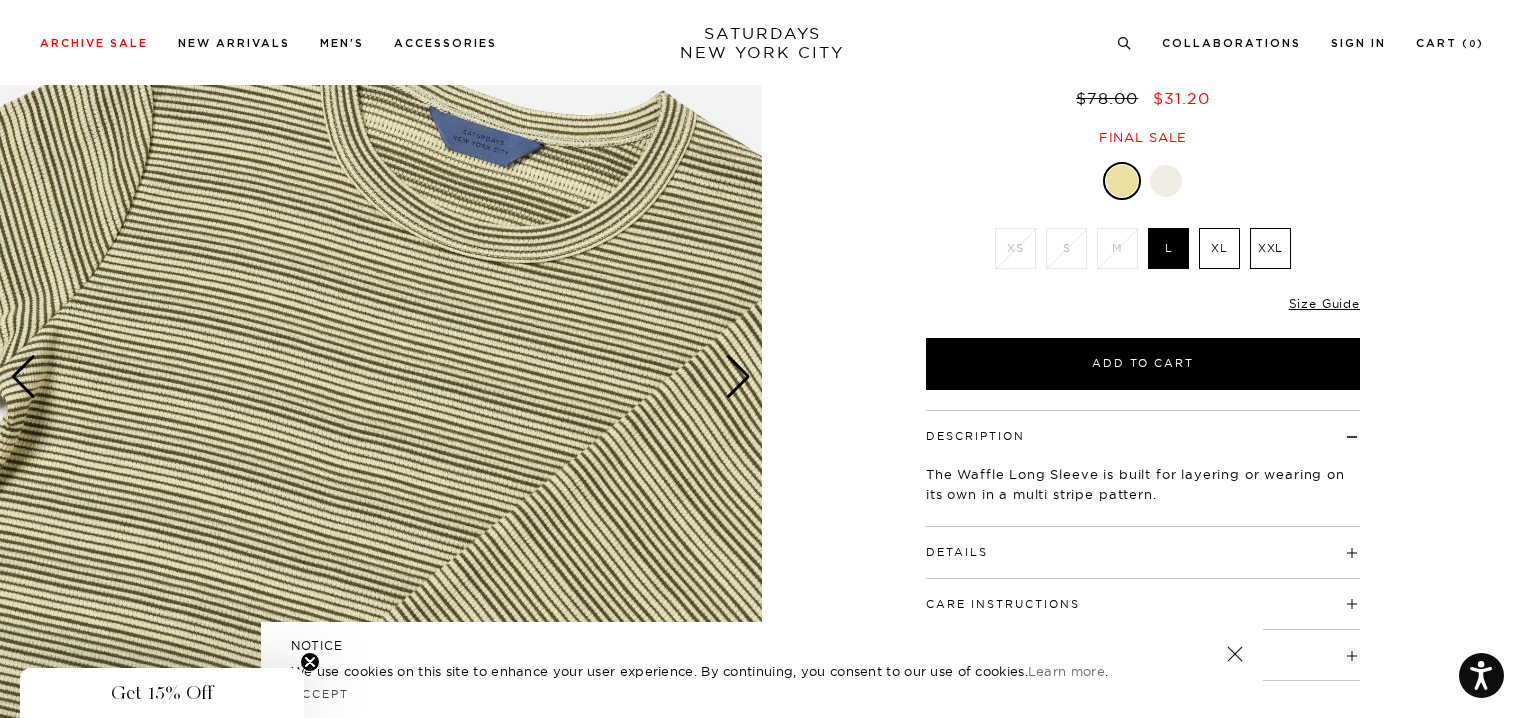 click at bounding box center (738, 377) 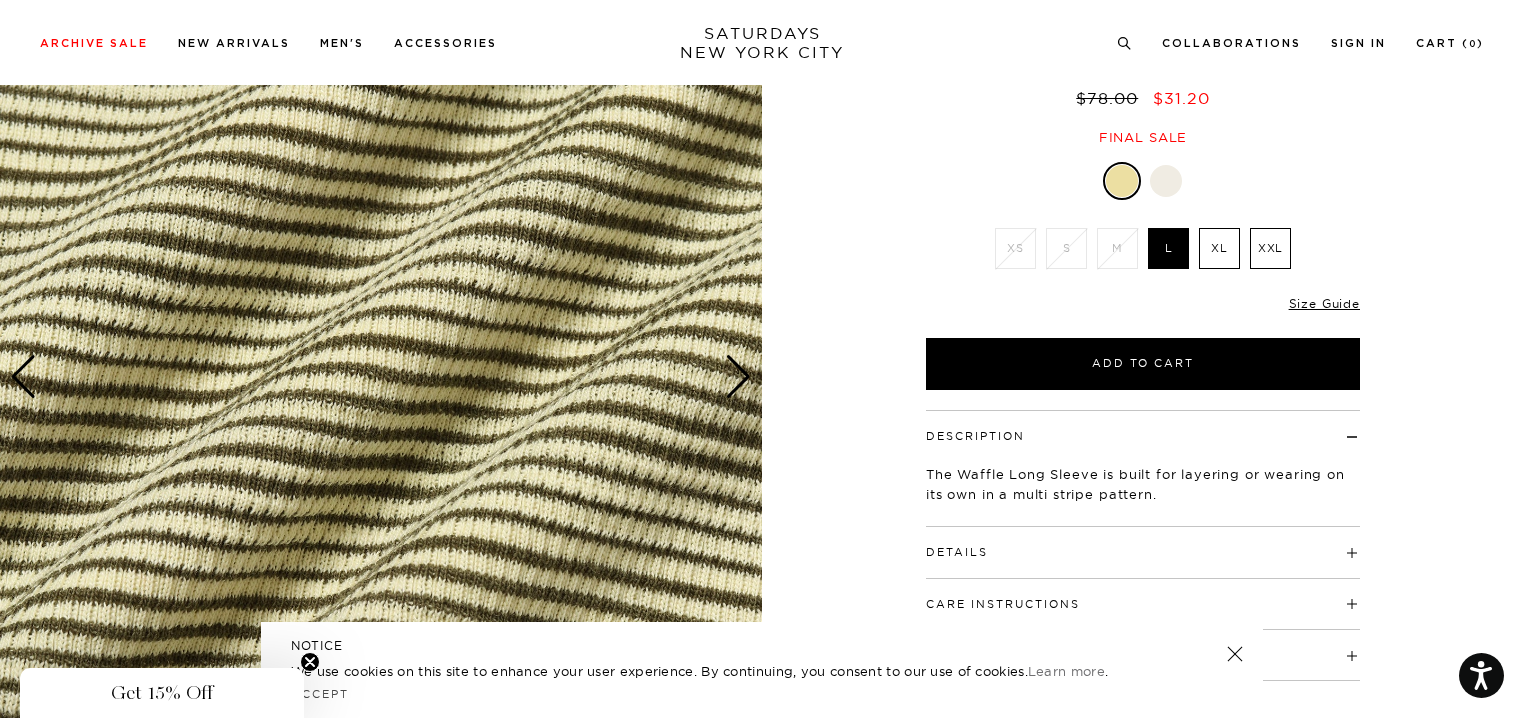 scroll, scrollTop: 0, scrollLeft: 0, axis: both 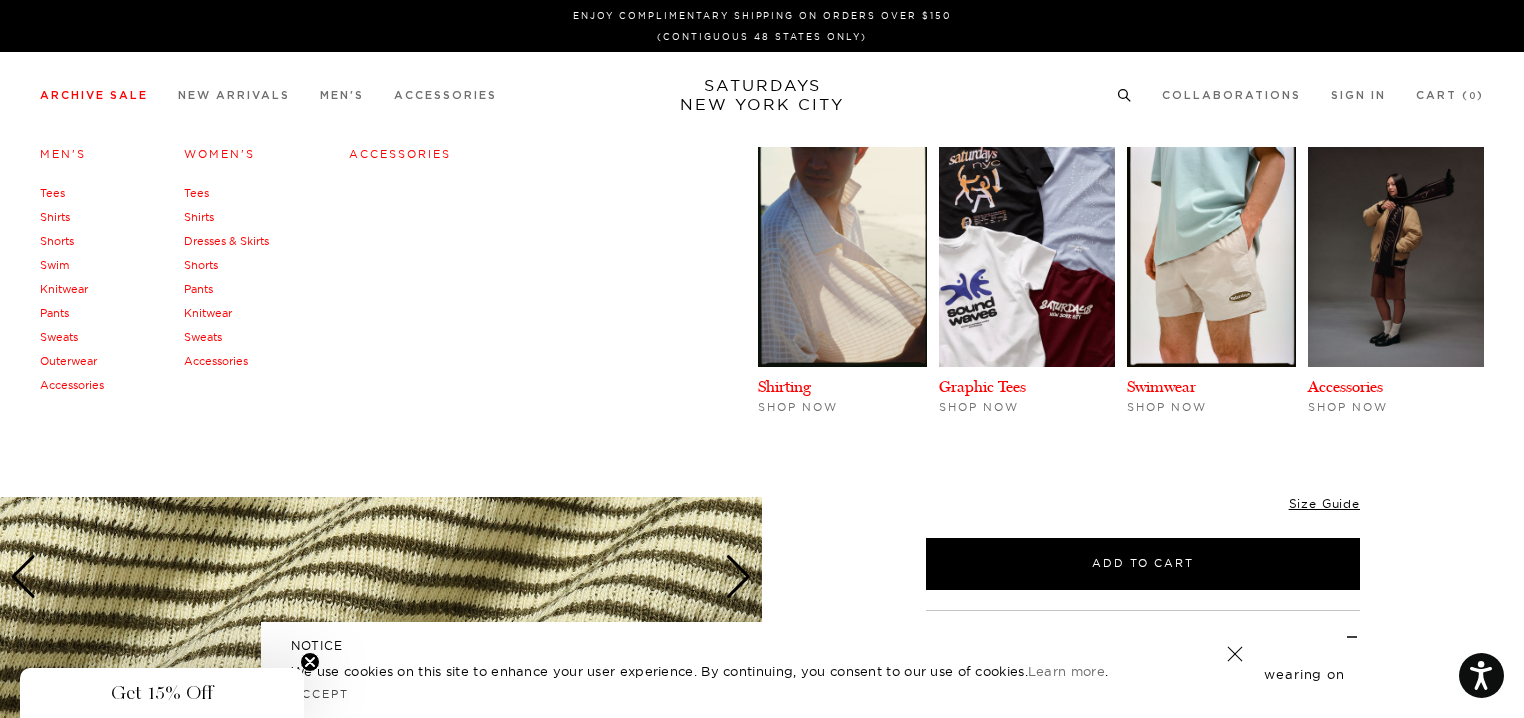 click on "Archive Sale" at bounding box center [94, 95] 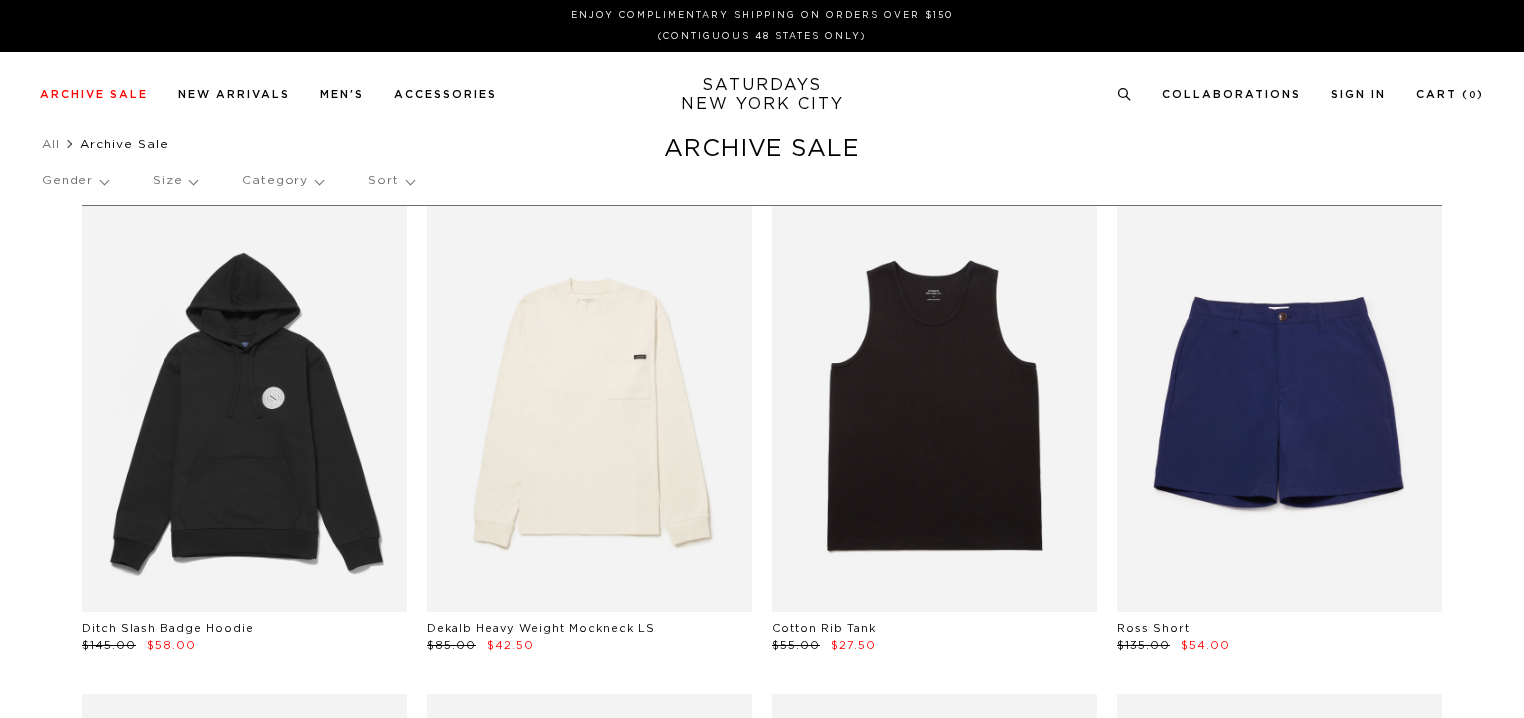 scroll, scrollTop: 0, scrollLeft: 0, axis: both 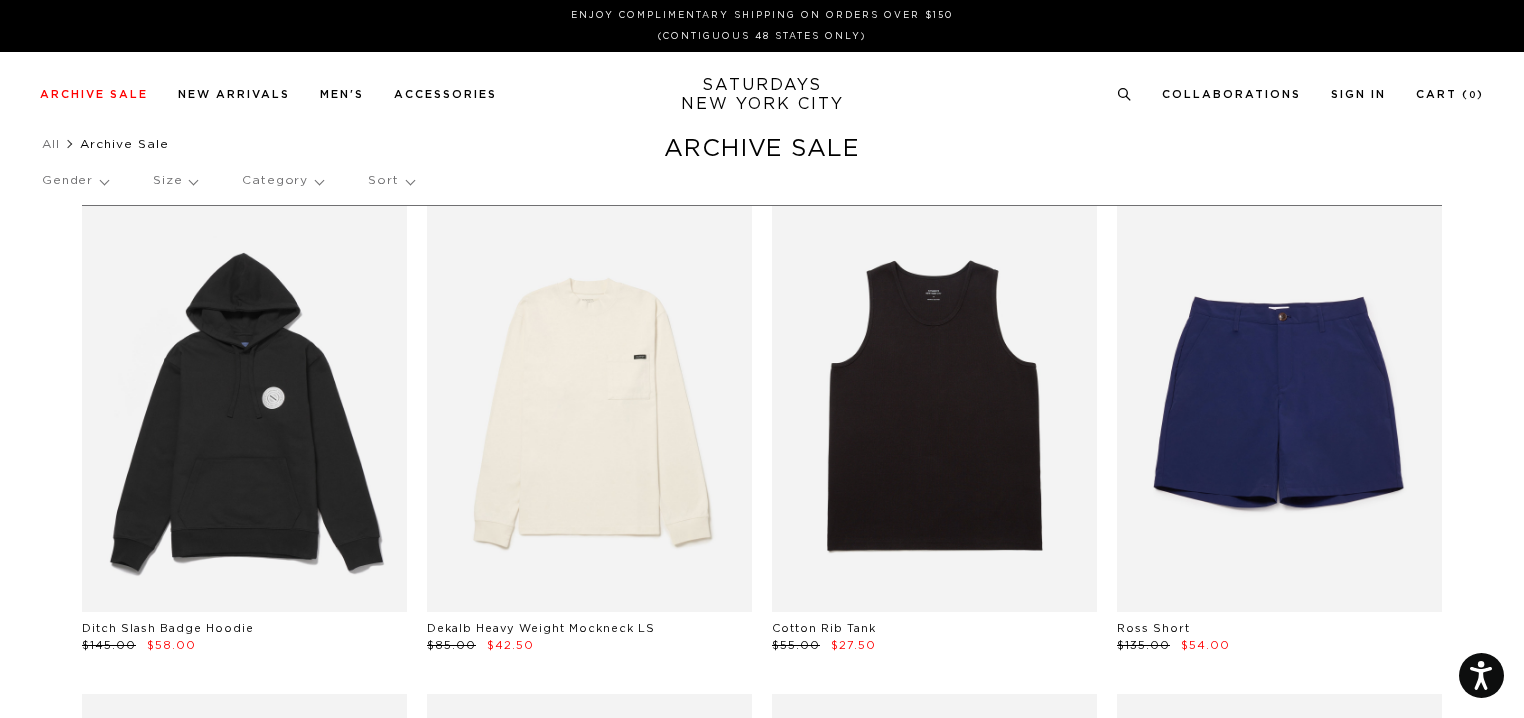 click on "Gender" at bounding box center [75, 181] 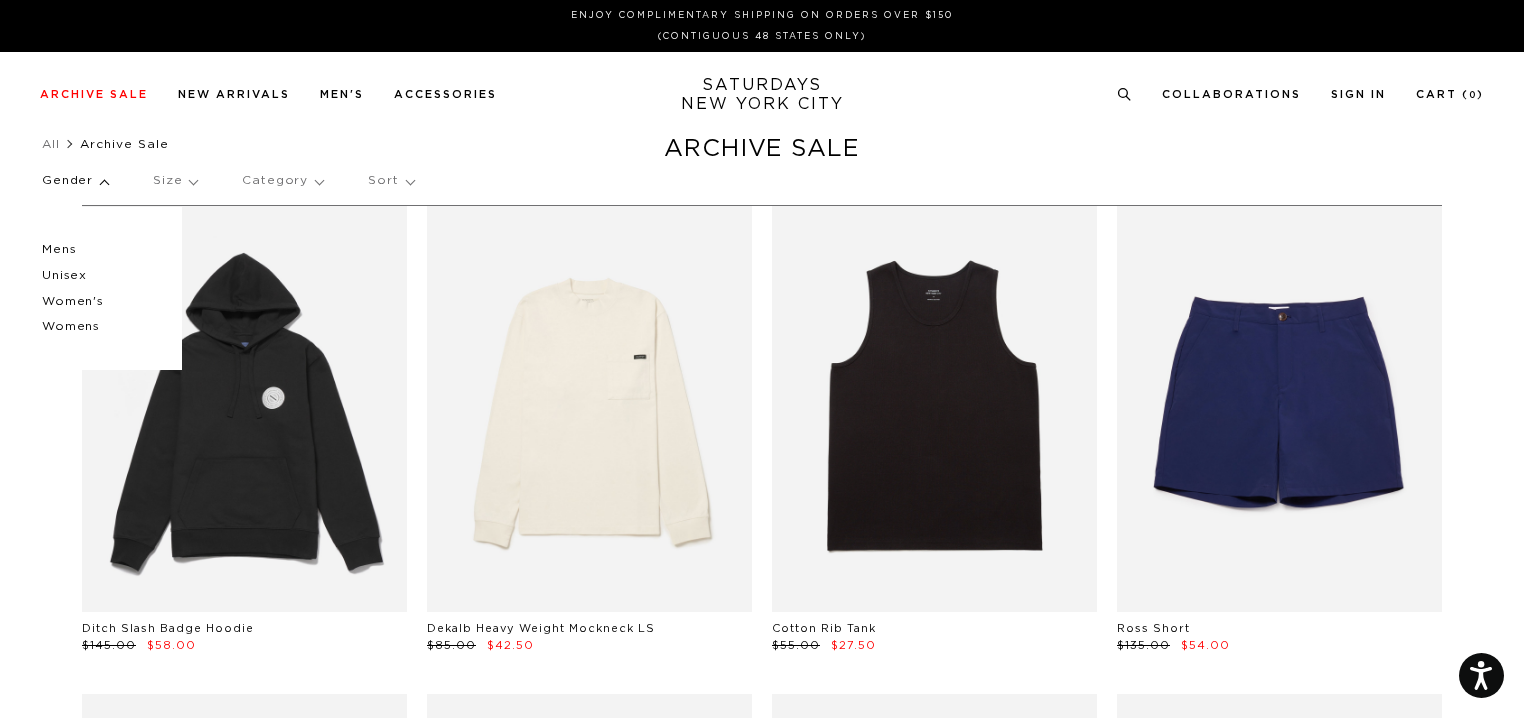 click on "Women's" at bounding box center [102, 302] 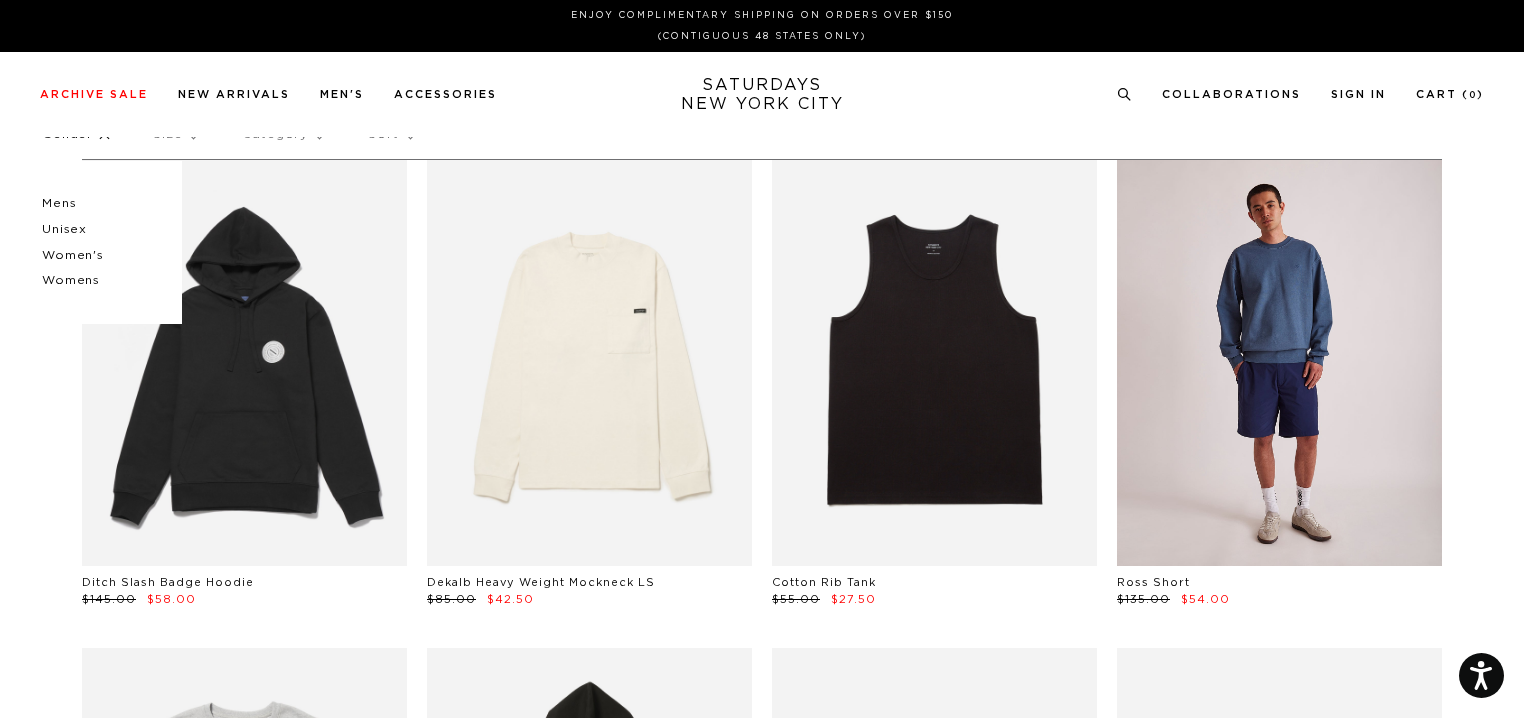 scroll, scrollTop: 0, scrollLeft: 0, axis: both 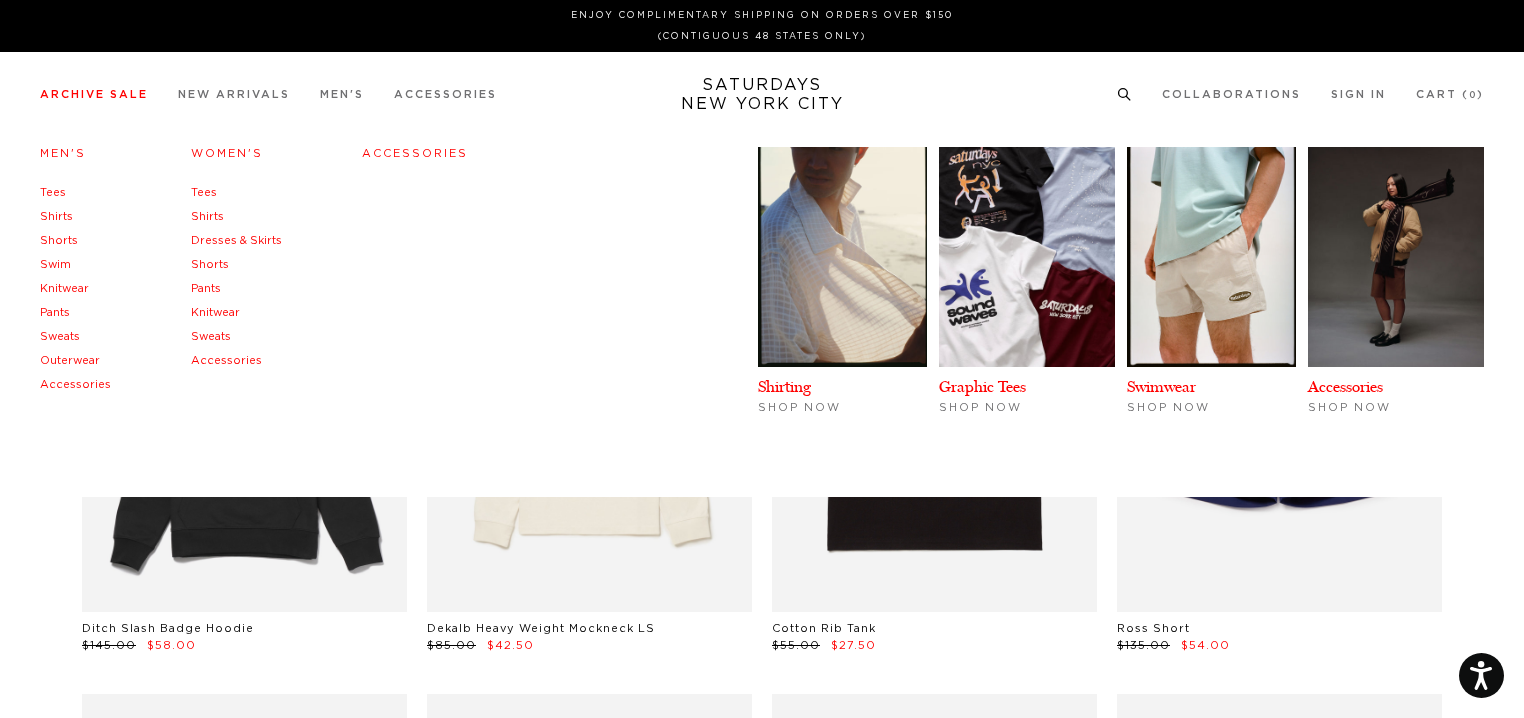 click on "Women's" at bounding box center (227, 153) 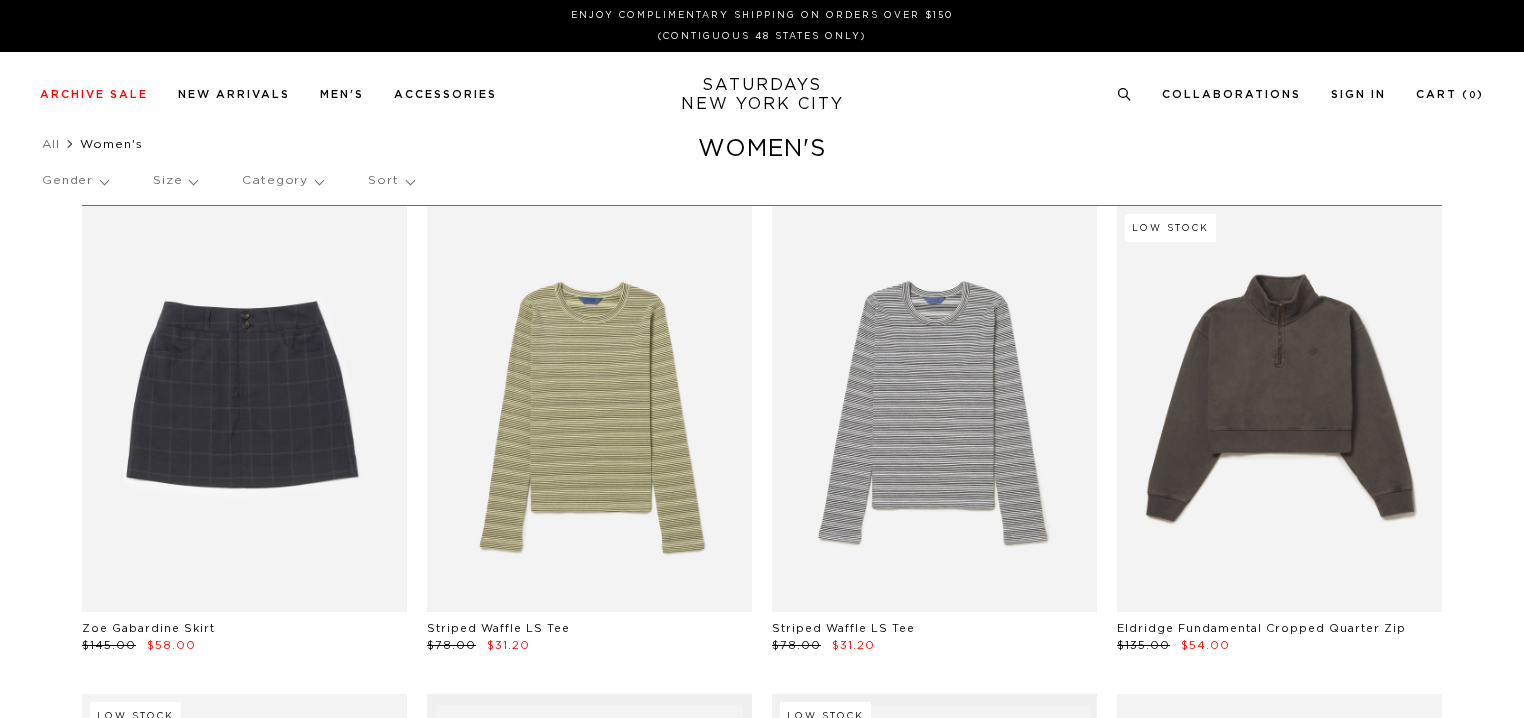 scroll, scrollTop: 0, scrollLeft: 0, axis: both 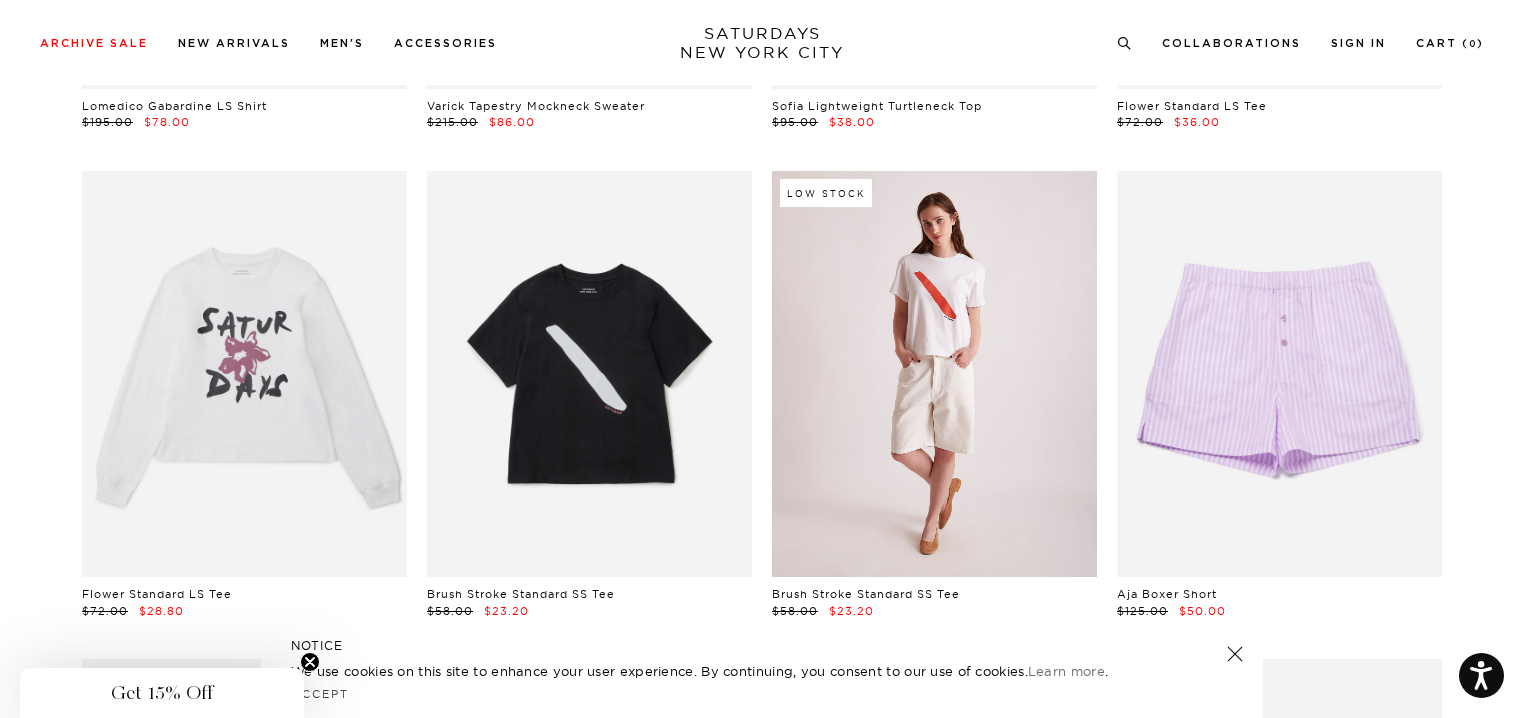 click at bounding box center (934, 374) 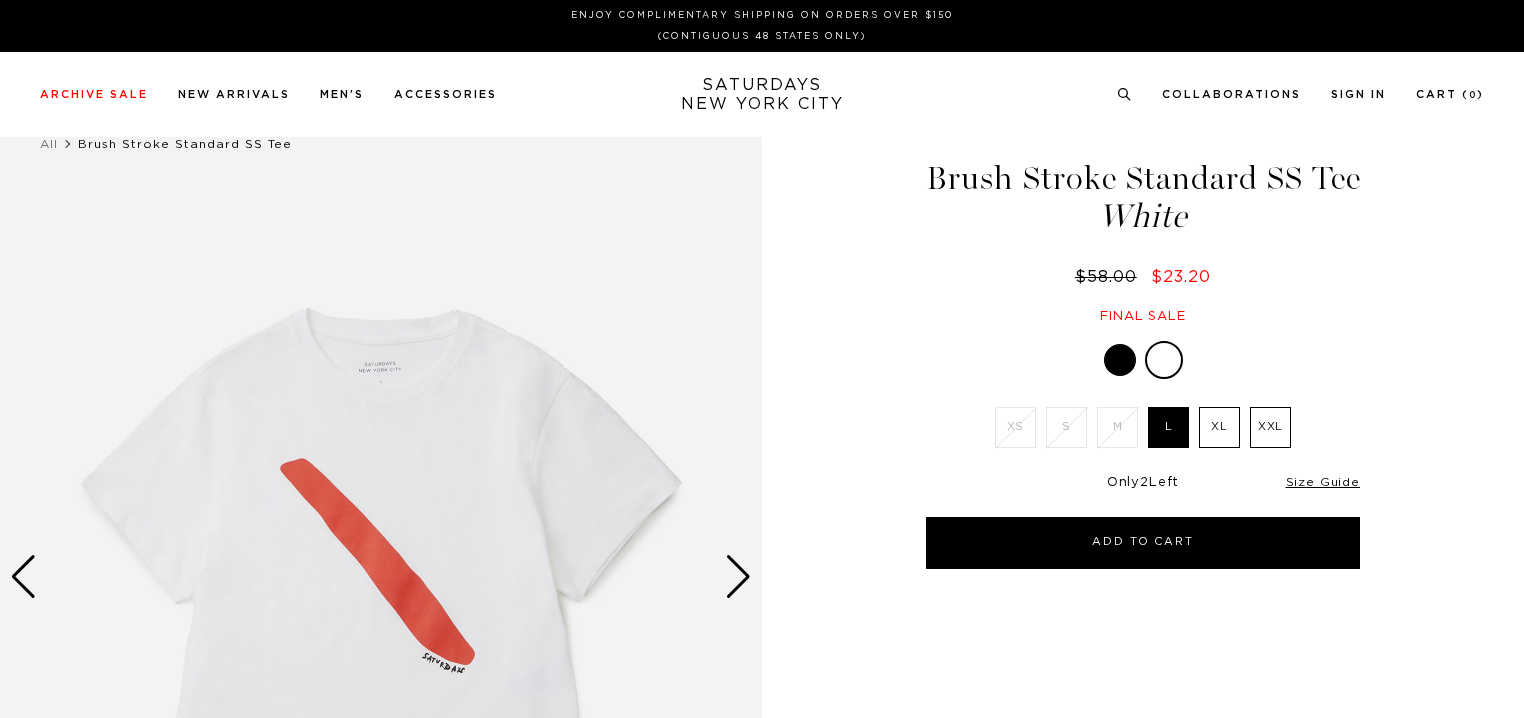 scroll, scrollTop: 0, scrollLeft: 0, axis: both 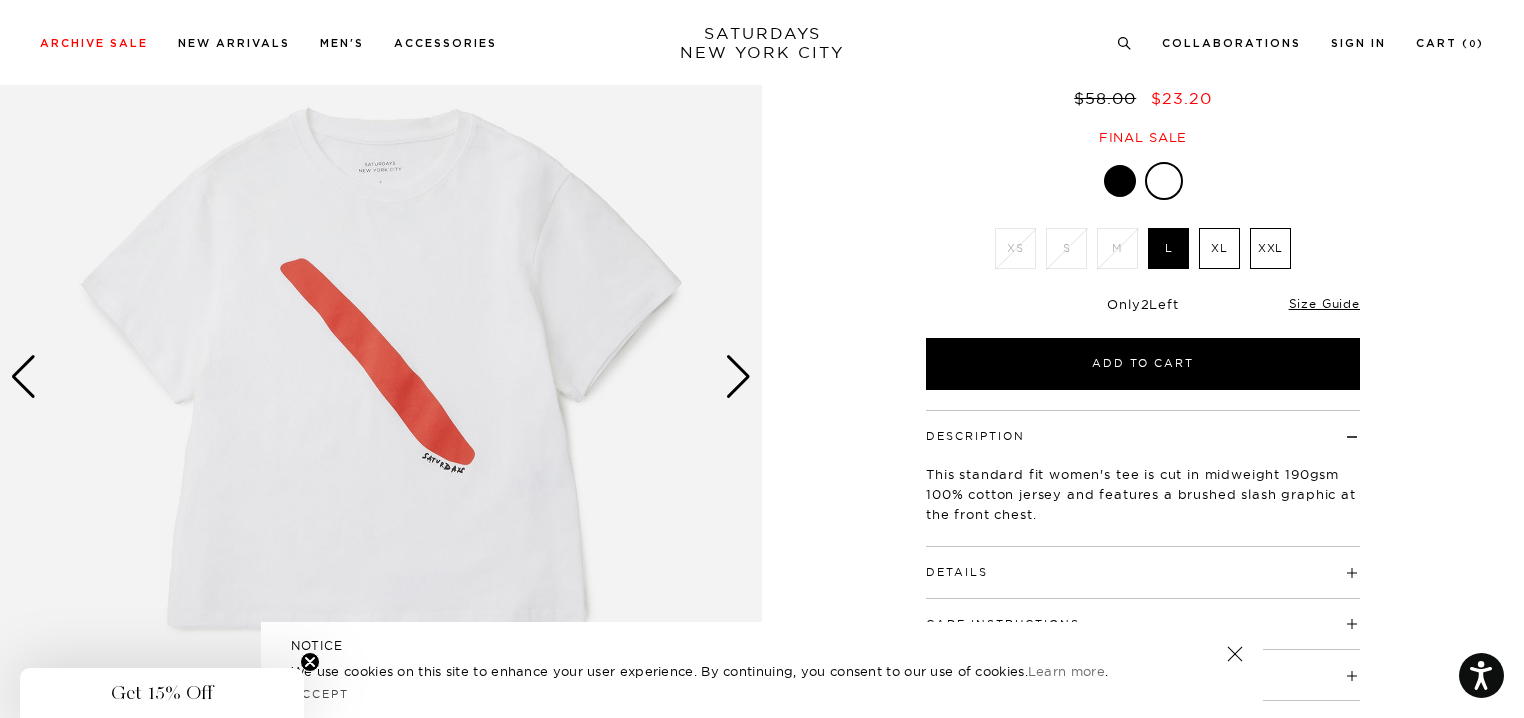 click at bounding box center [738, 377] 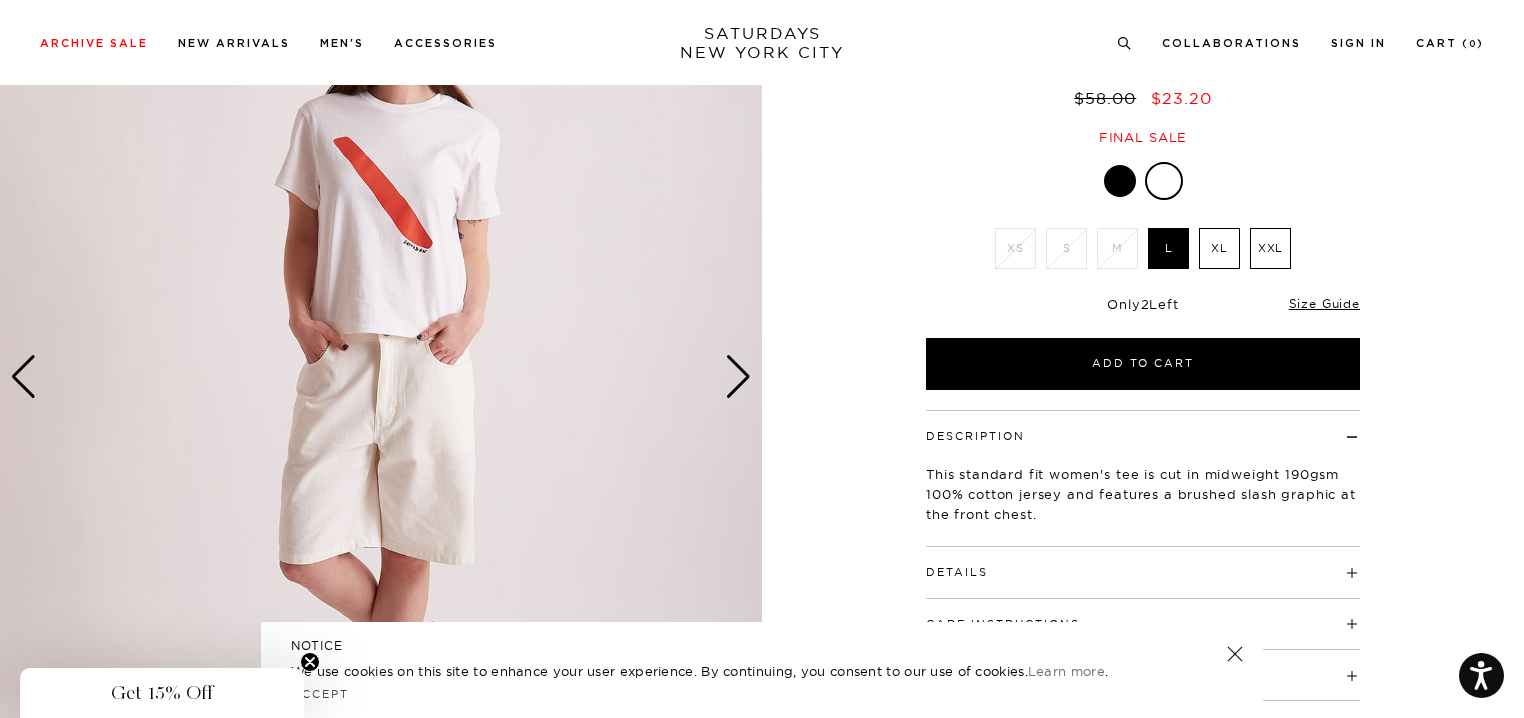 click at bounding box center [738, 377] 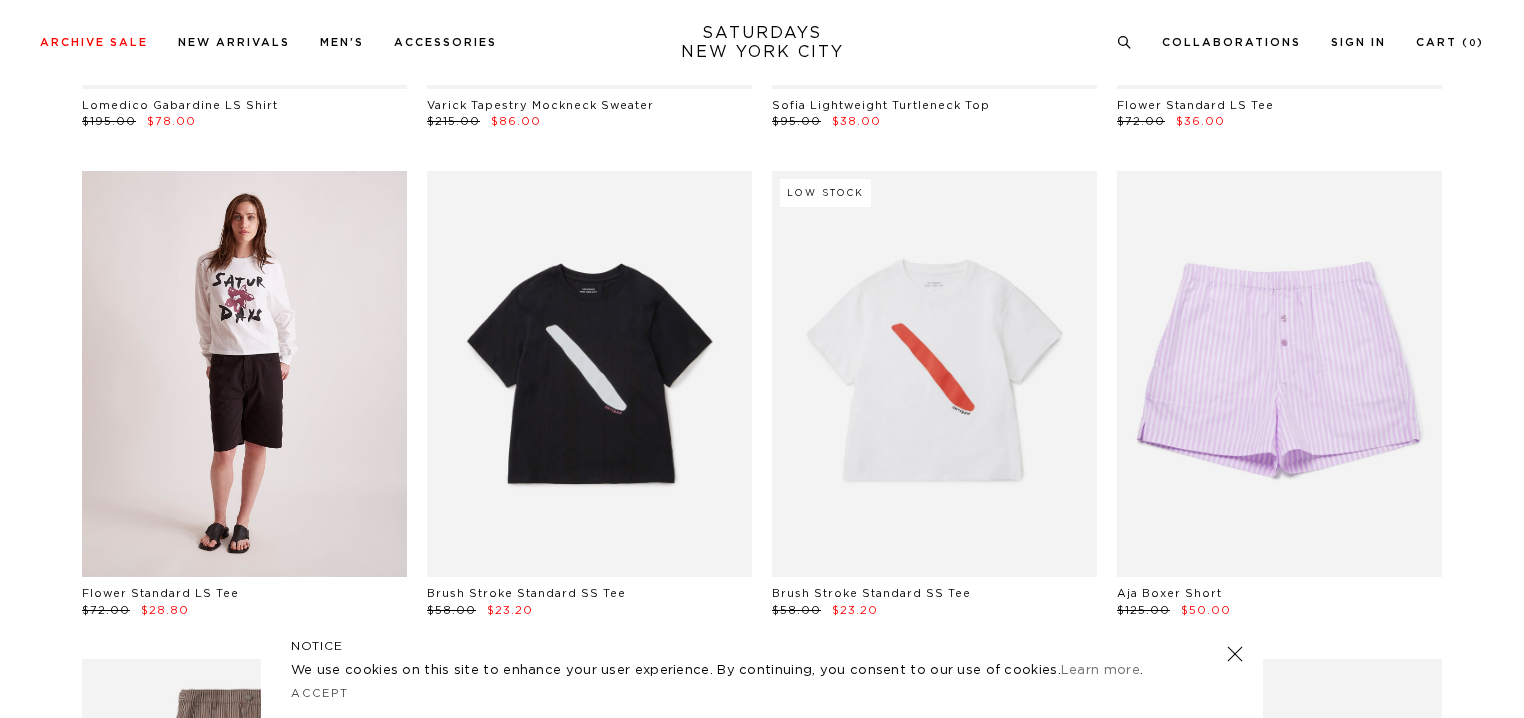 scroll, scrollTop: 1500, scrollLeft: 0, axis: vertical 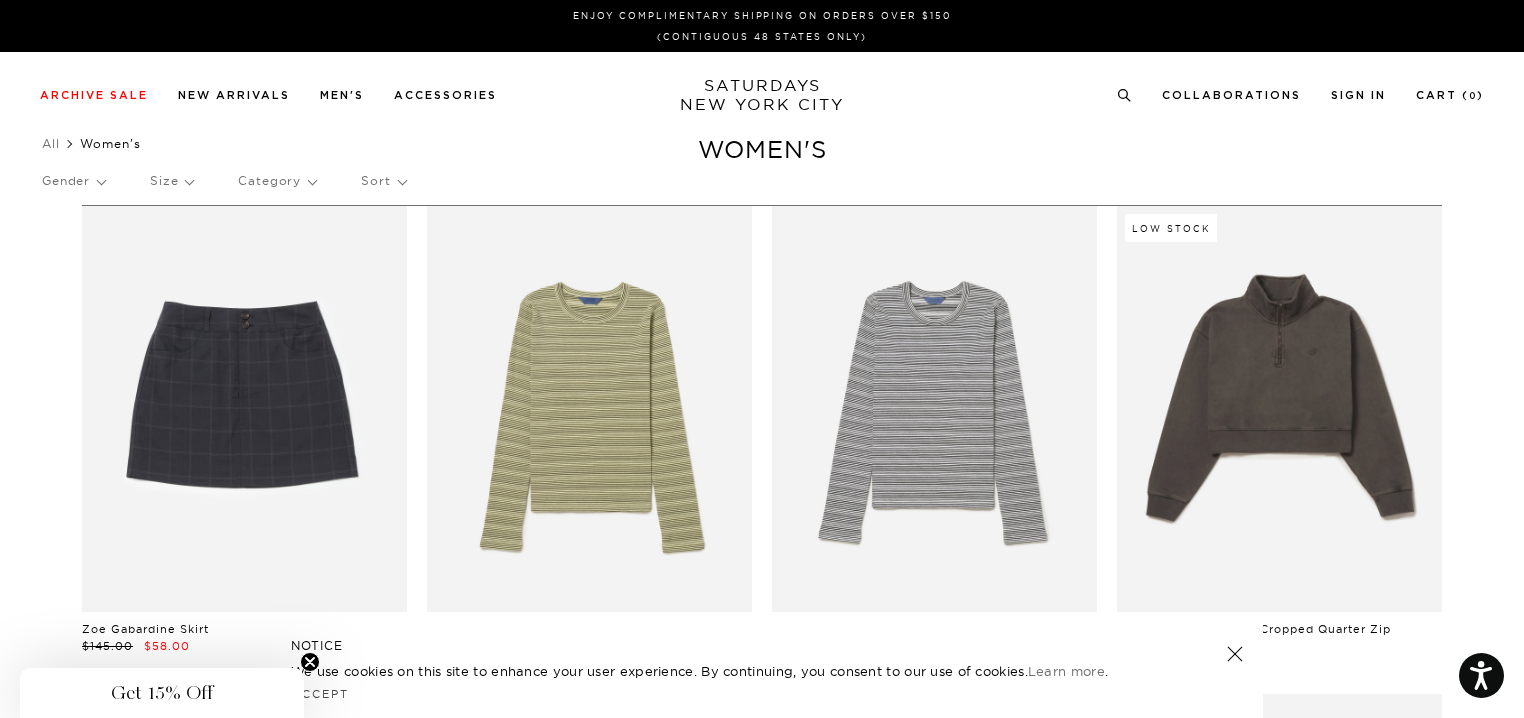 click on "Size" at bounding box center (171, 181) 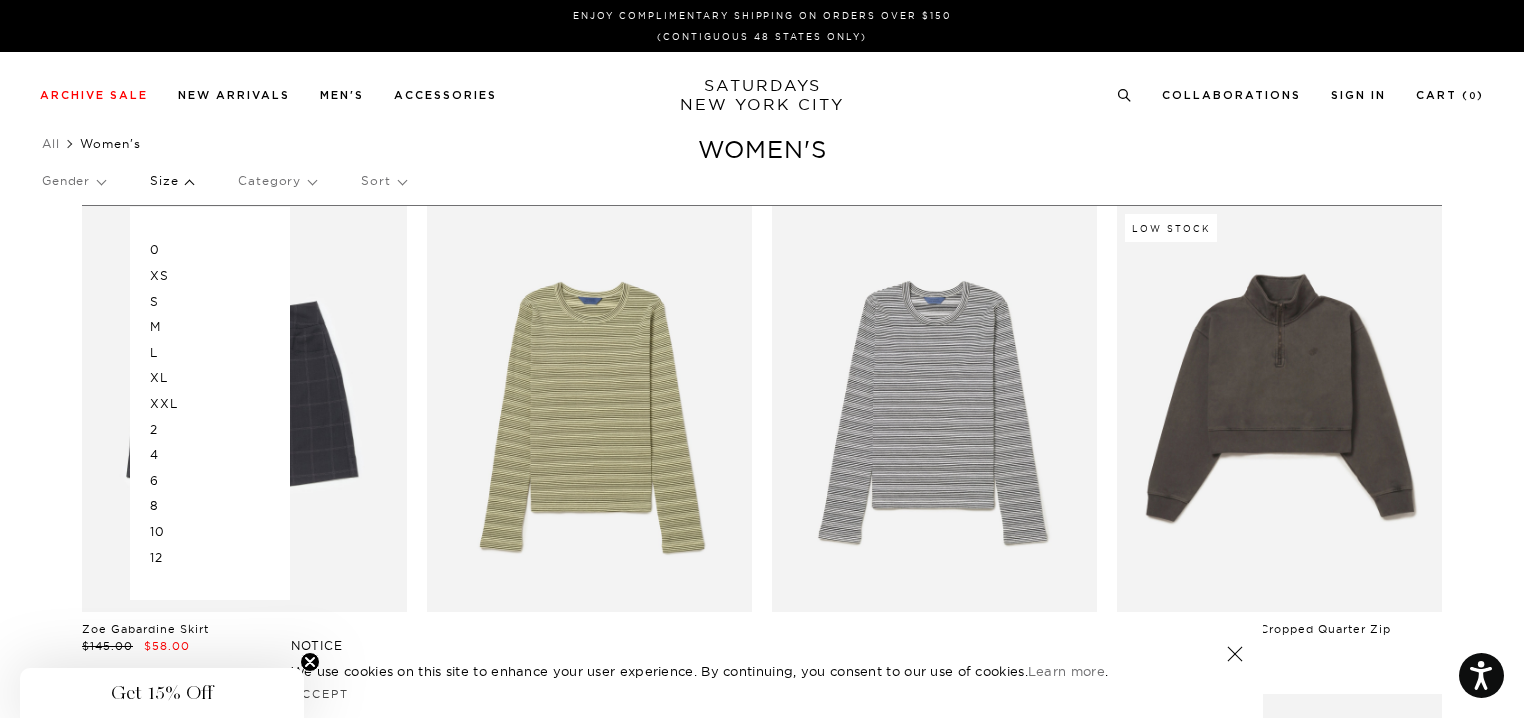 click on "M" at bounding box center (210, 327) 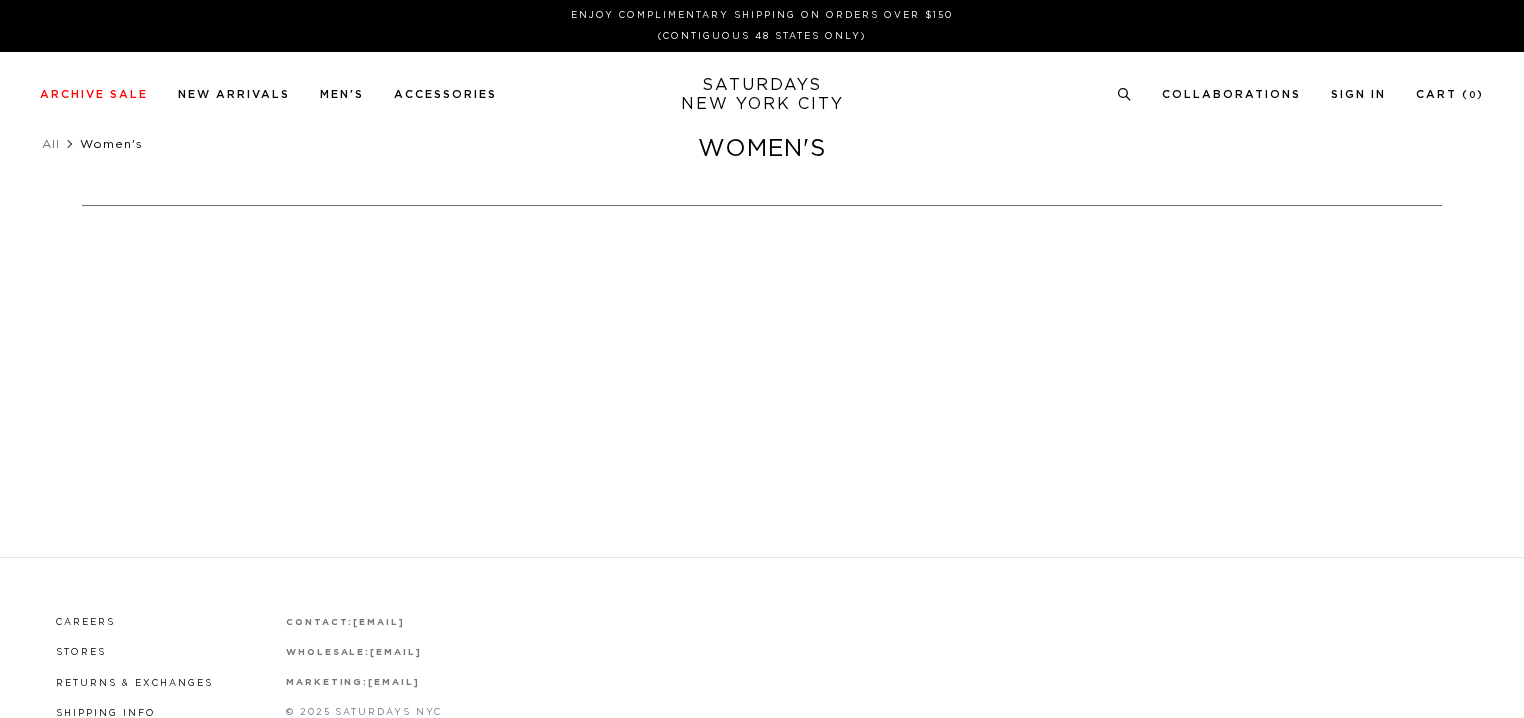 scroll, scrollTop: 0, scrollLeft: 0, axis: both 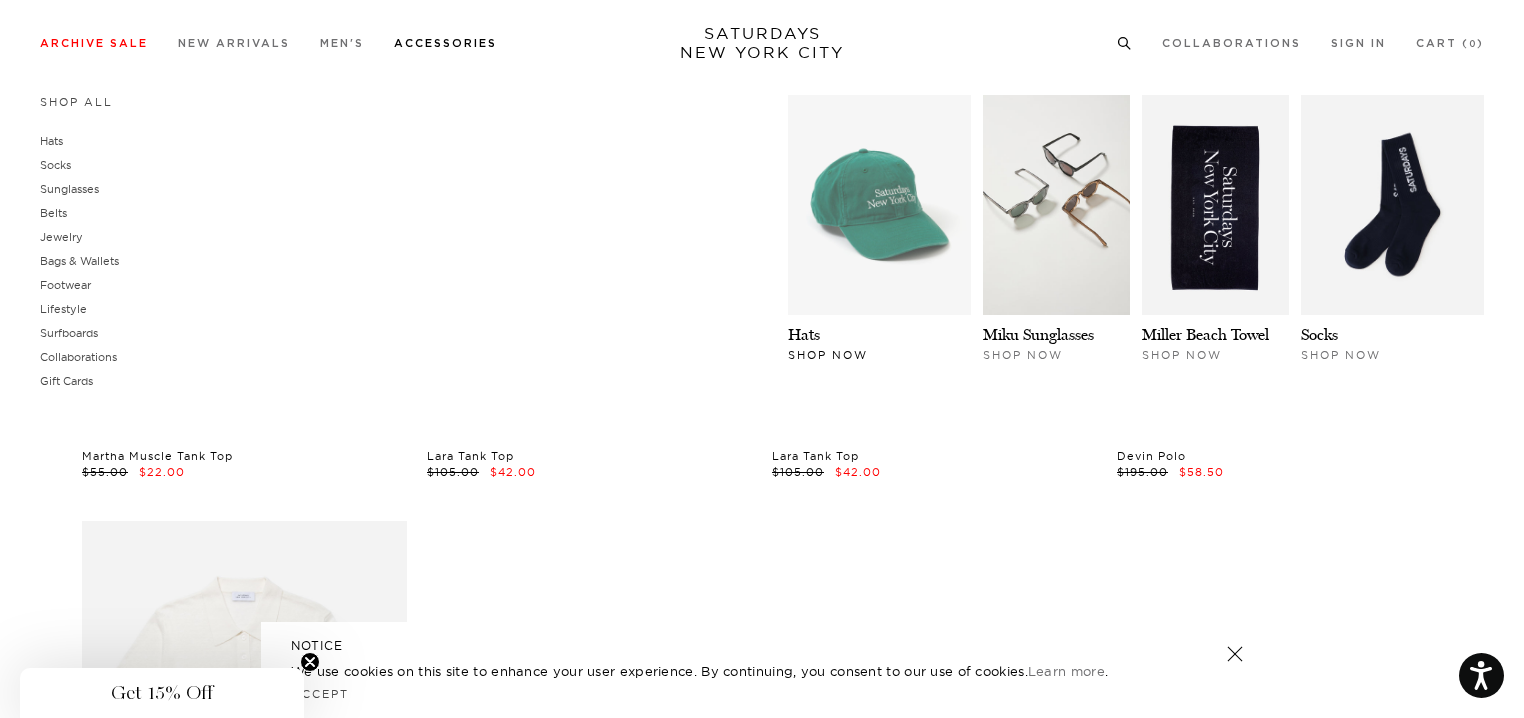 click at bounding box center [879, 205] 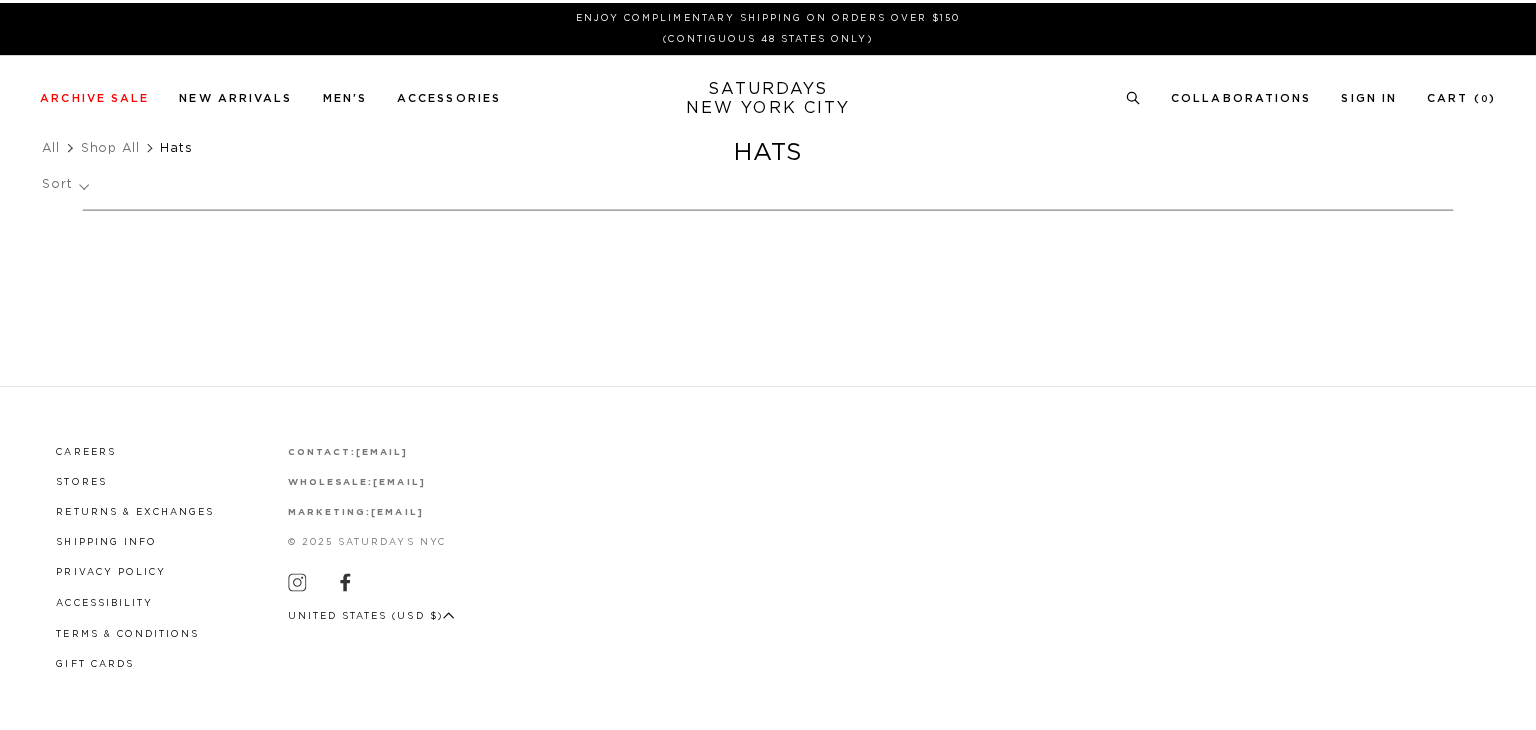 scroll, scrollTop: 0, scrollLeft: 0, axis: both 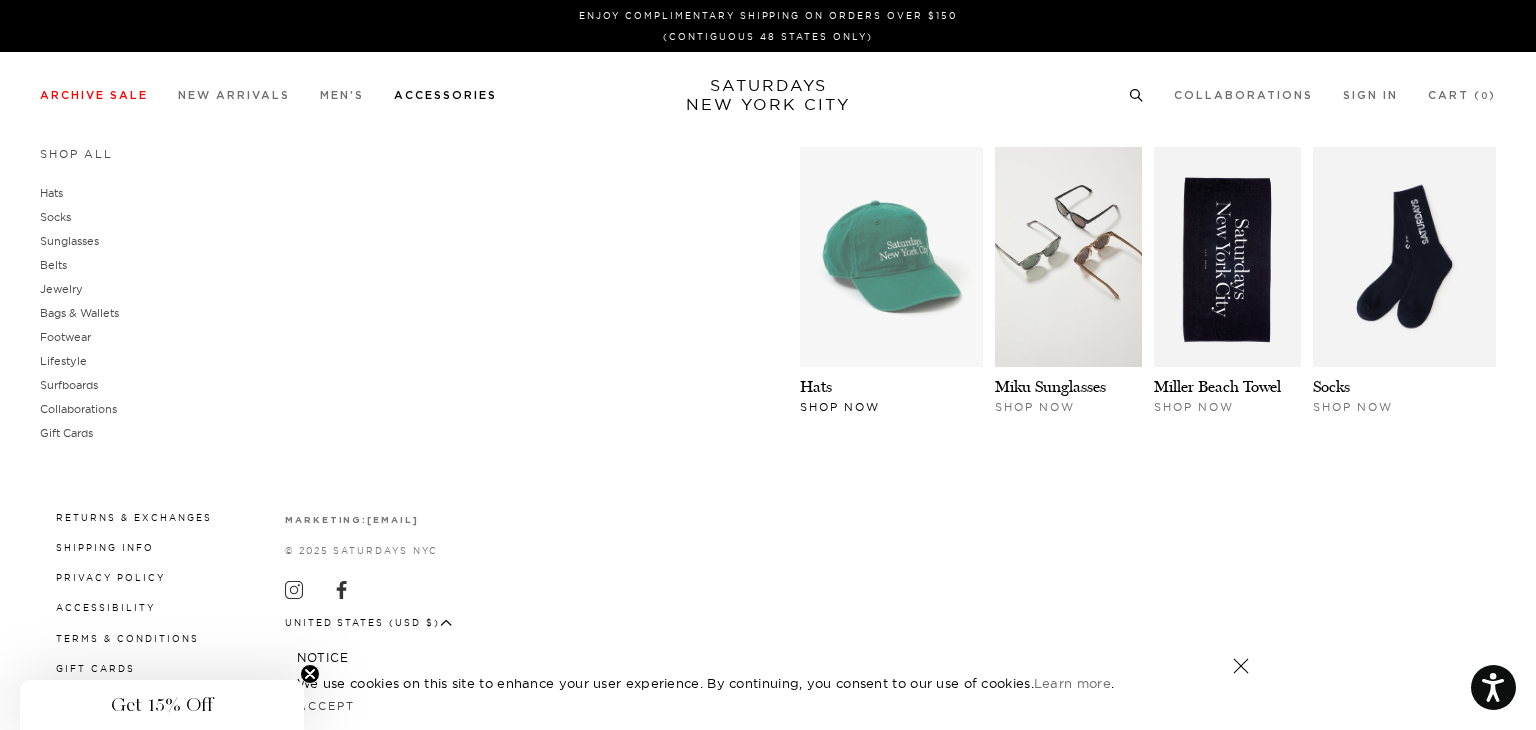 click at bounding box center [891, 257] 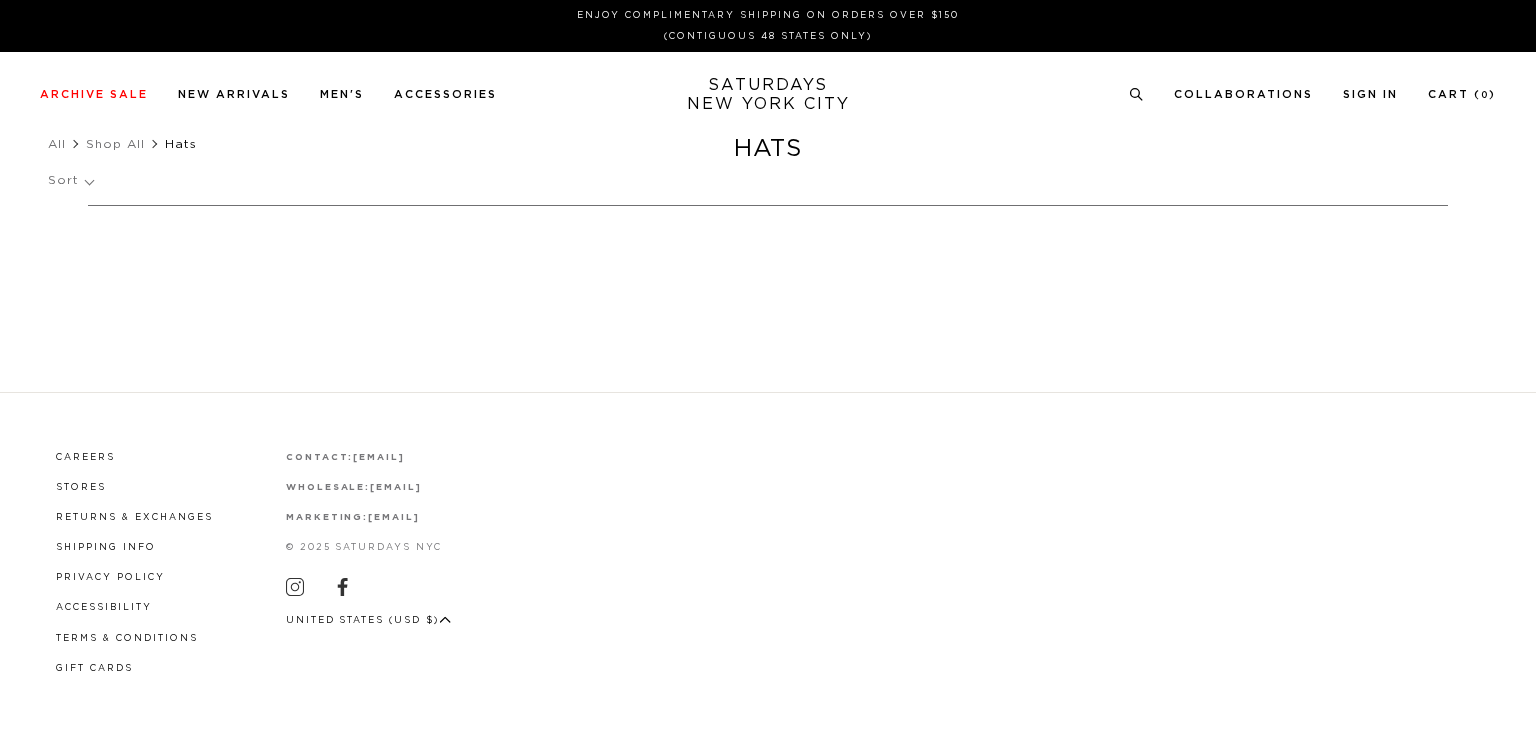 scroll, scrollTop: 0, scrollLeft: 0, axis: both 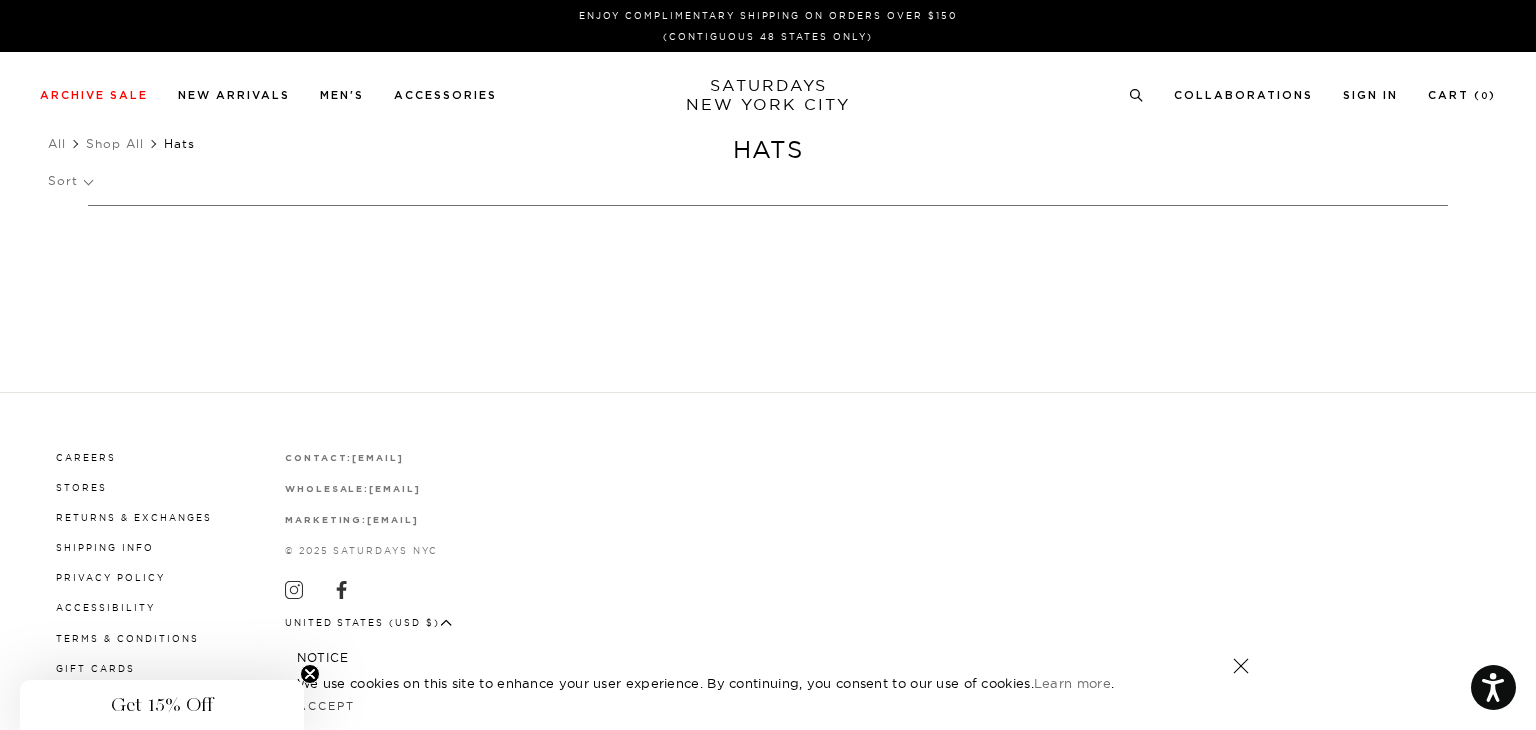 click on "Hats" at bounding box center (179, 143) 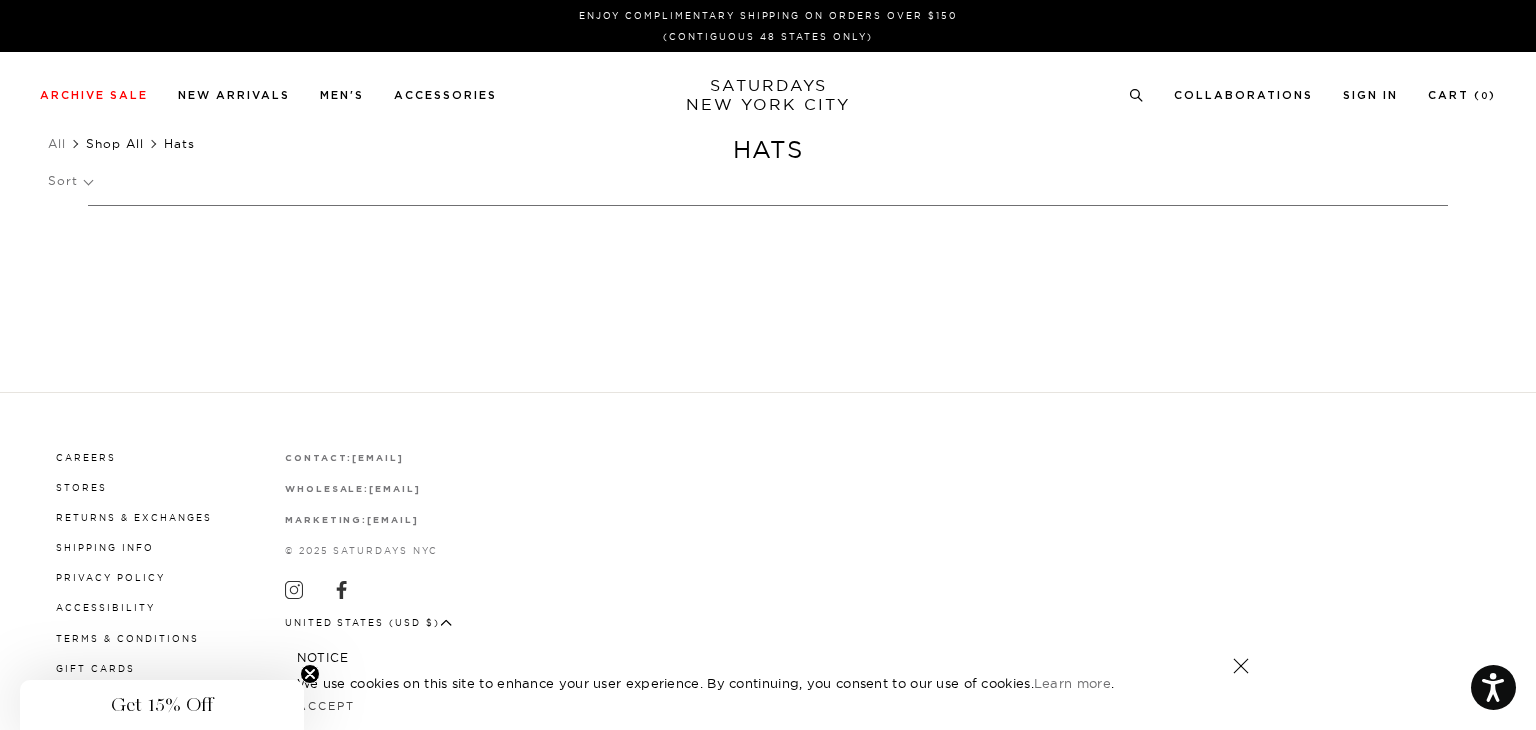 click on "Shop All" at bounding box center (115, 143) 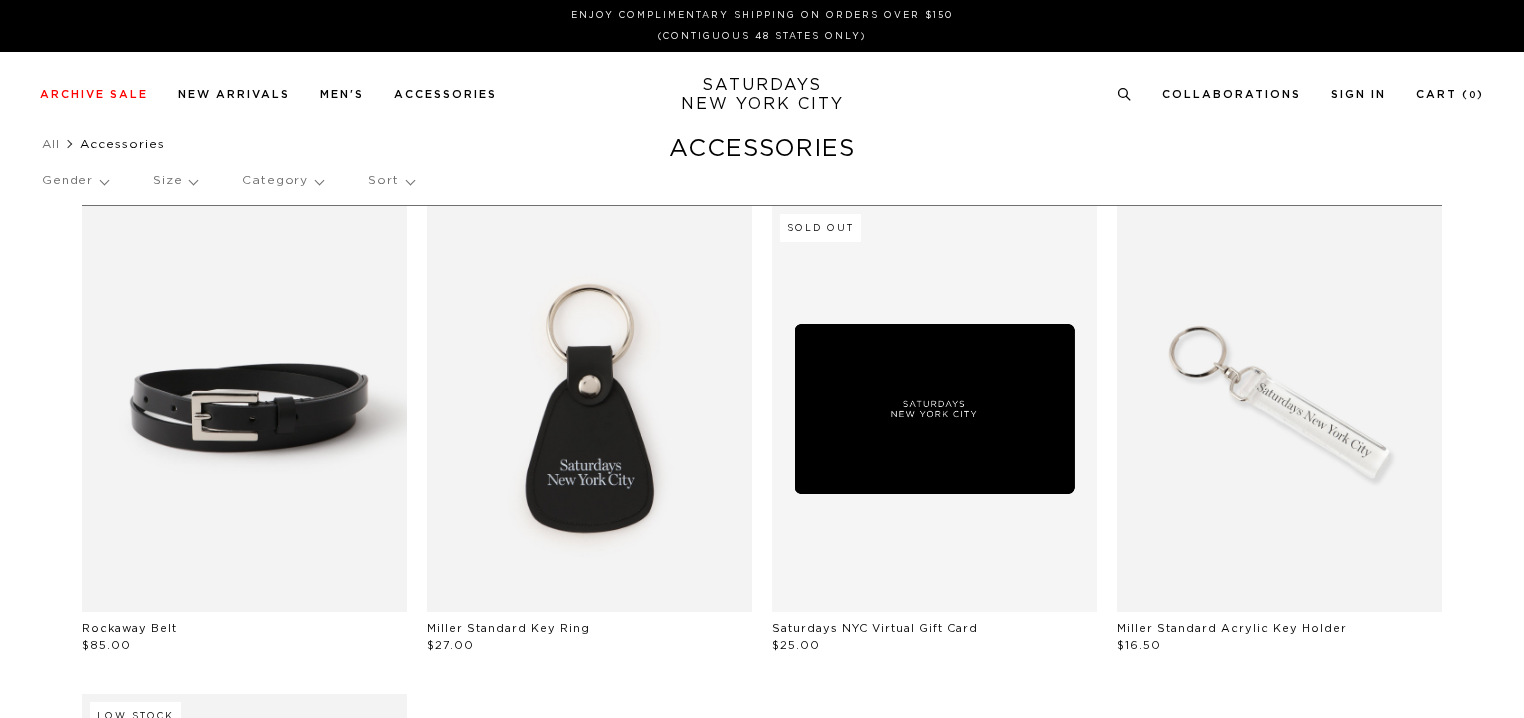 scroll, scrollTop: 0, scrollLeft: 0, axis: both 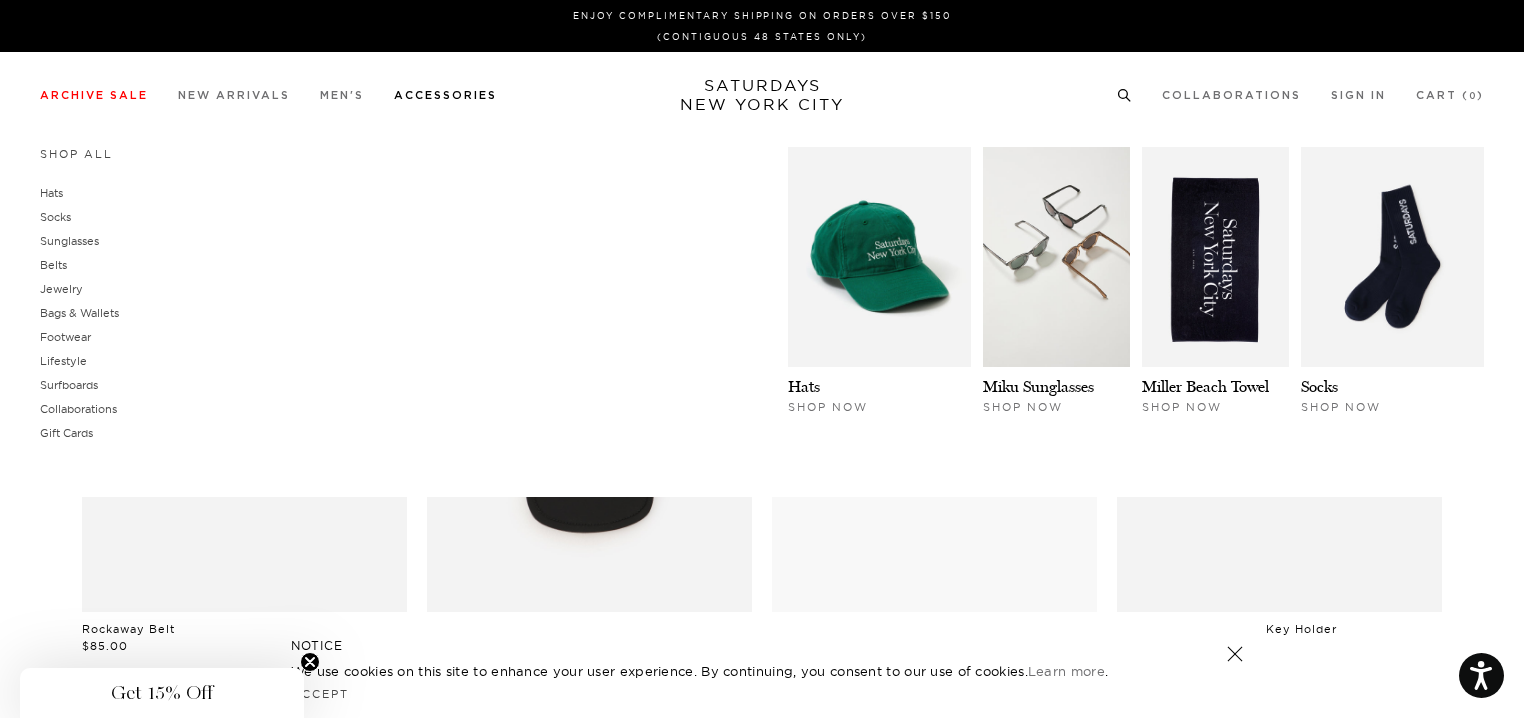 click on "Accessories" at bounding box center (445, 95) 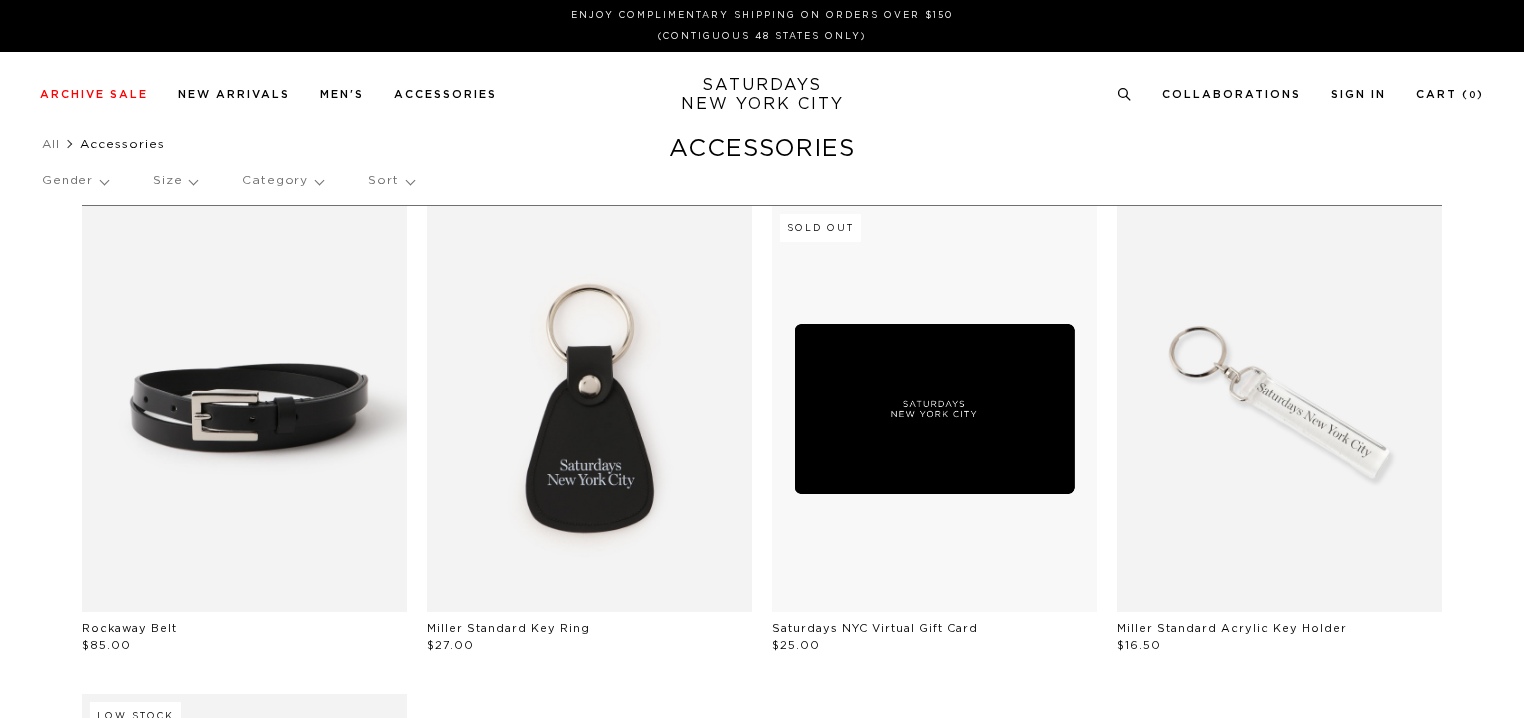 scroll, scrollTop: 0, scrollLeft: 0, axis: both 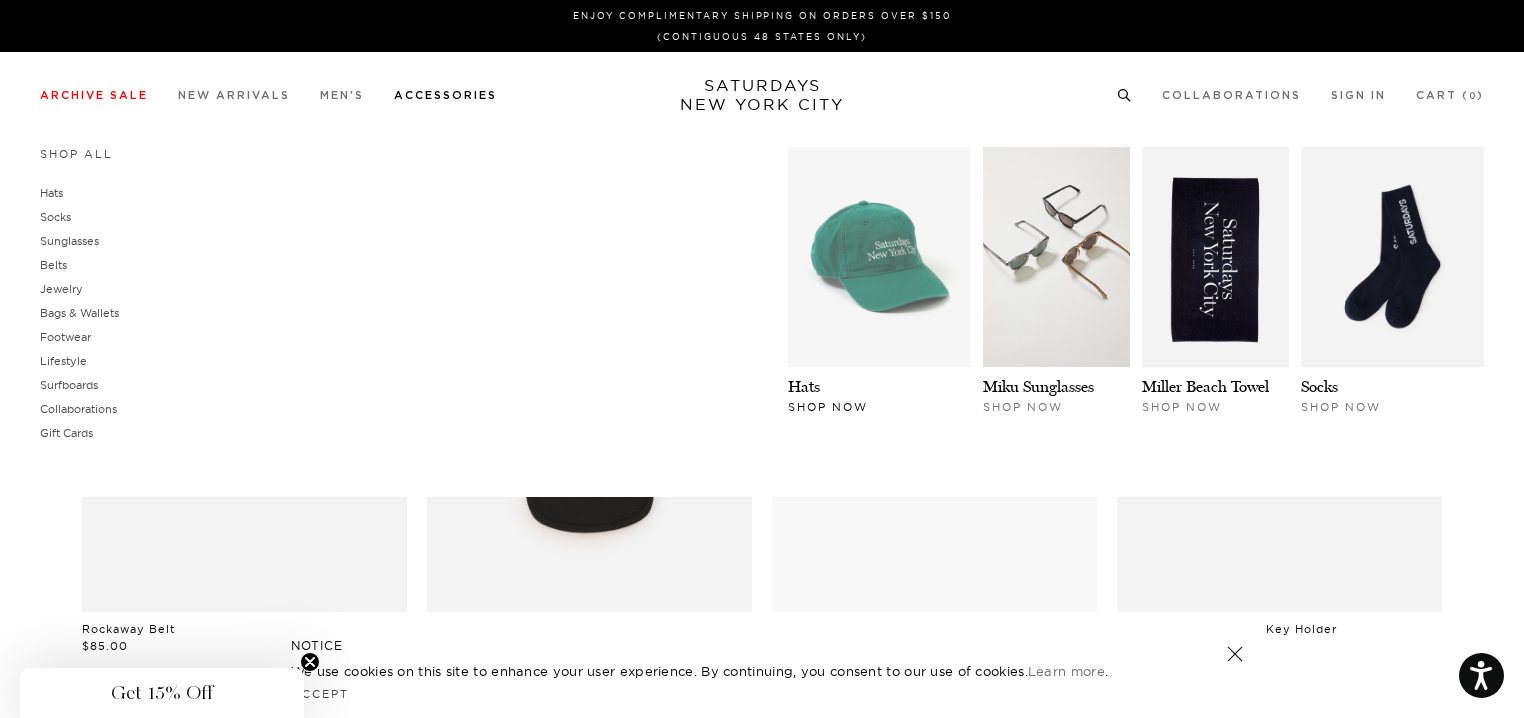 click at bounding box center [879, 257] 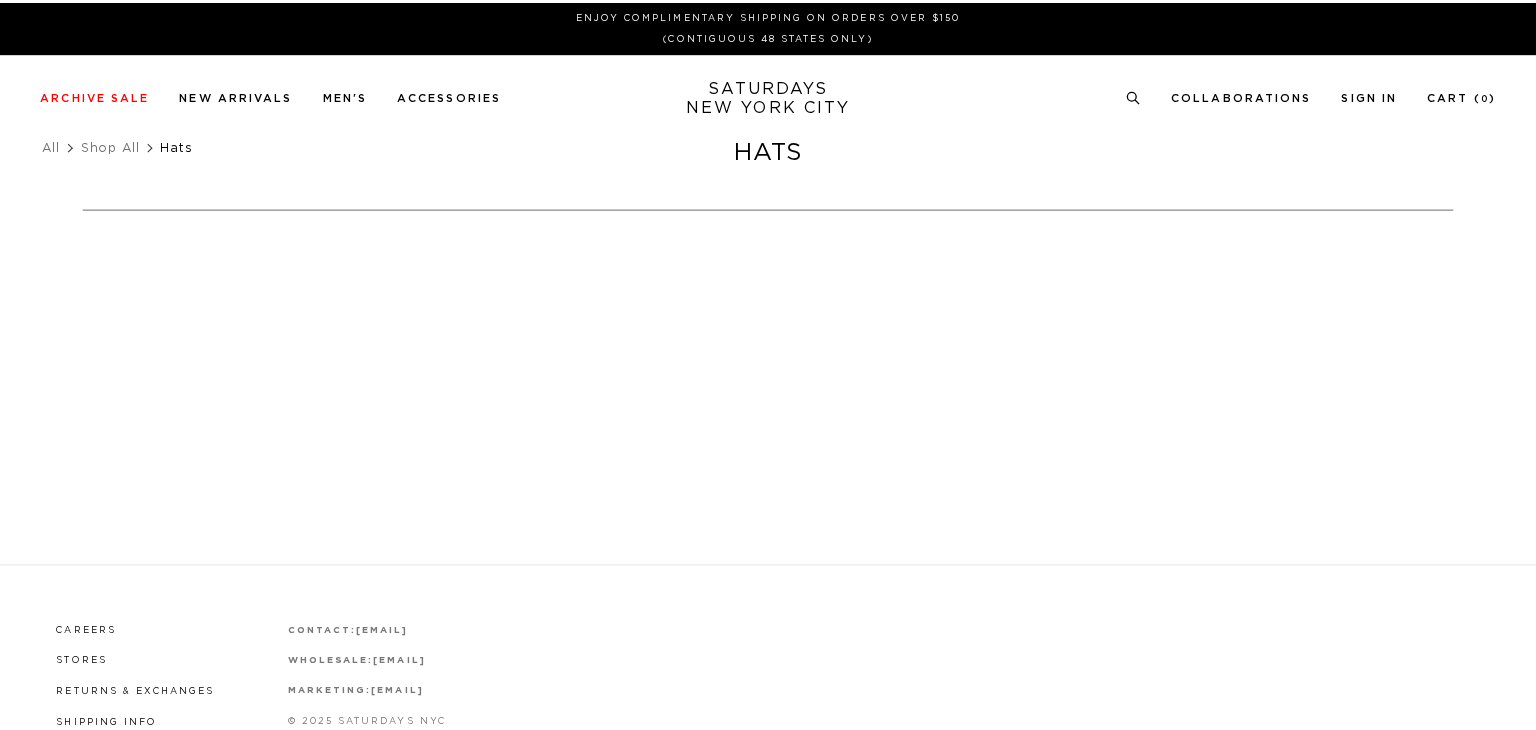 scroll, scrollTop: 0, scrollLeft: 0, axis: both 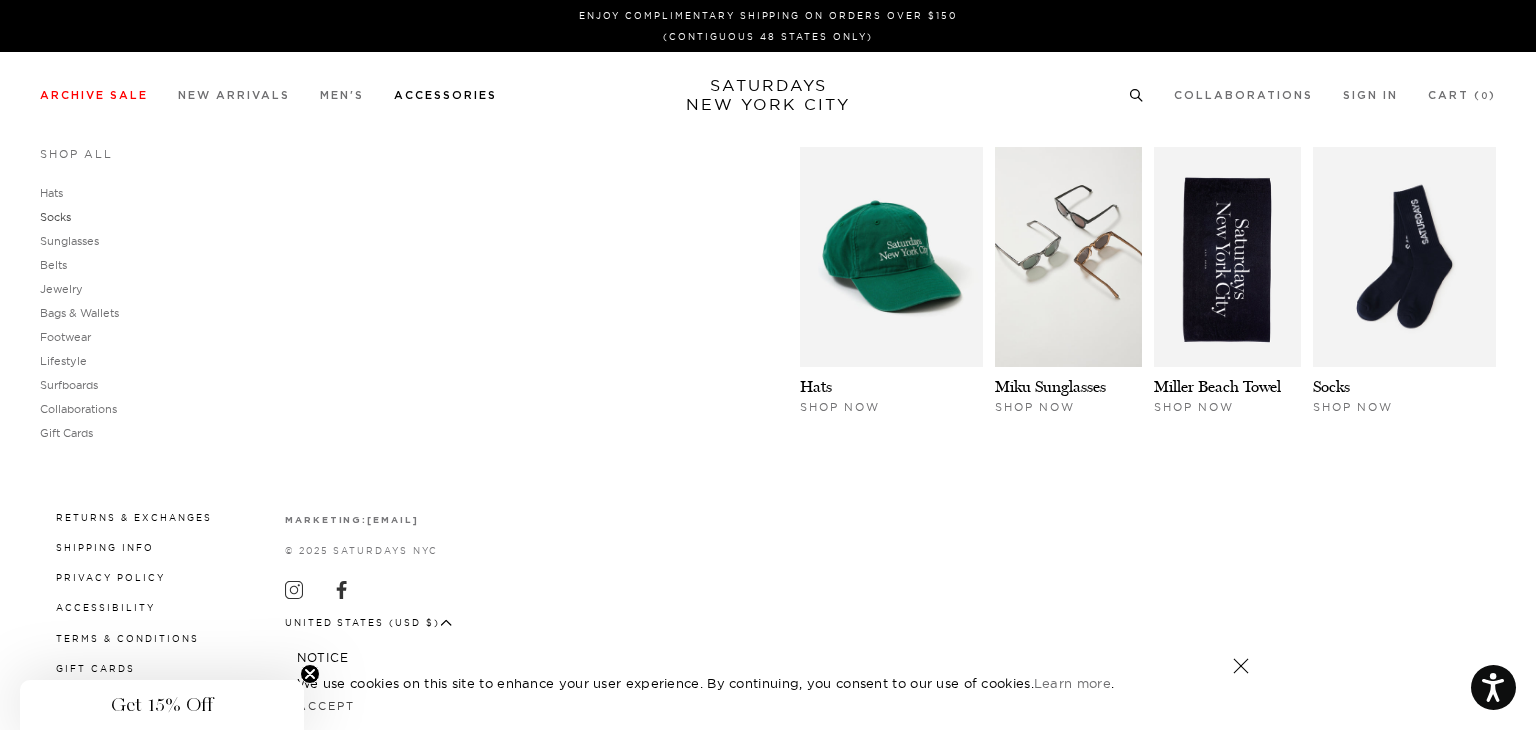 click on "Socks" at bounding box center (55, 217) 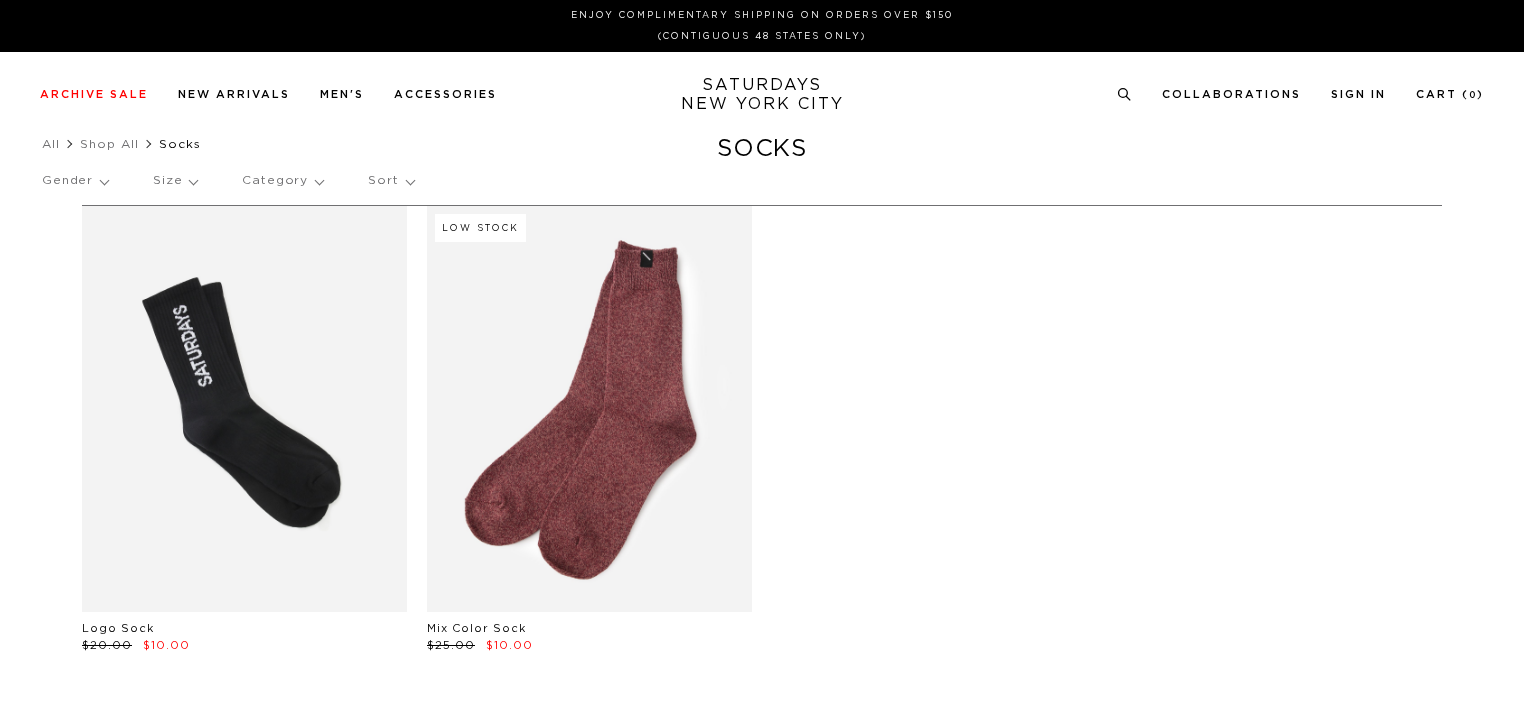 scroll, scrollTop: 0, scrollLeft: 0, axis: both 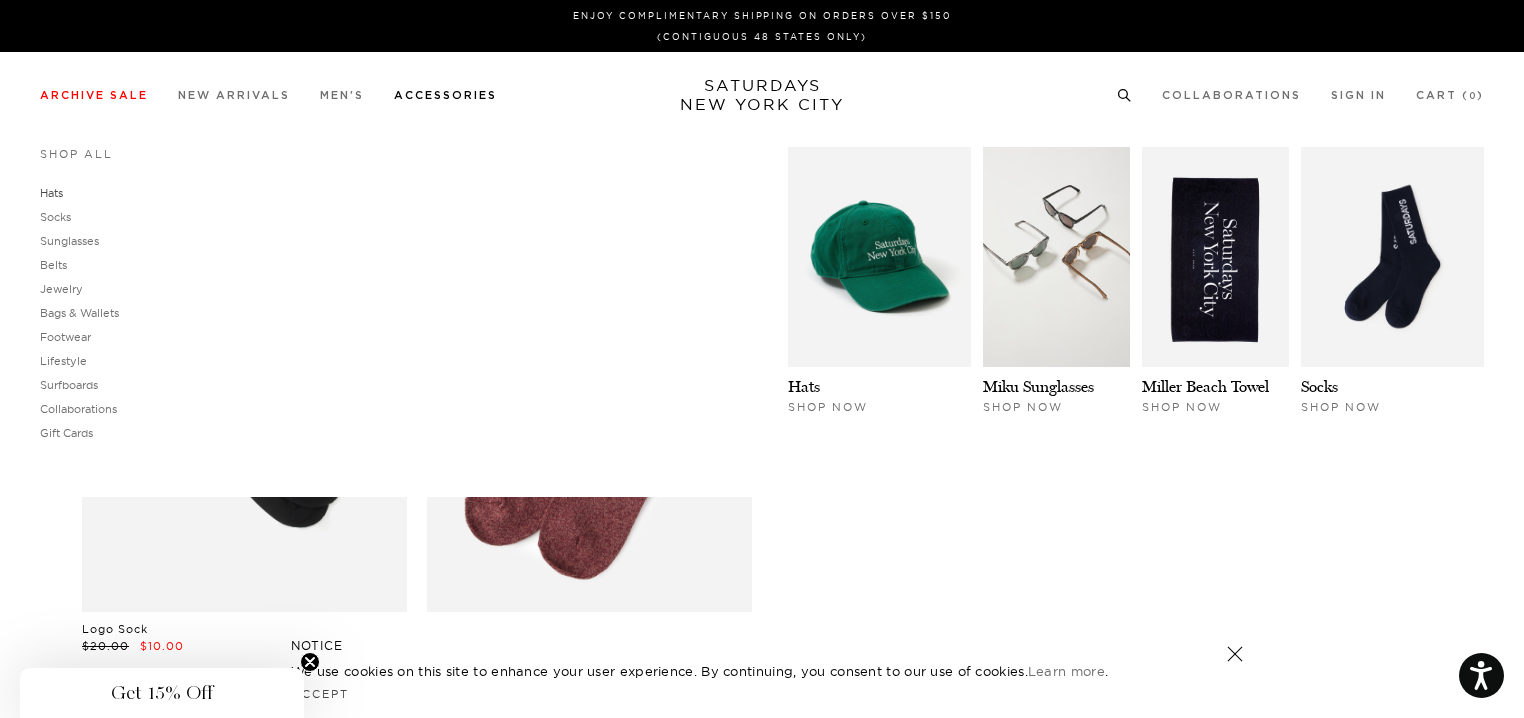 click on "Hats" at bounding box center [51, 193] 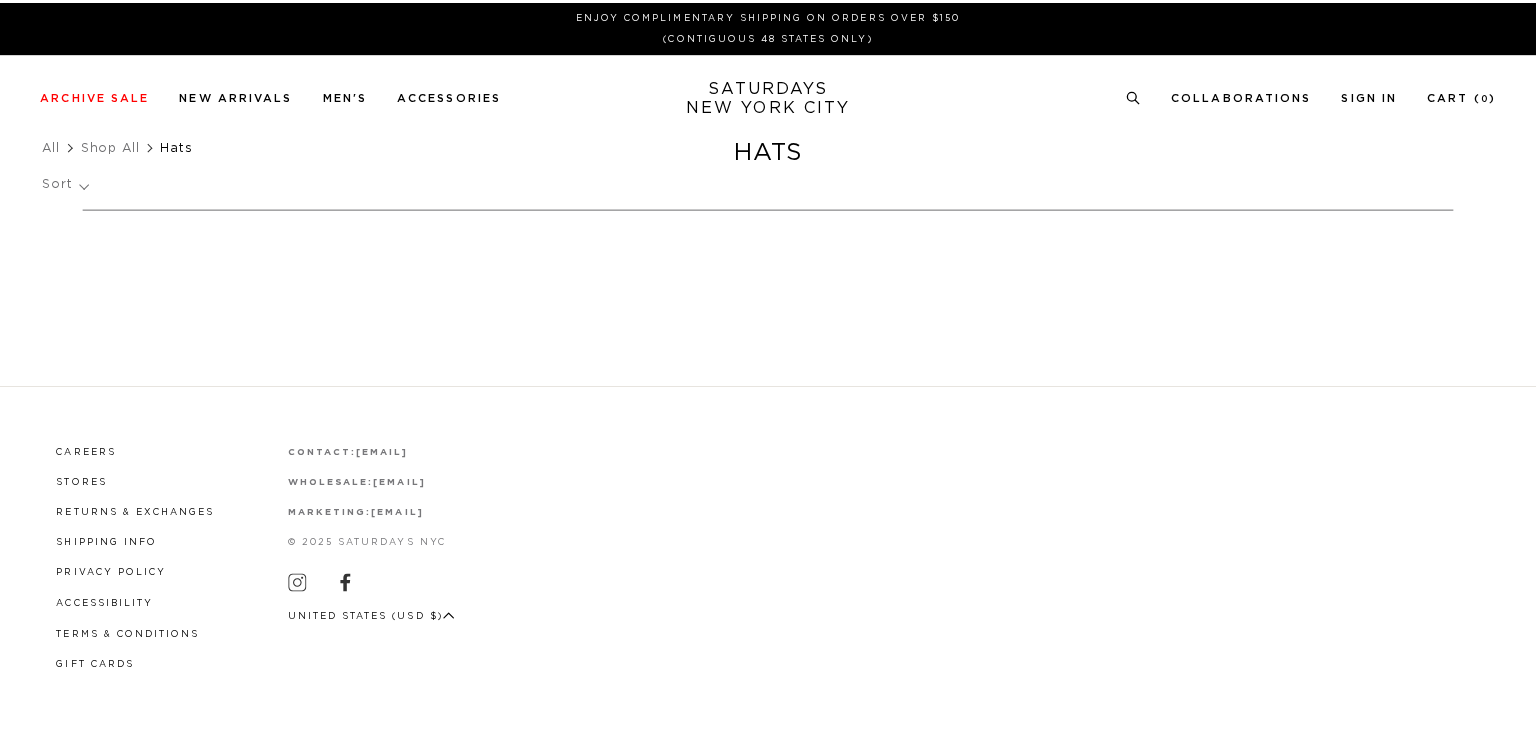 scroll, scrollTop: 0, scrollLeft: 0, axis: both 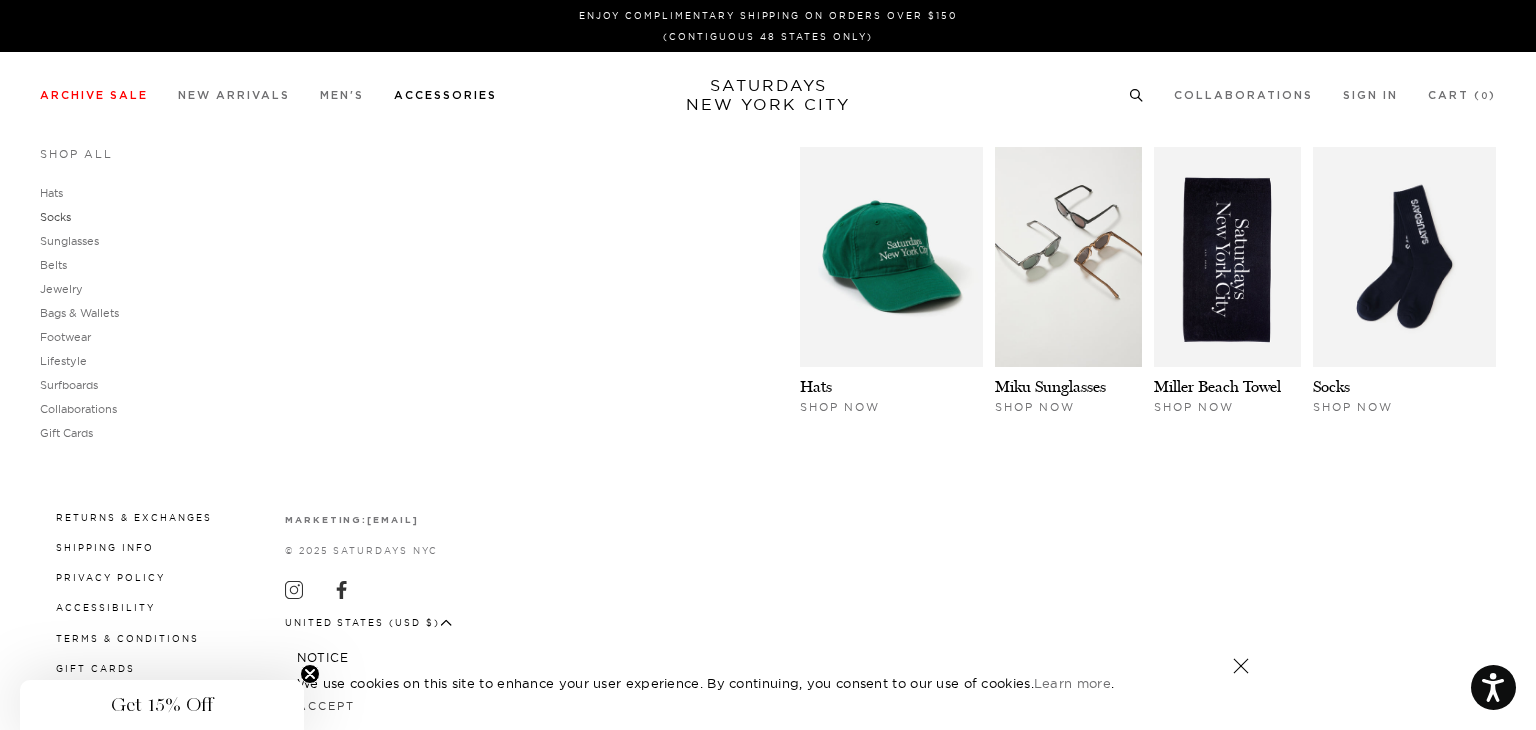 click on "Socks" at bounding box center [55, 217] 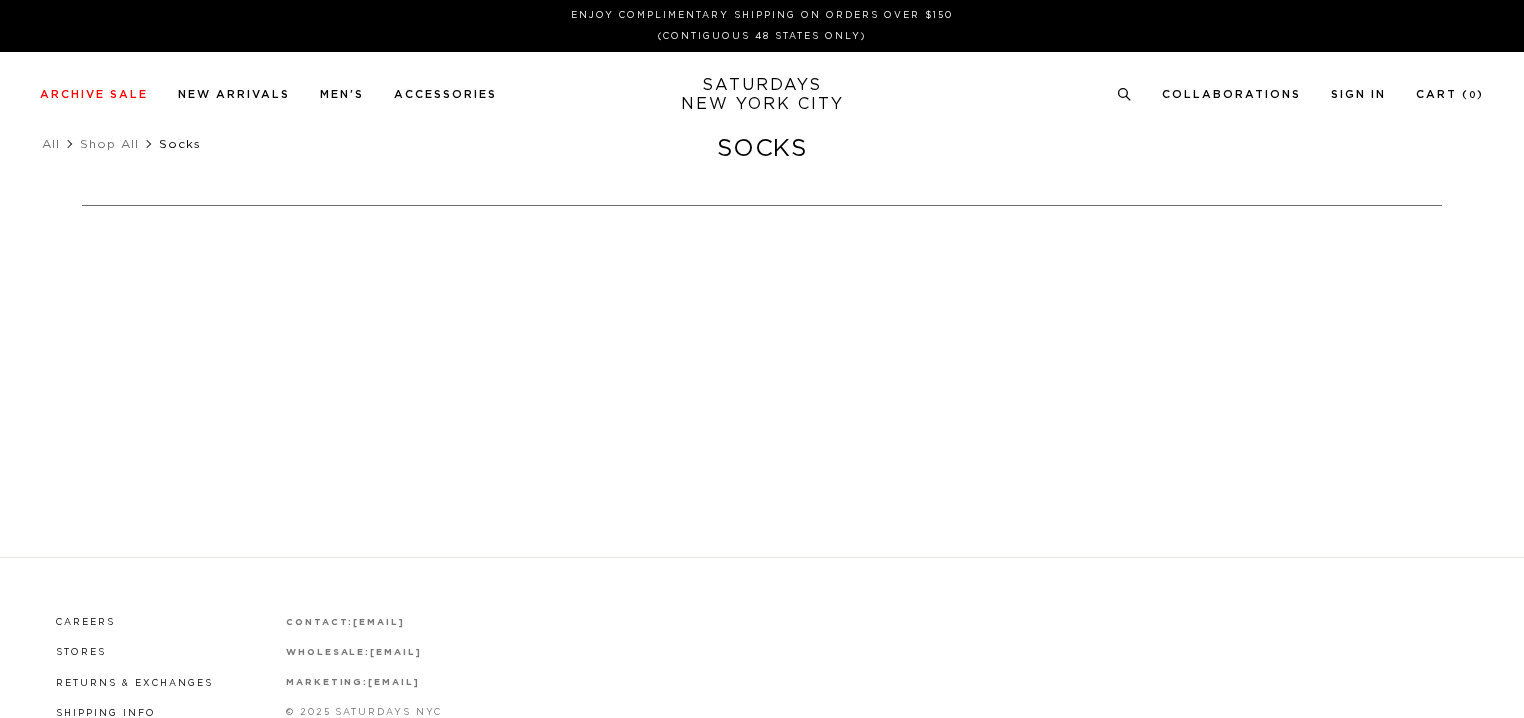 scroll, scrollTop: 0, scrollLeft: 0, axis: both 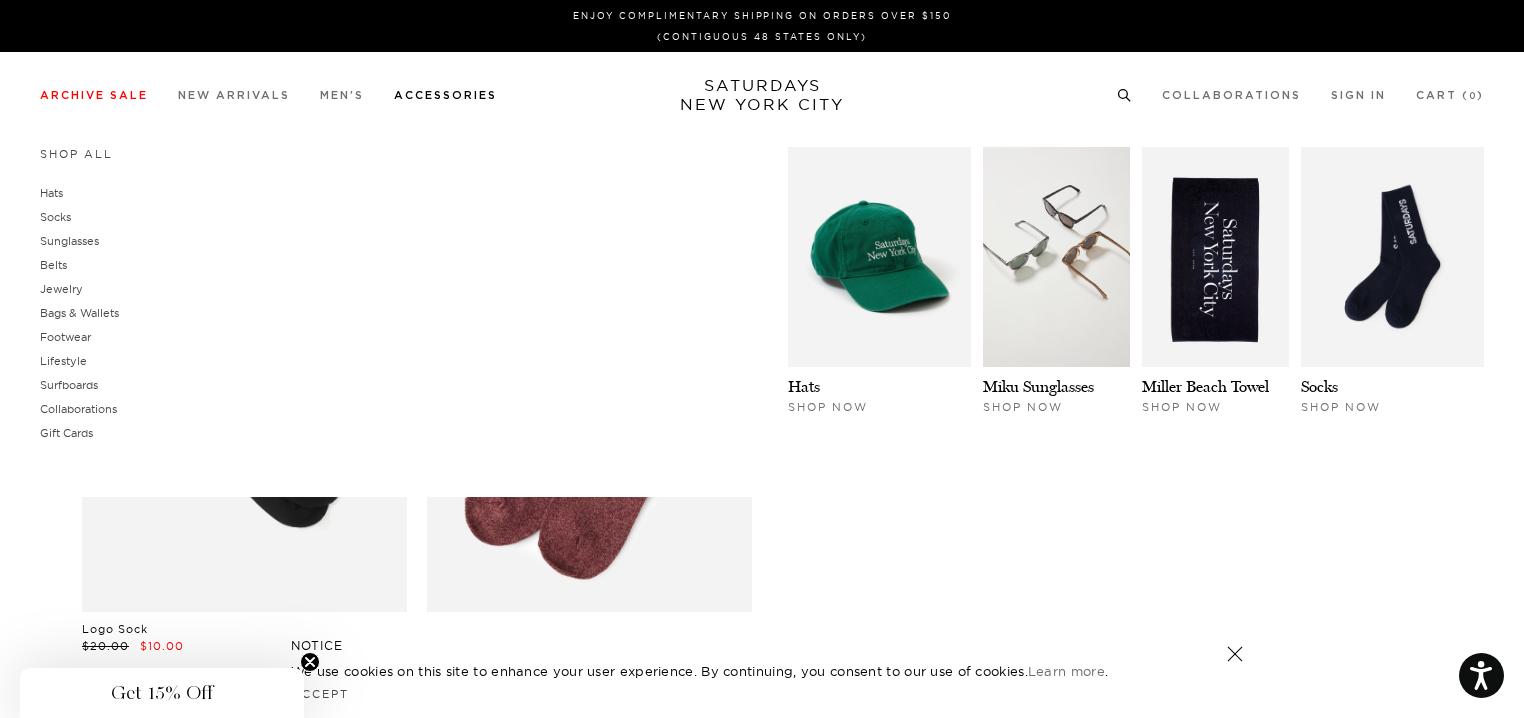 click on "Jewelry" at bounding box center [79, 289] 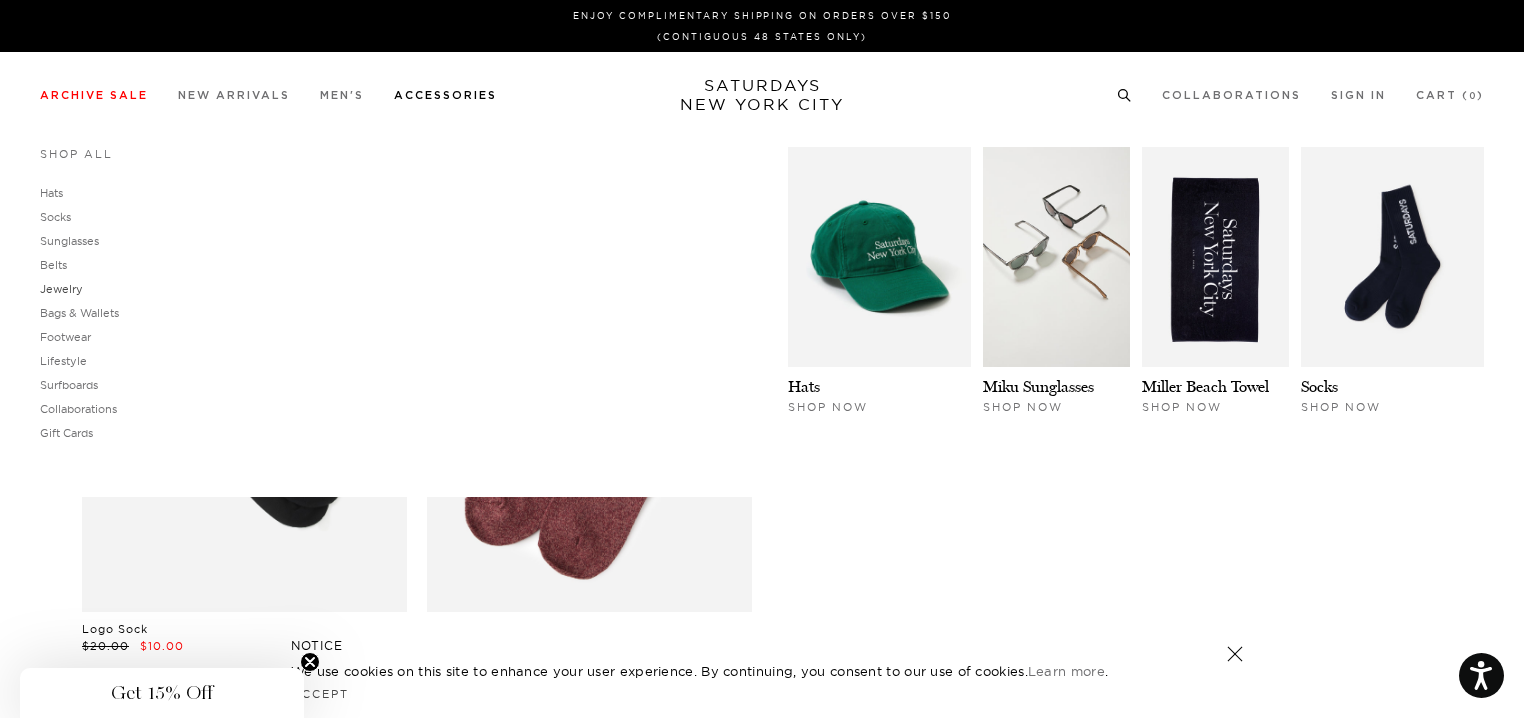 click on "Jewelry" at bounding box center (61, 289) 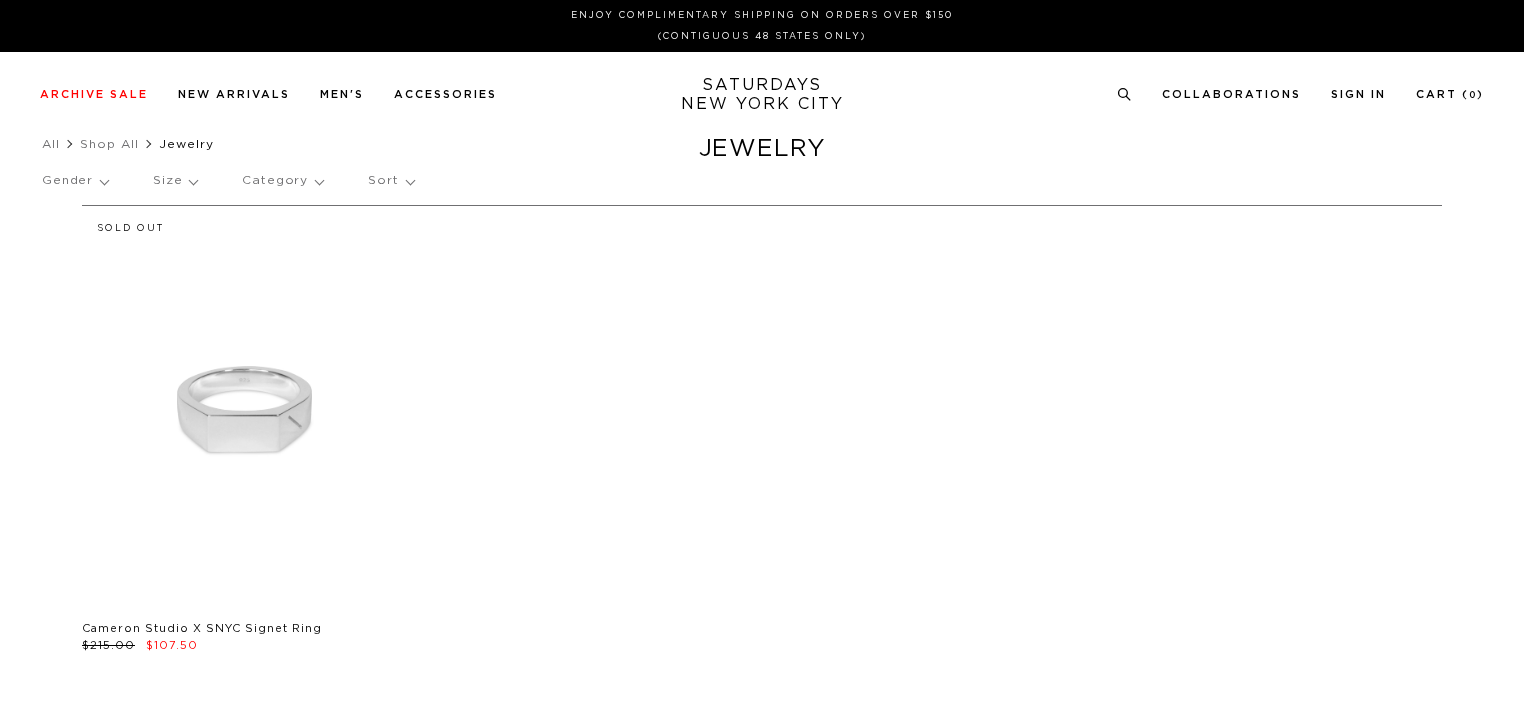 scroll, scrollTop: 0, scrollLeft: 0, axis: both 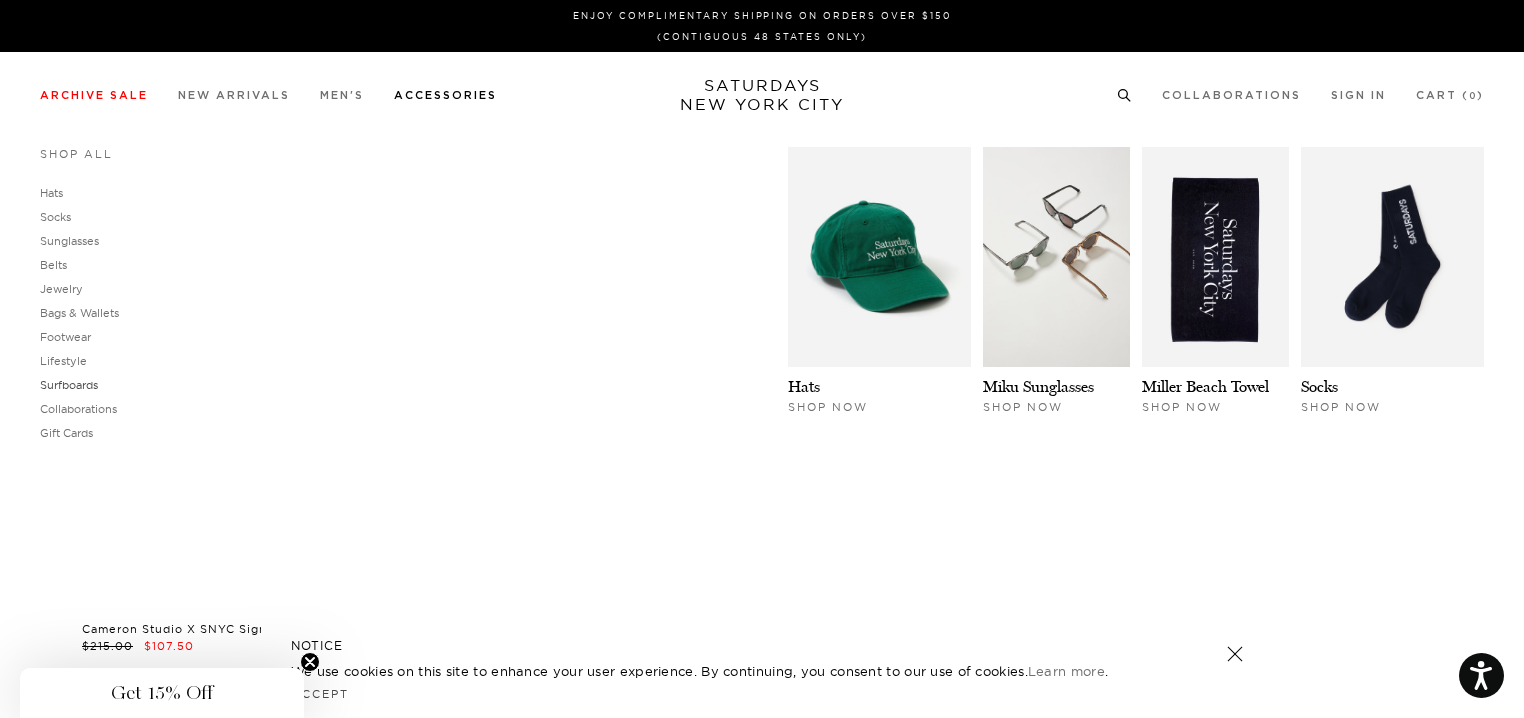 click on "Surfboards" at bounding box center [69, 385] 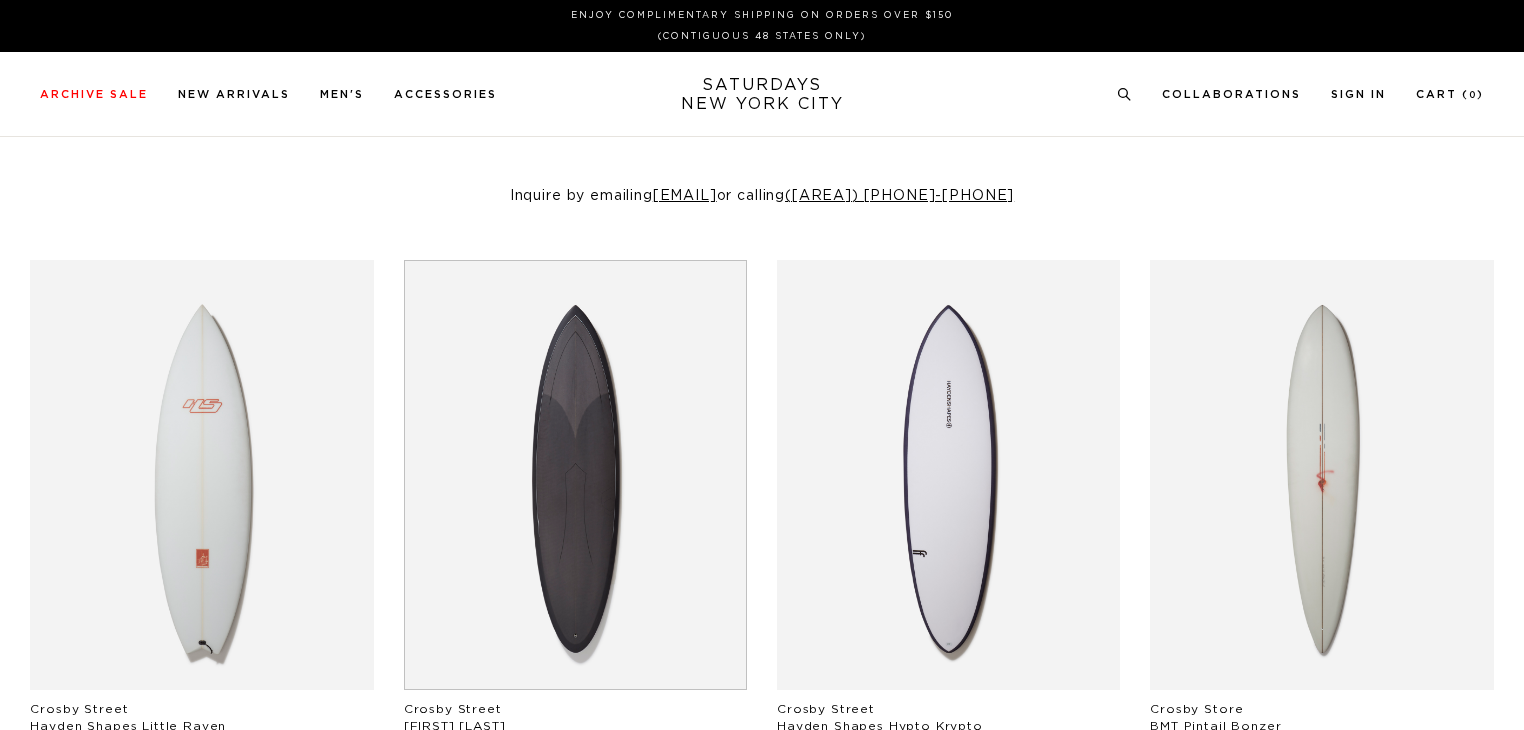 scroll, scrollTop: 0, scrollLeft: 0, axis: both 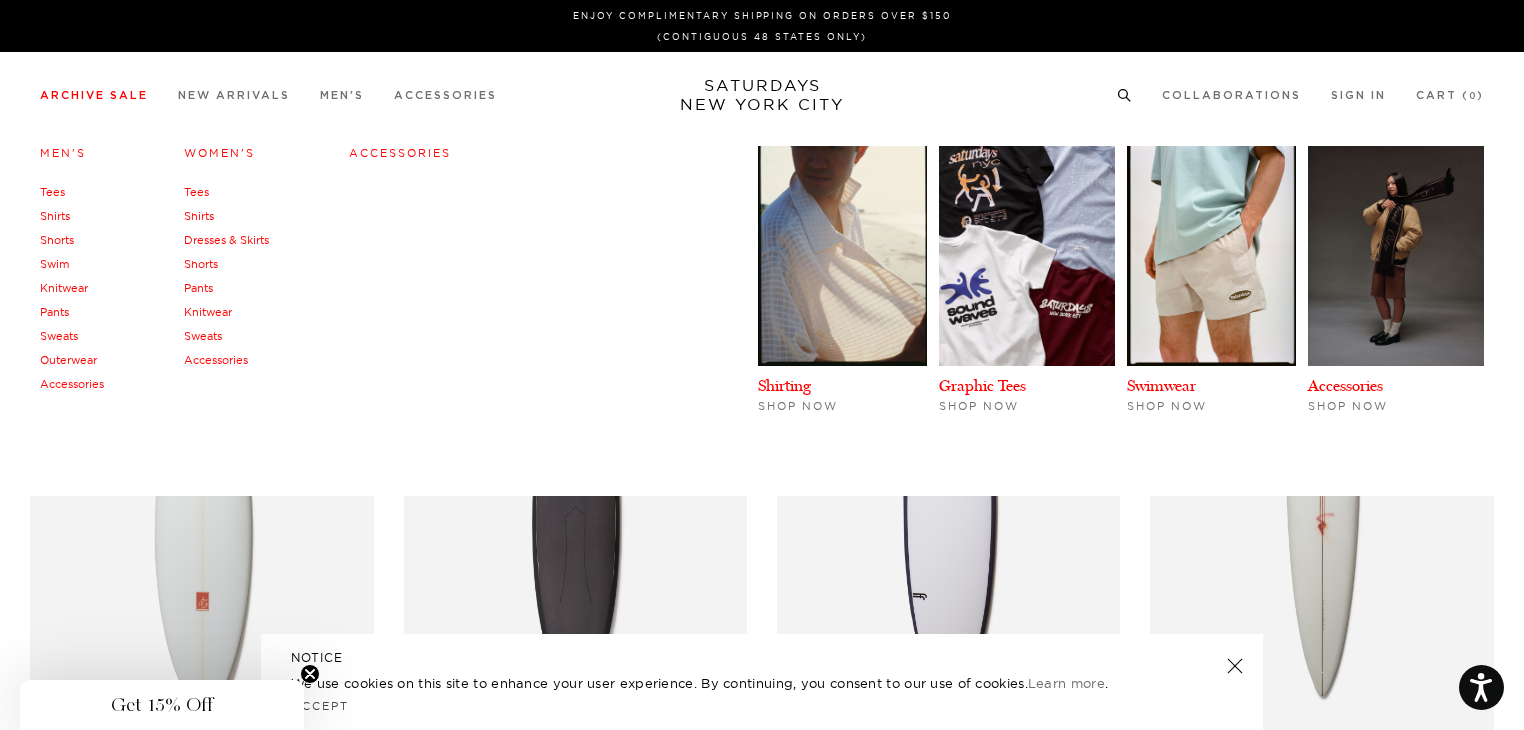click on "Dresses & Skirts" at bounding box center [226, 240] 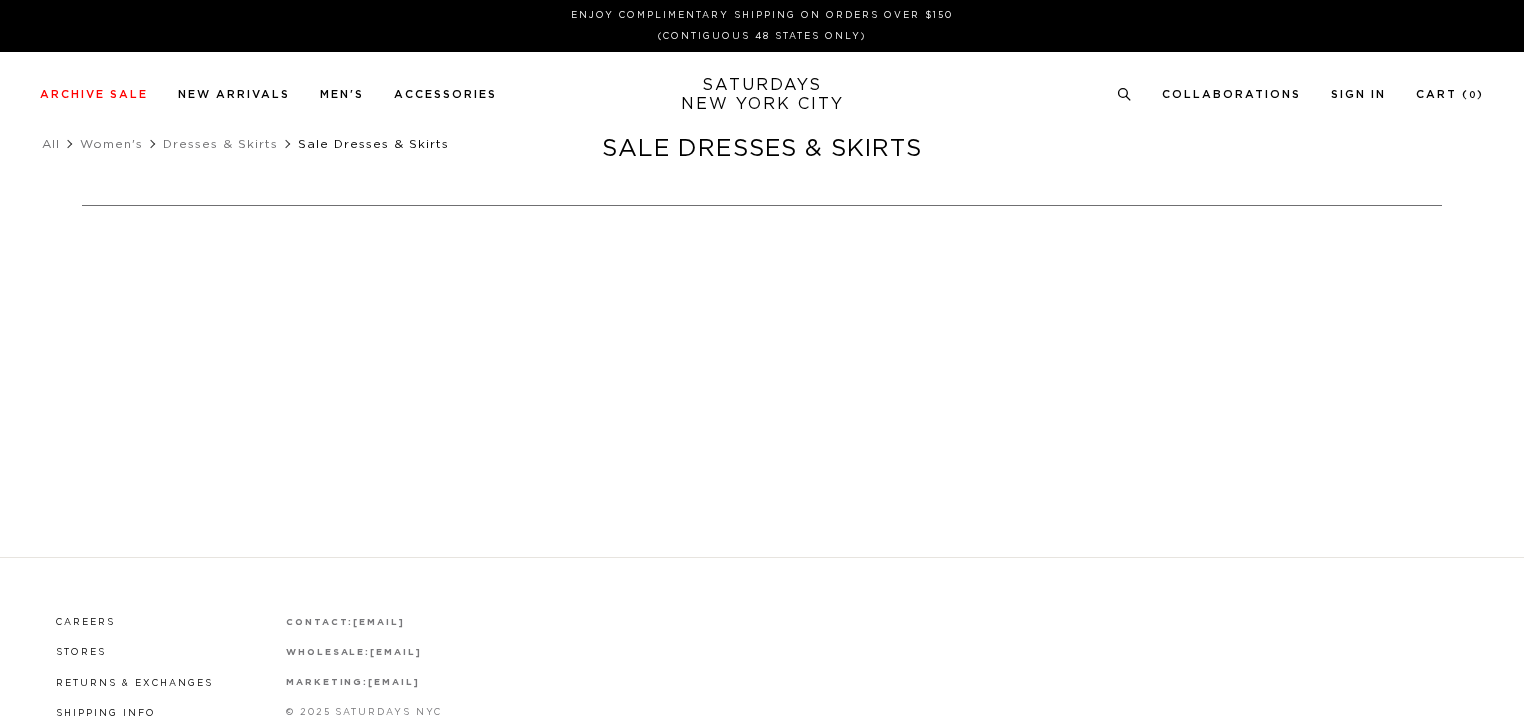 scroll, scrollTop: 0, scrollLeft: 0, axis: both 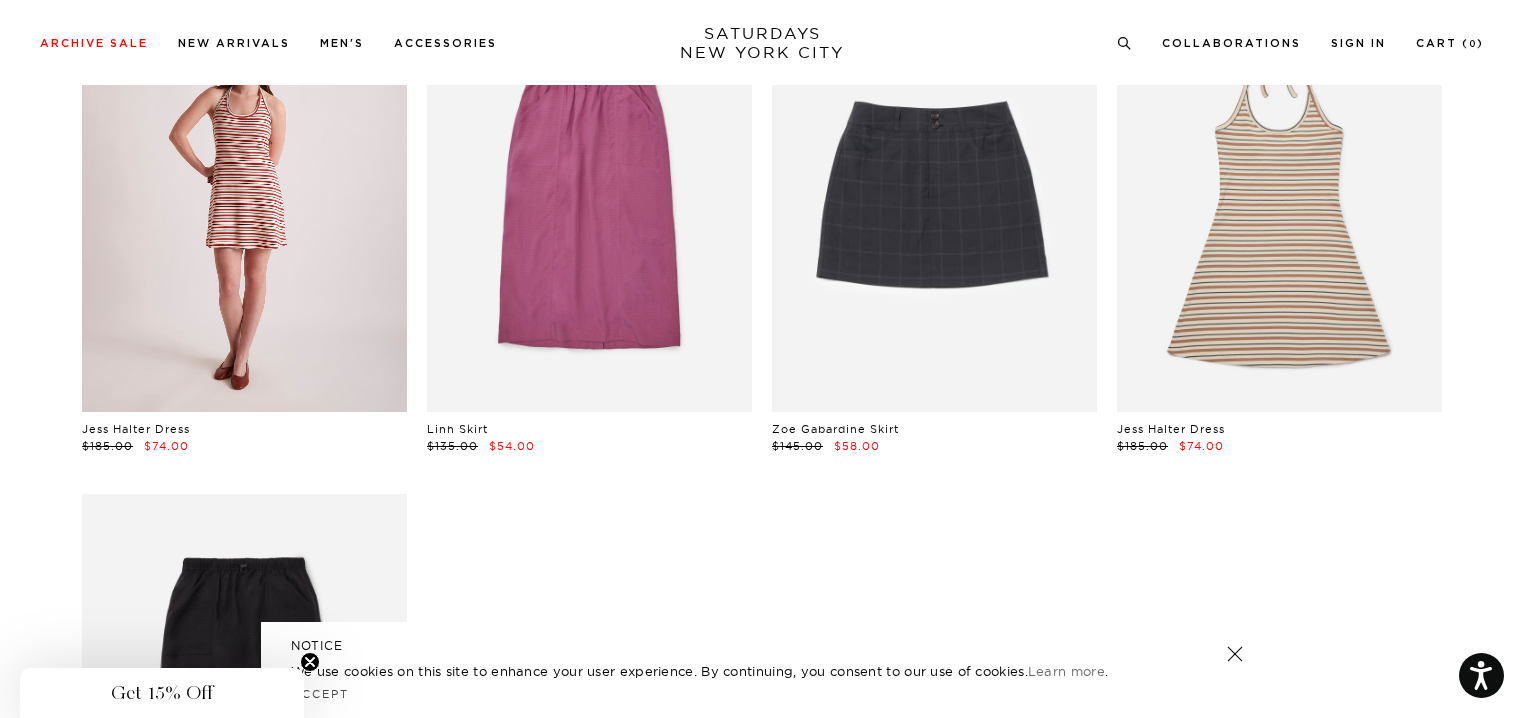 click at bounding box center [244, 209] 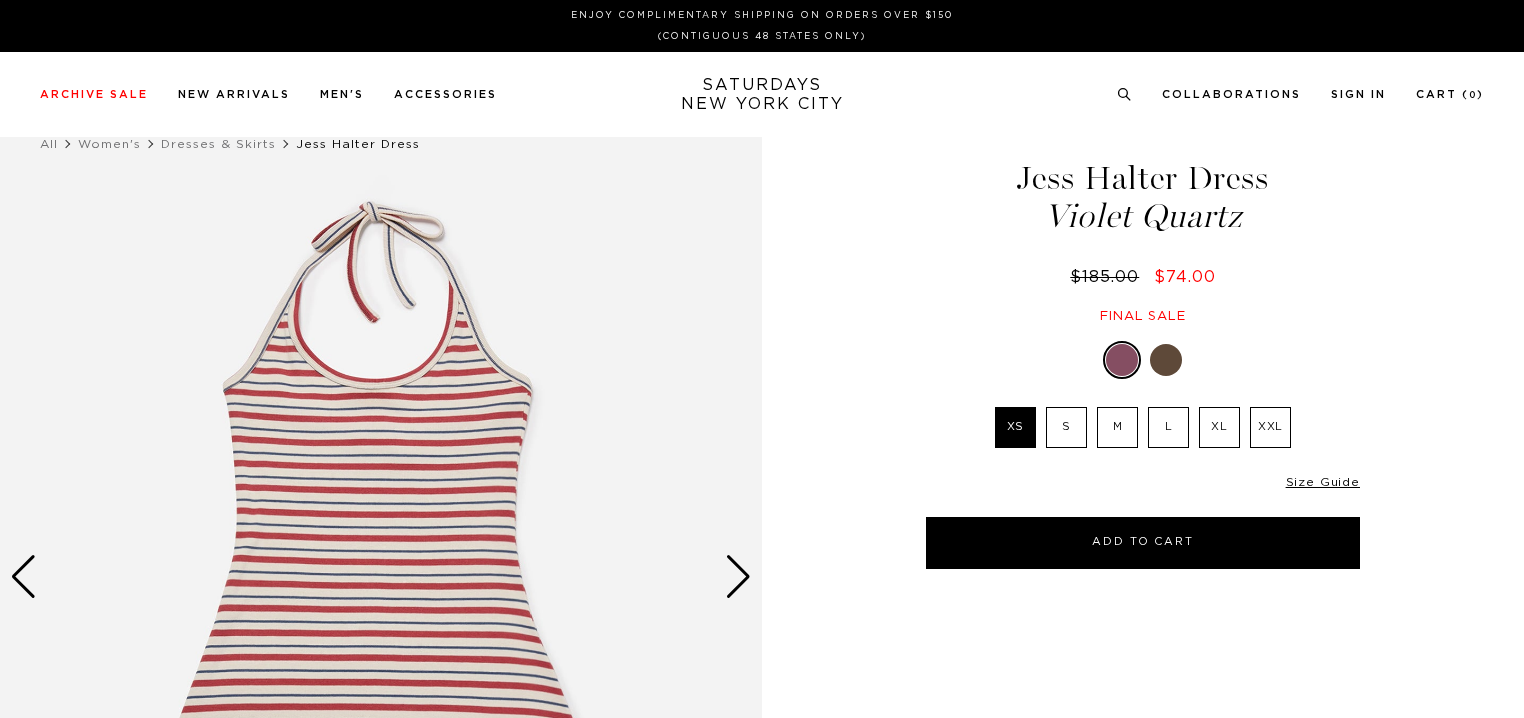 scroll, scrollTop: 0, scrollLeft: 0, axis: both 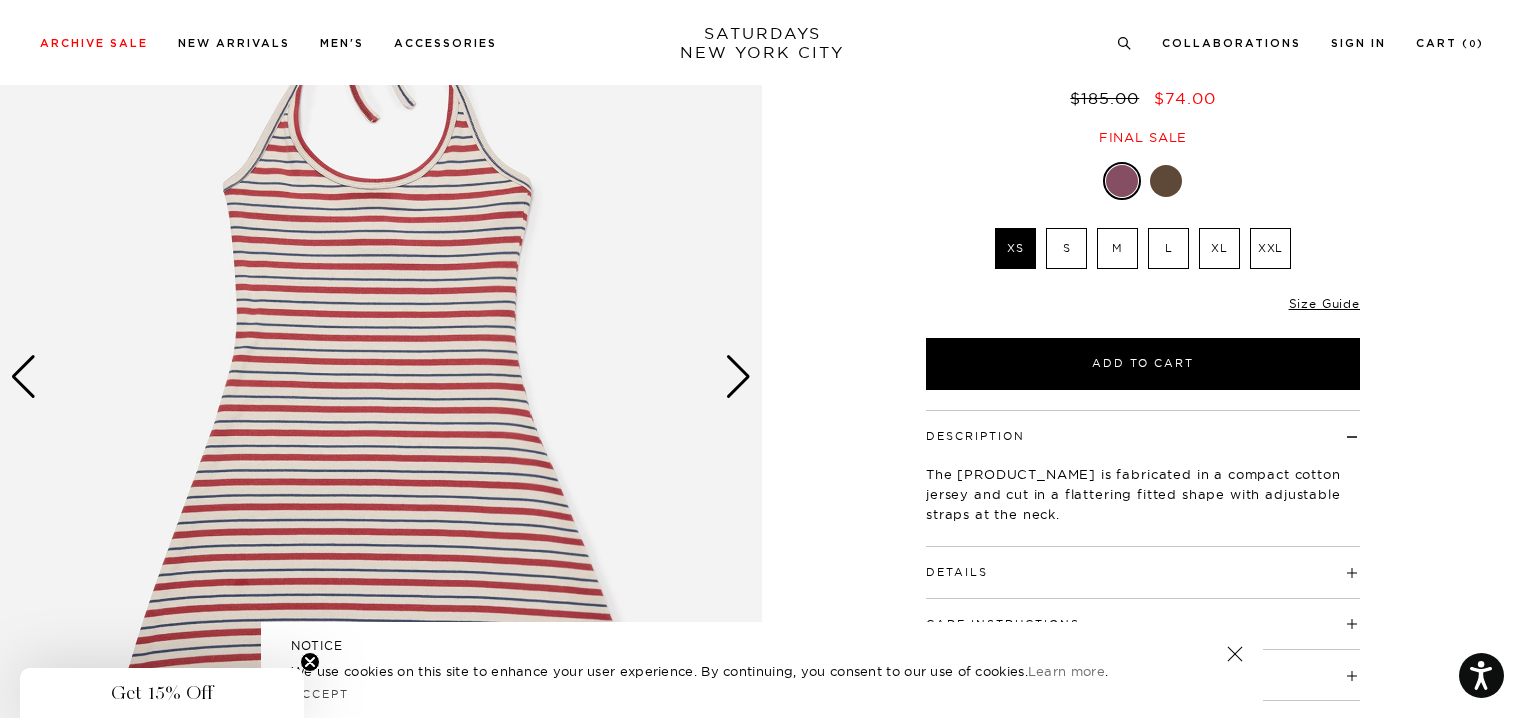 click at bounding box center (738, 377) 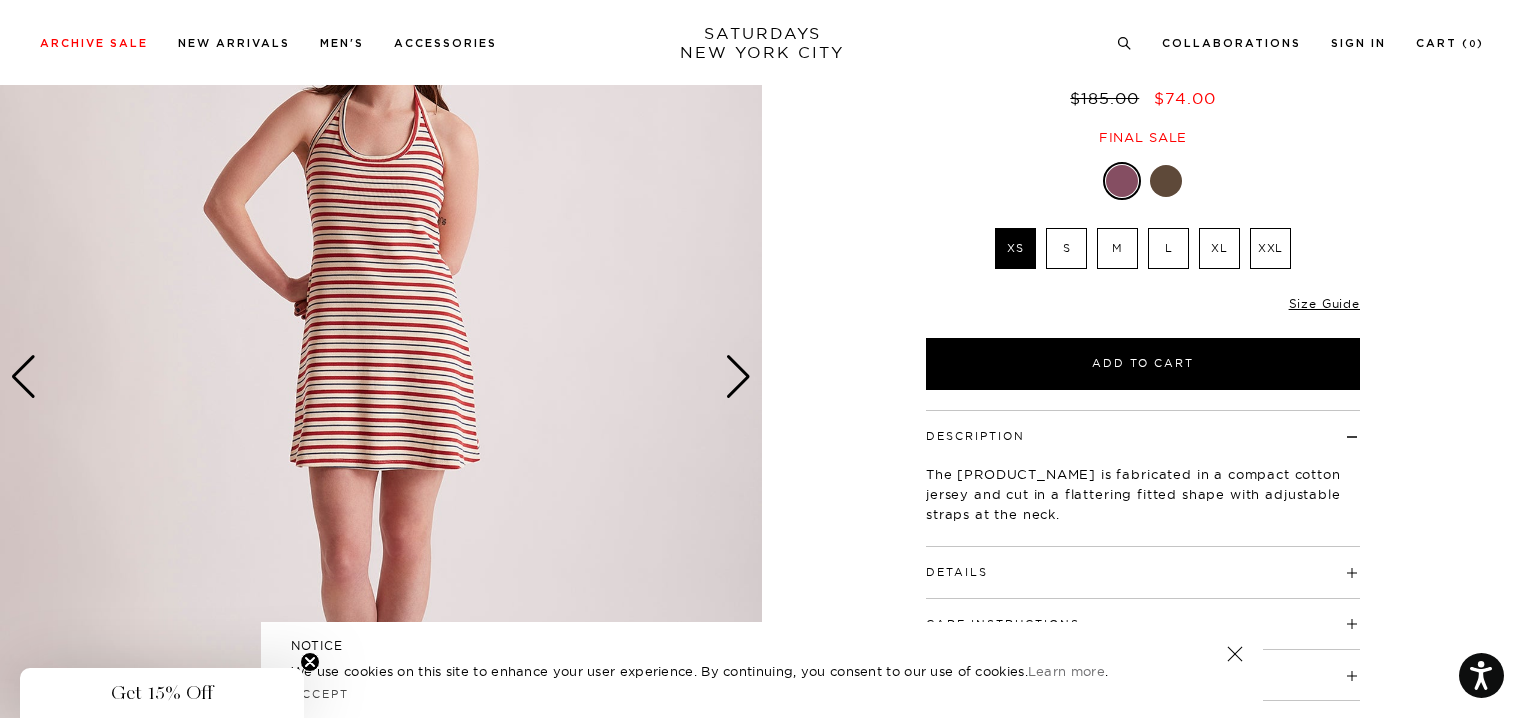 click at bounding box center (738, 377) 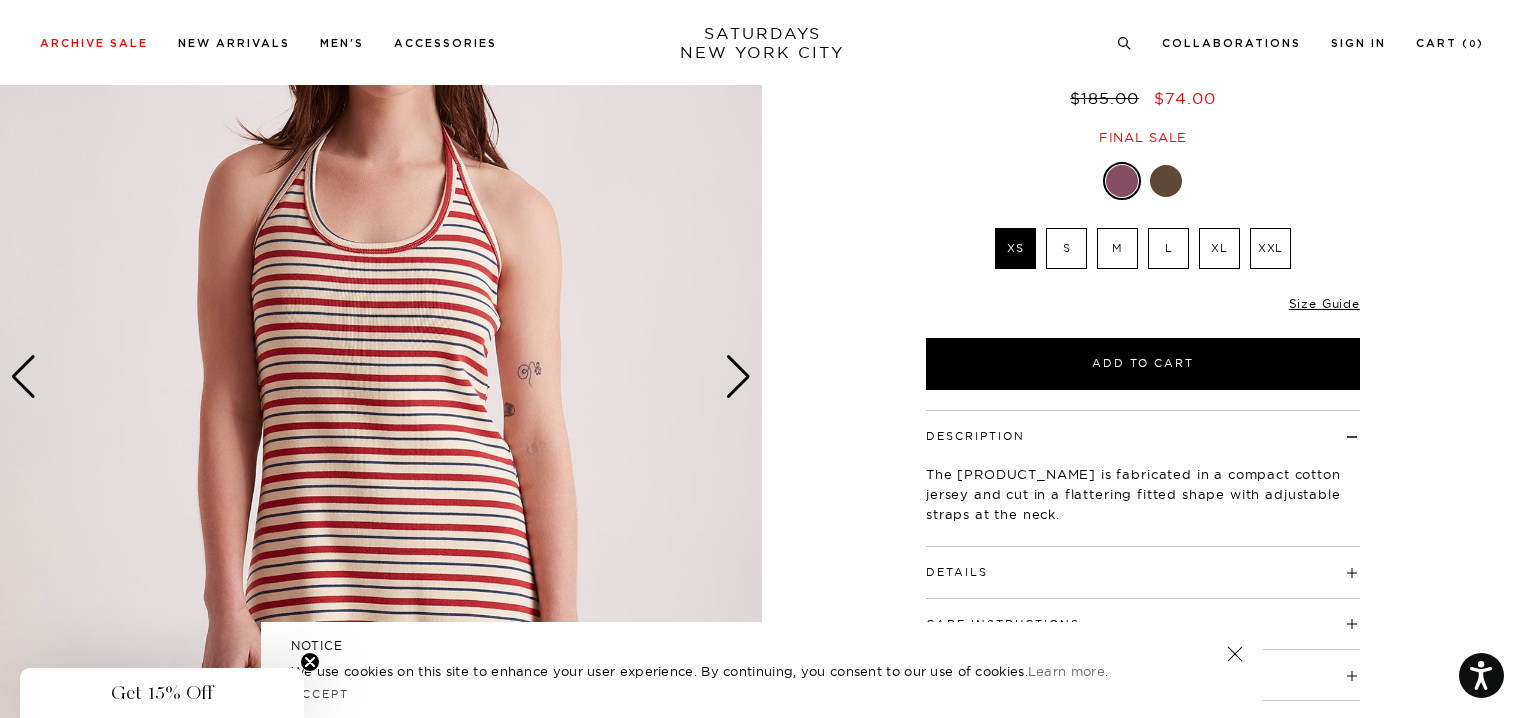 click at bounding box center (738, 377) 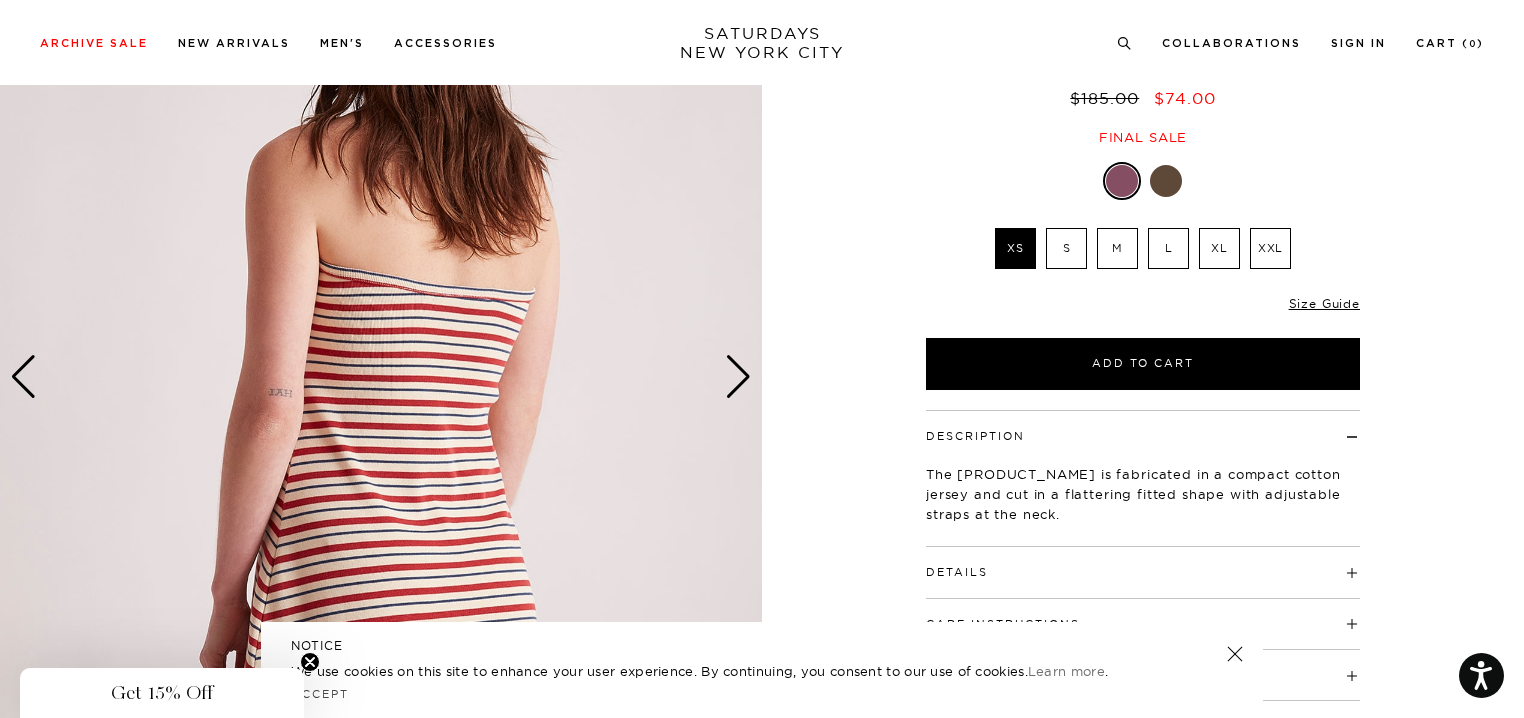click at bounding box center (738, 377) 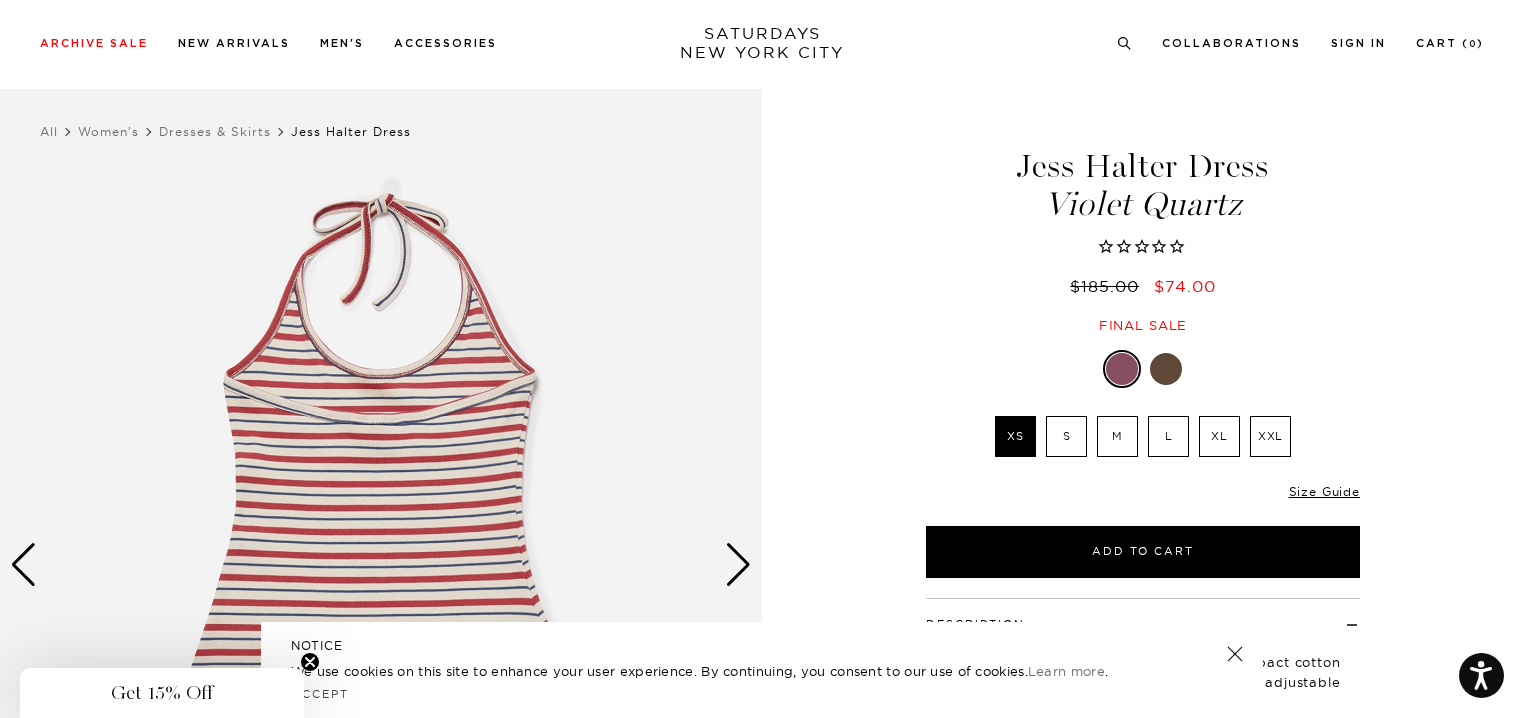scroll, scrollTop: 0, scrollLeft: 0, axis: both 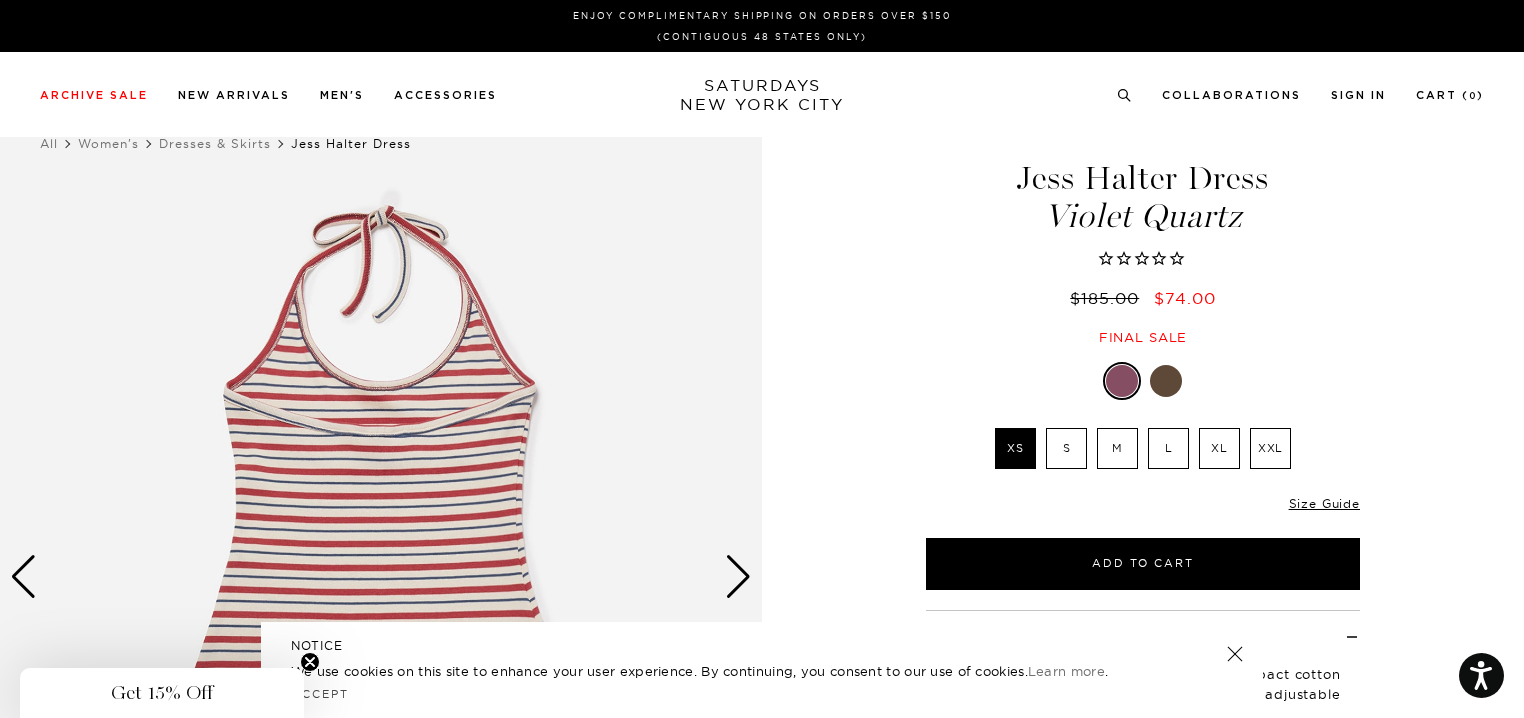 click on "M" at bounding box center (1117, 448) 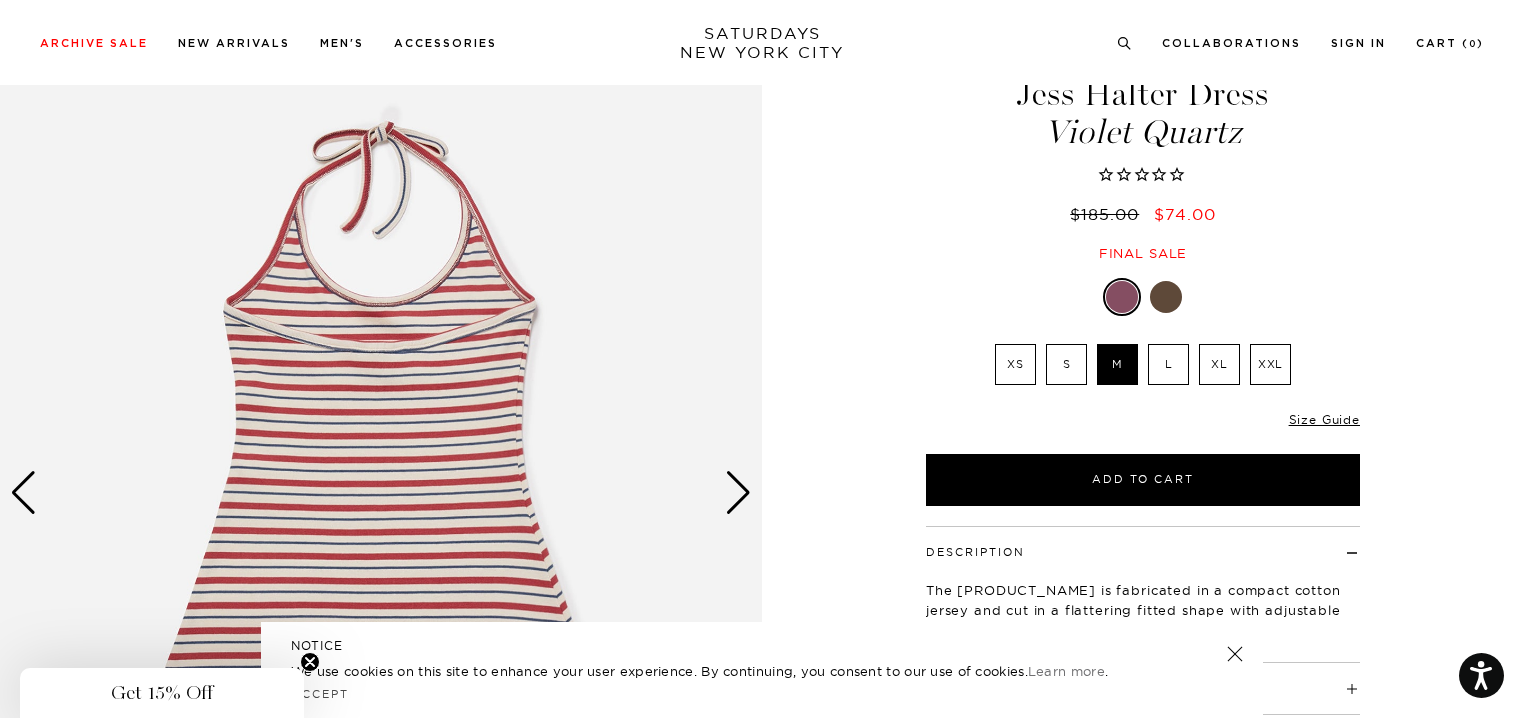 scroll, scrollTop: 200, scrollLeft: 0, axis: vertical 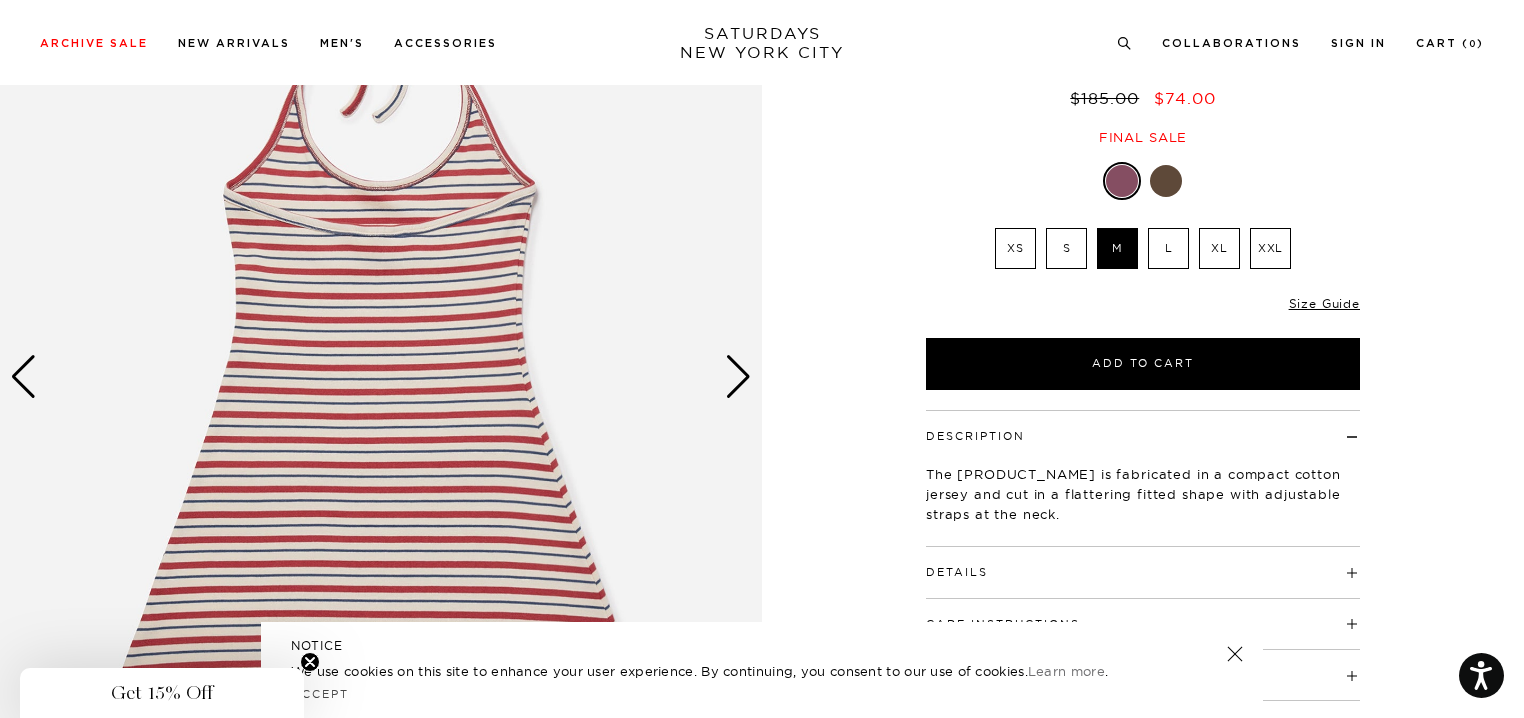 click at bounding box center (738, 377) 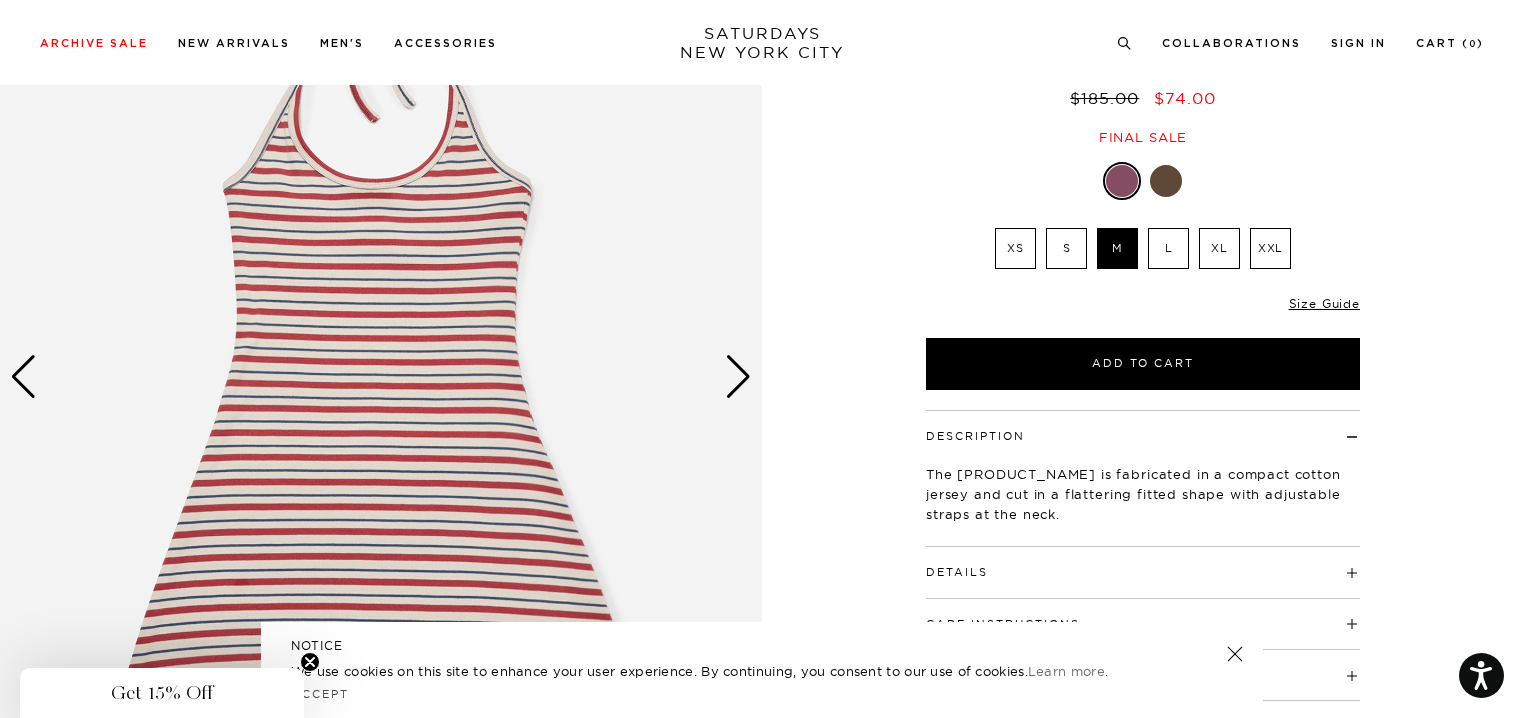 click at bounding box center (738, 377) 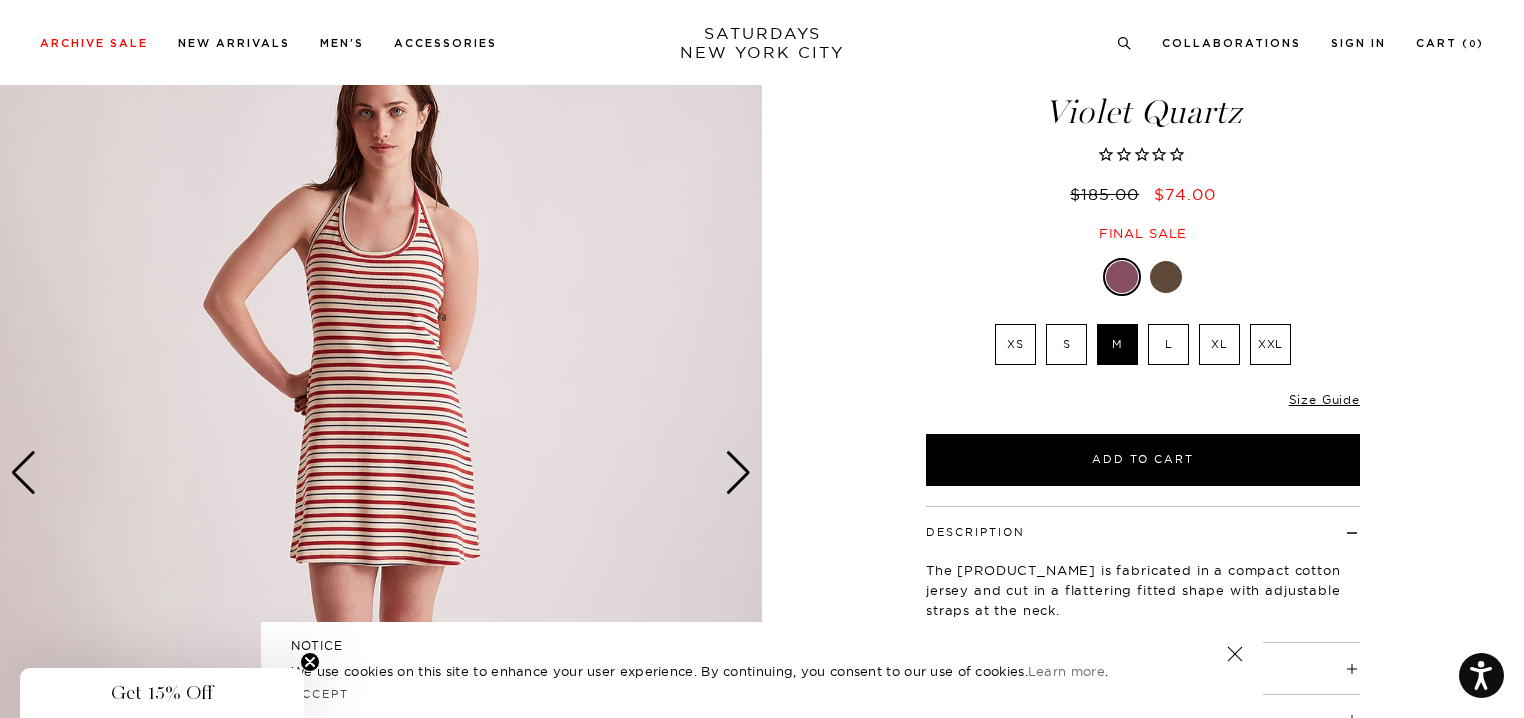 scroll, scrollTop: 69, scrollLeft: 0, axis: vertical 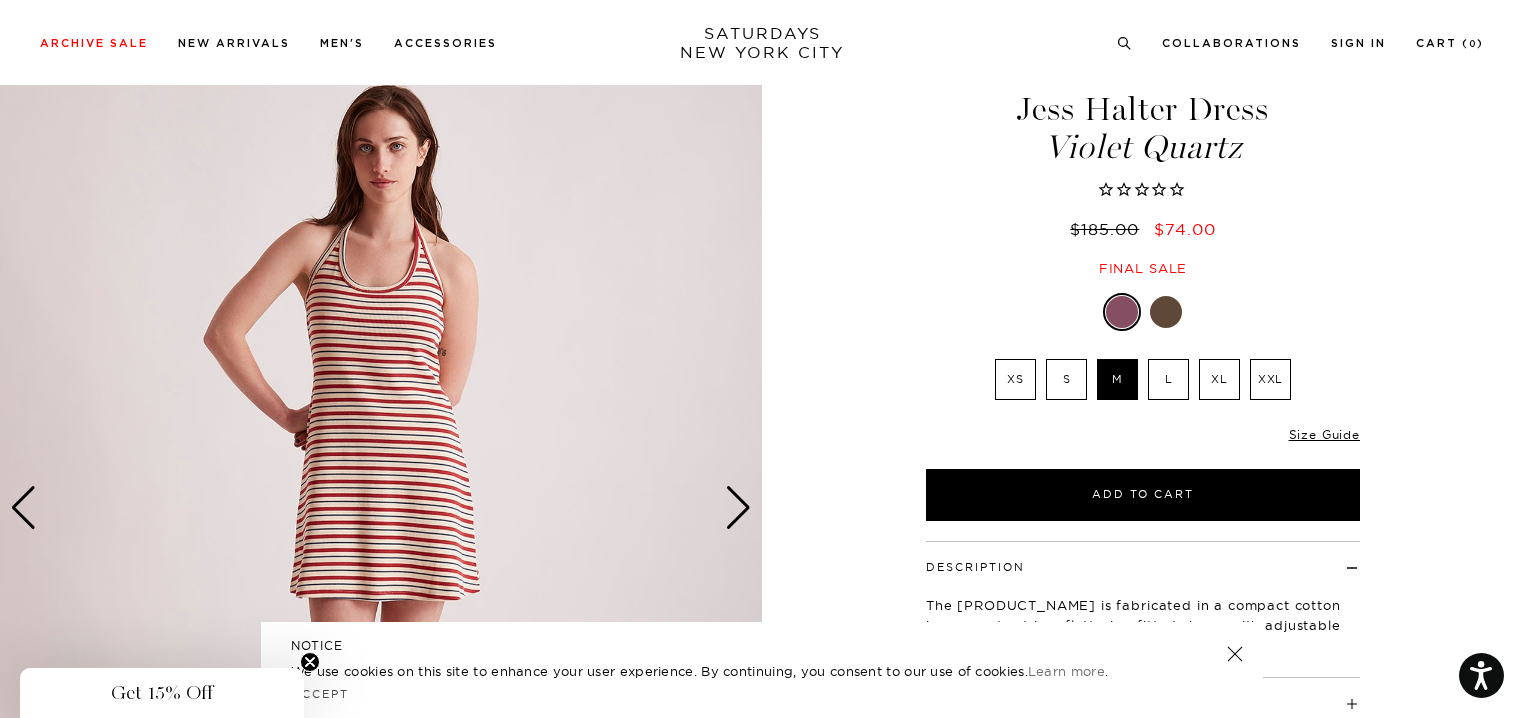click at bounding box center (1166, 312) 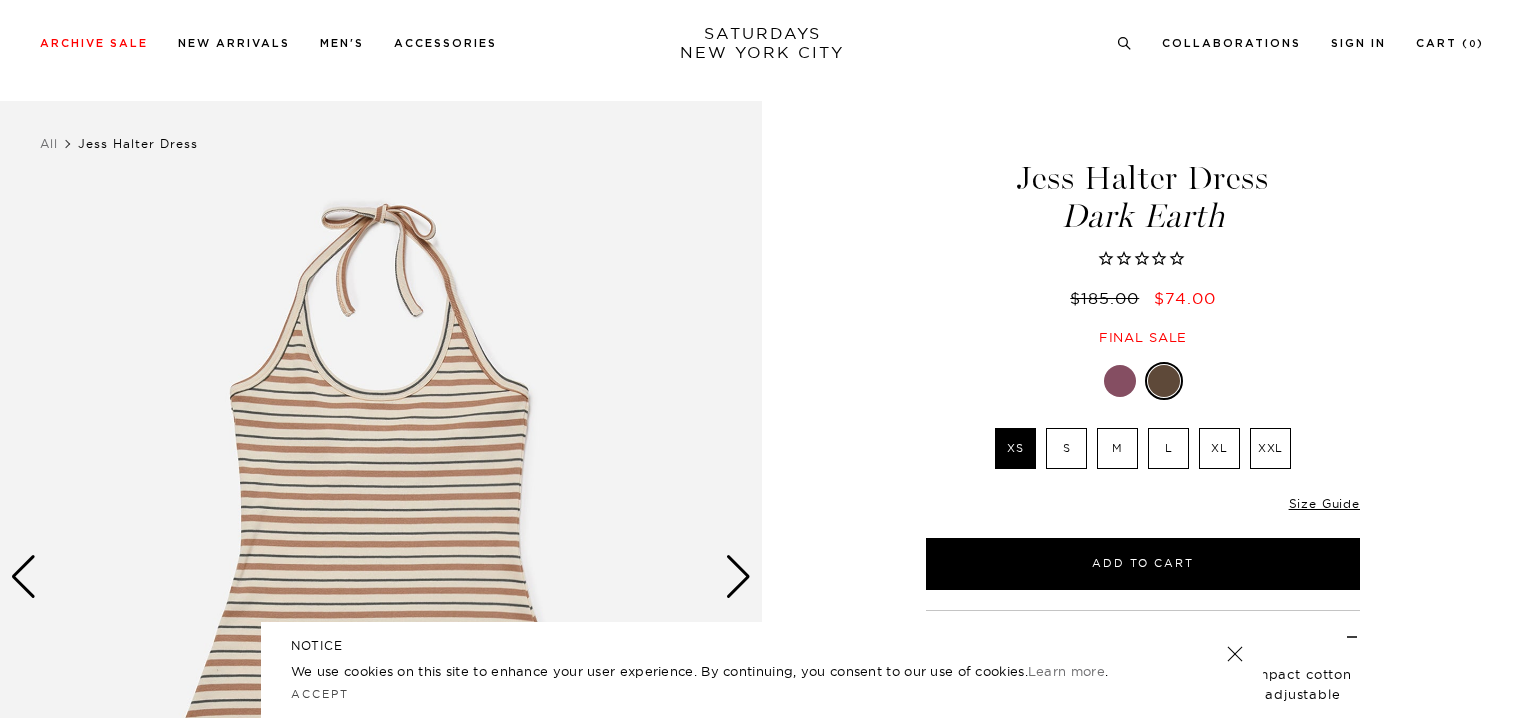 scroll, scrollTop: 188, scrollLeft: 0, axis: vertical 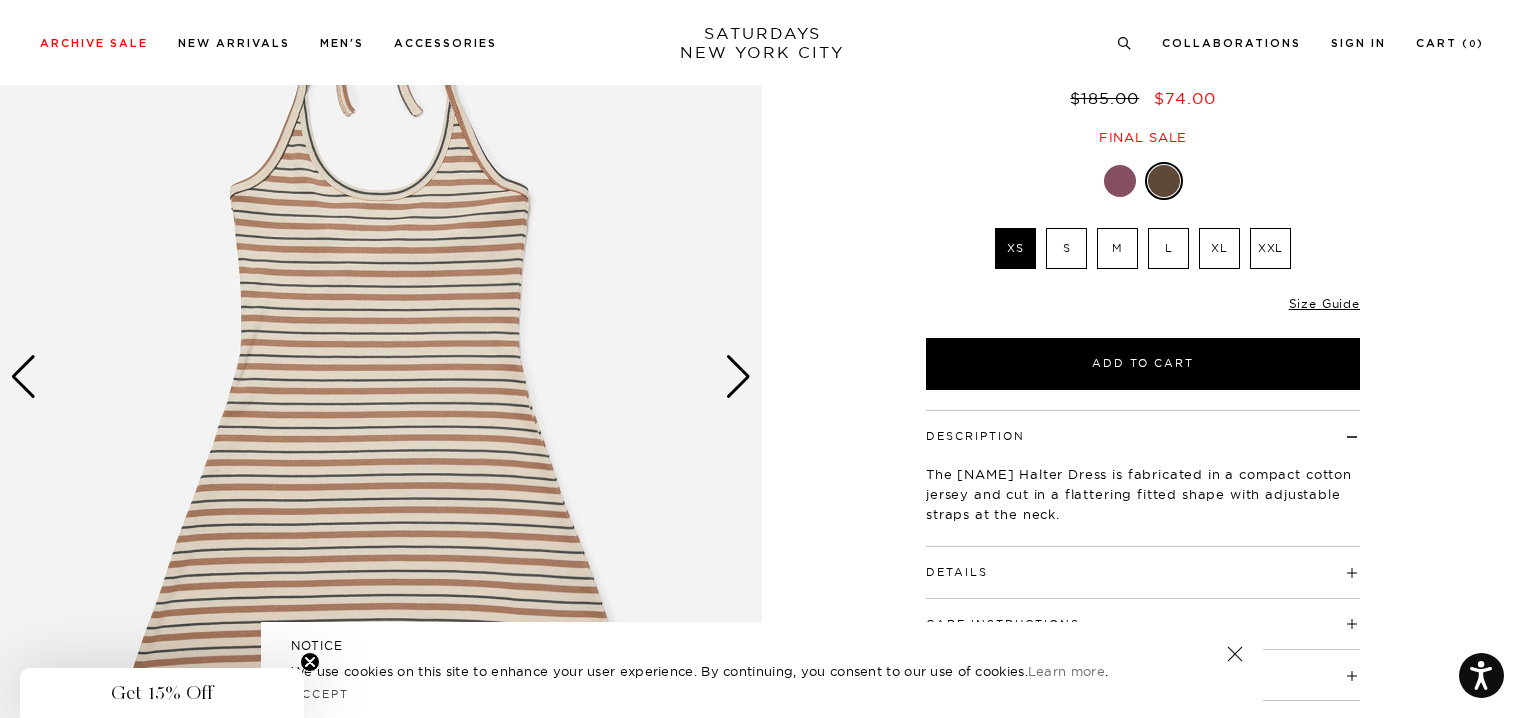 click at bounding box center [738, 377] 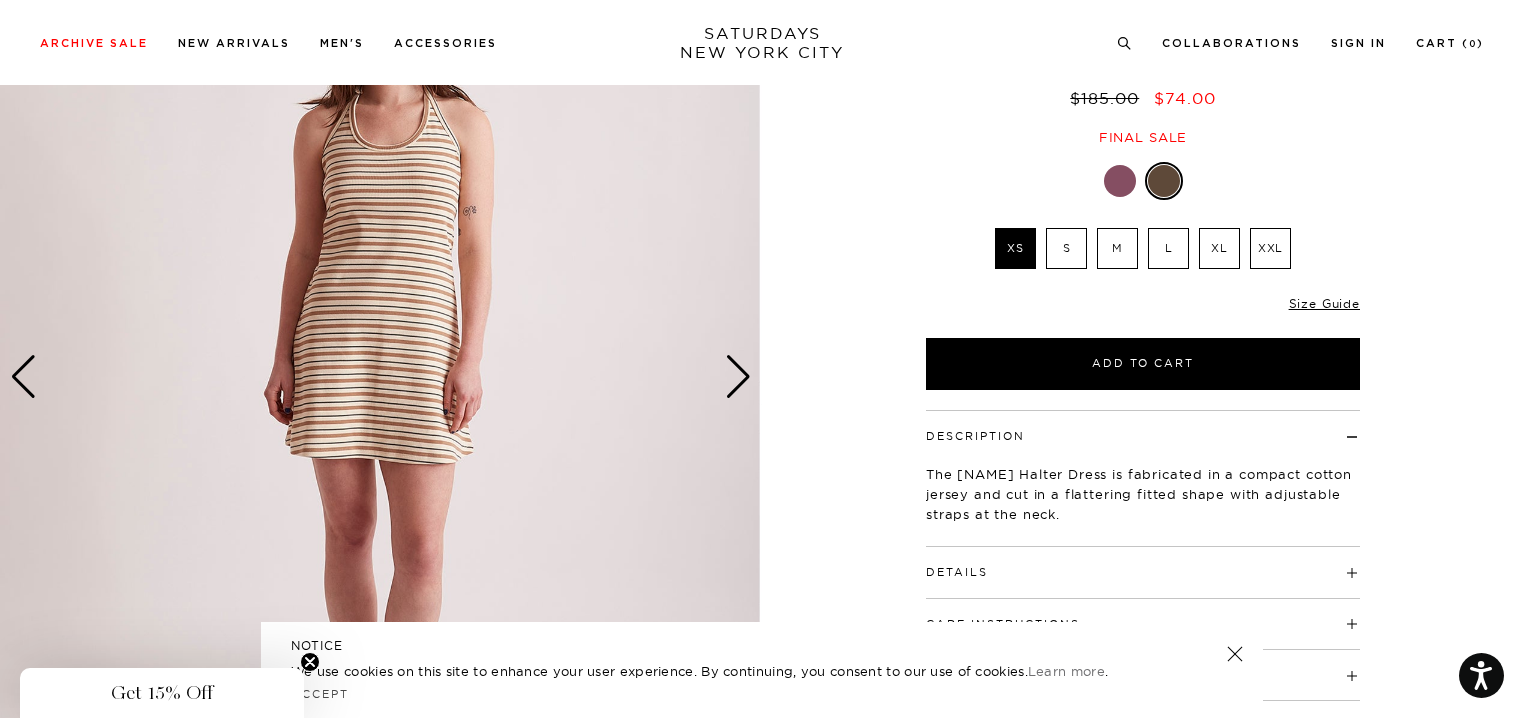 click at bounding box center (738, 377) 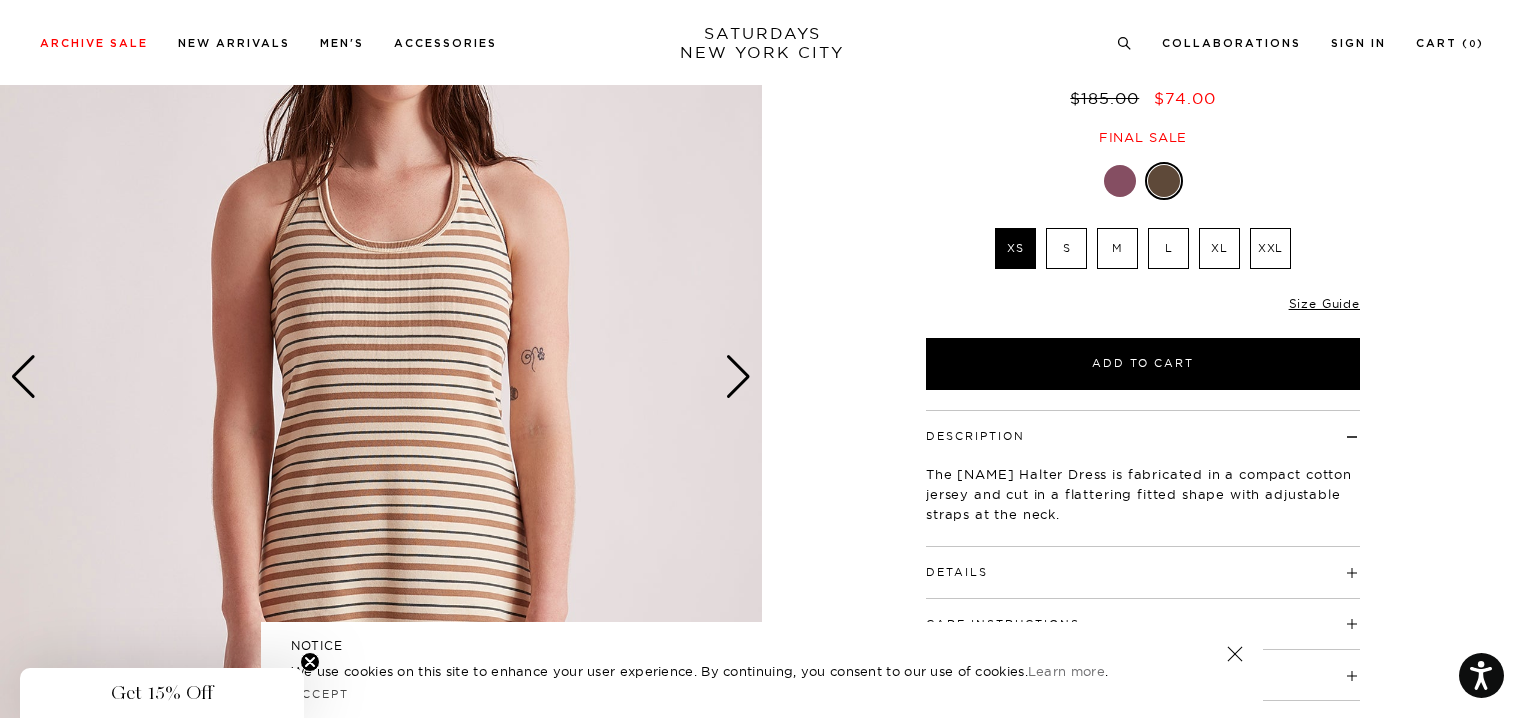 click at bounding box center (738, 377) 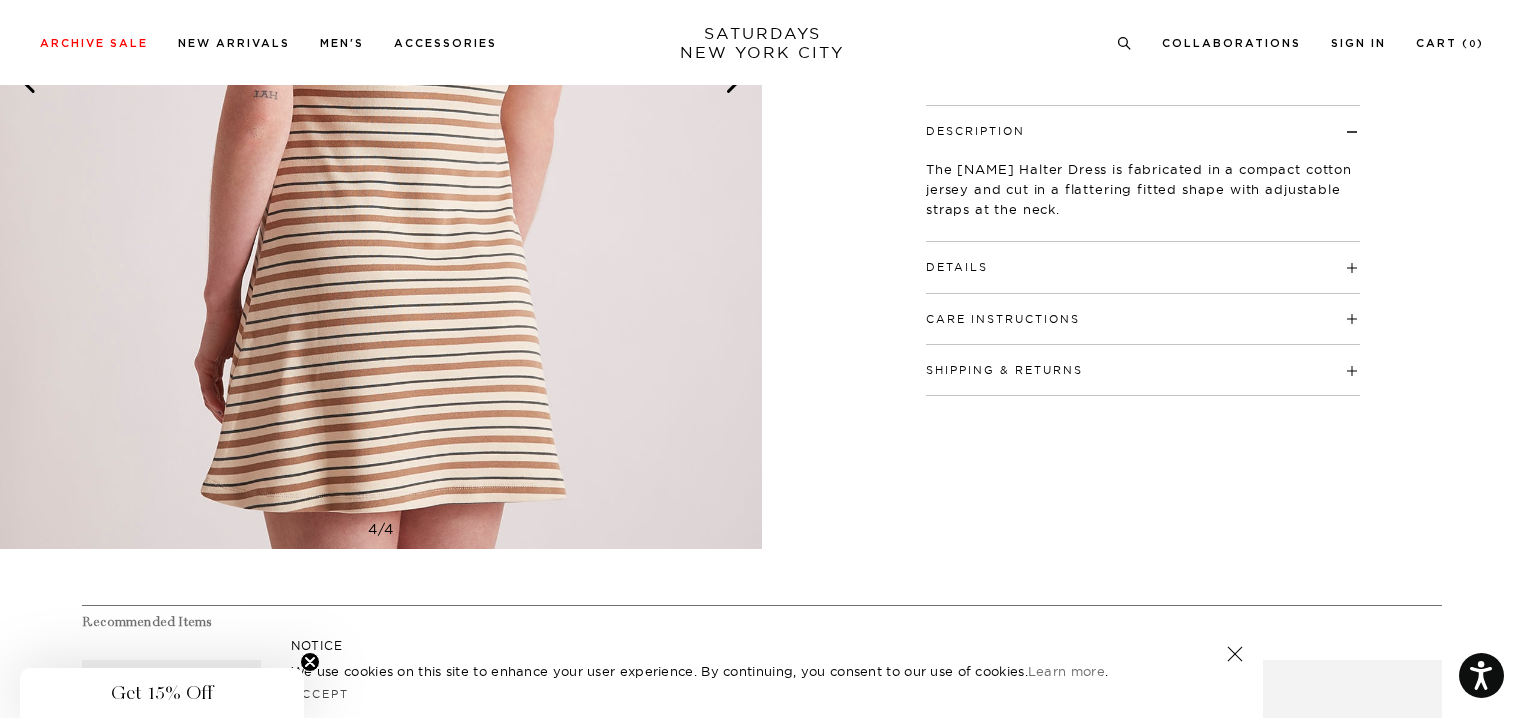 scroll, scrollTop: 200, scrollLeft: 0, axis: vertical 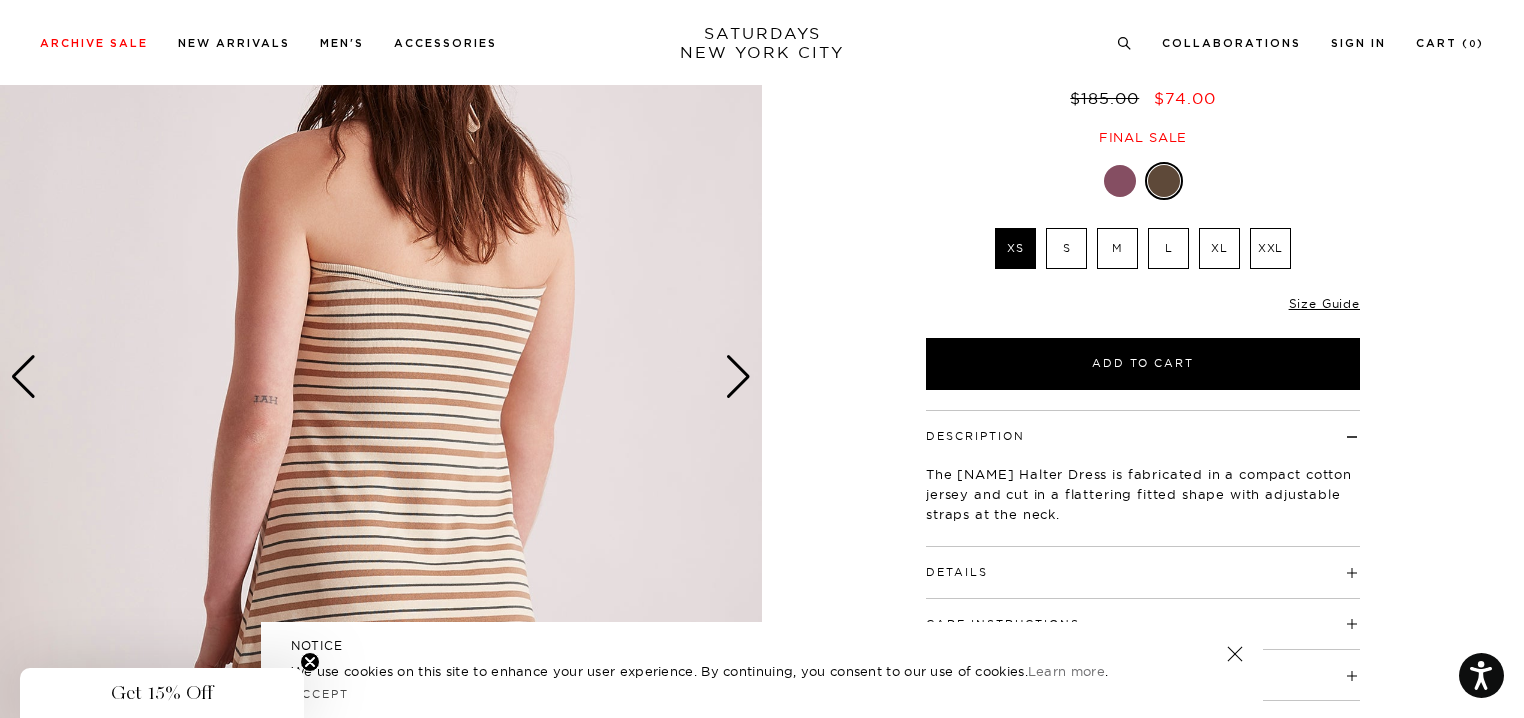 click at bounding box center [738, 377] 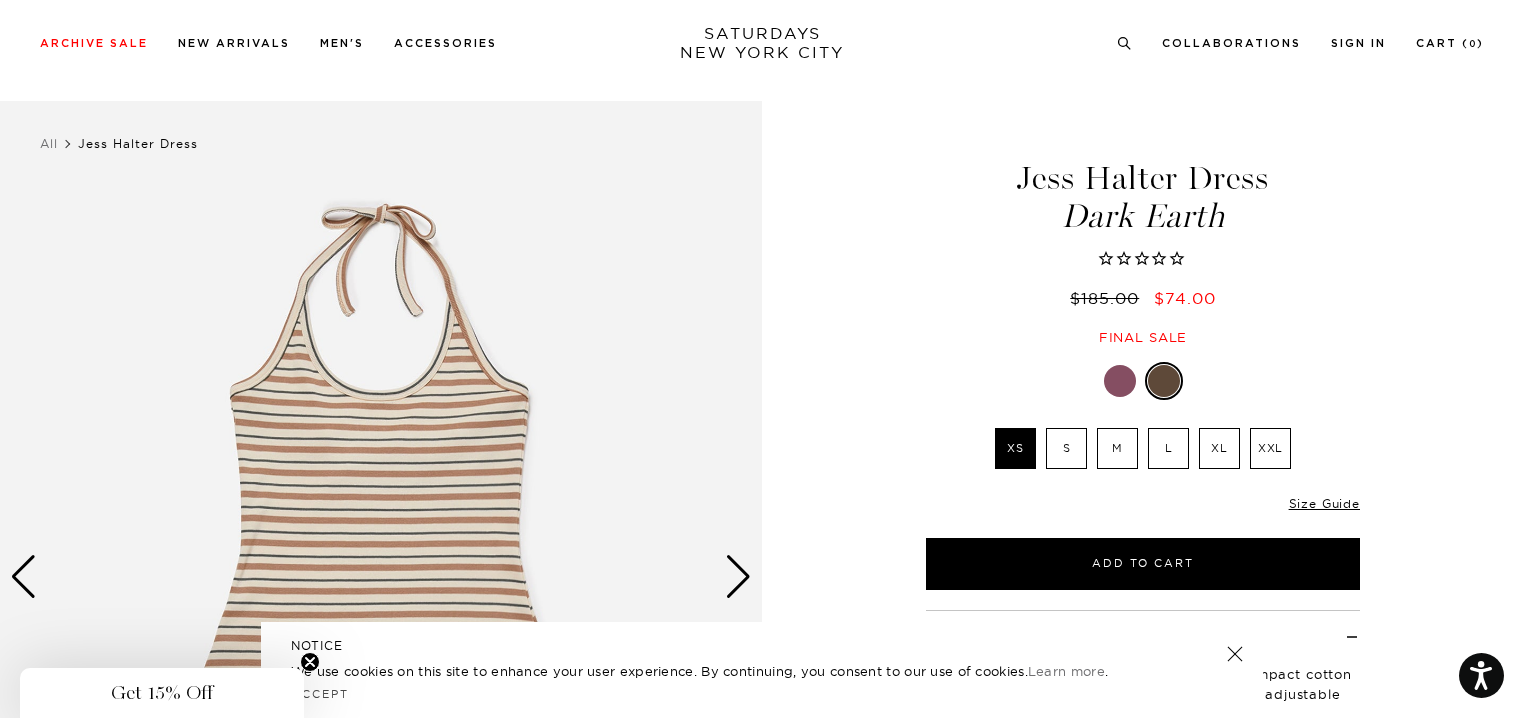 scroll, scrollTop: 100, scrollLeft: 0, axis: vertical 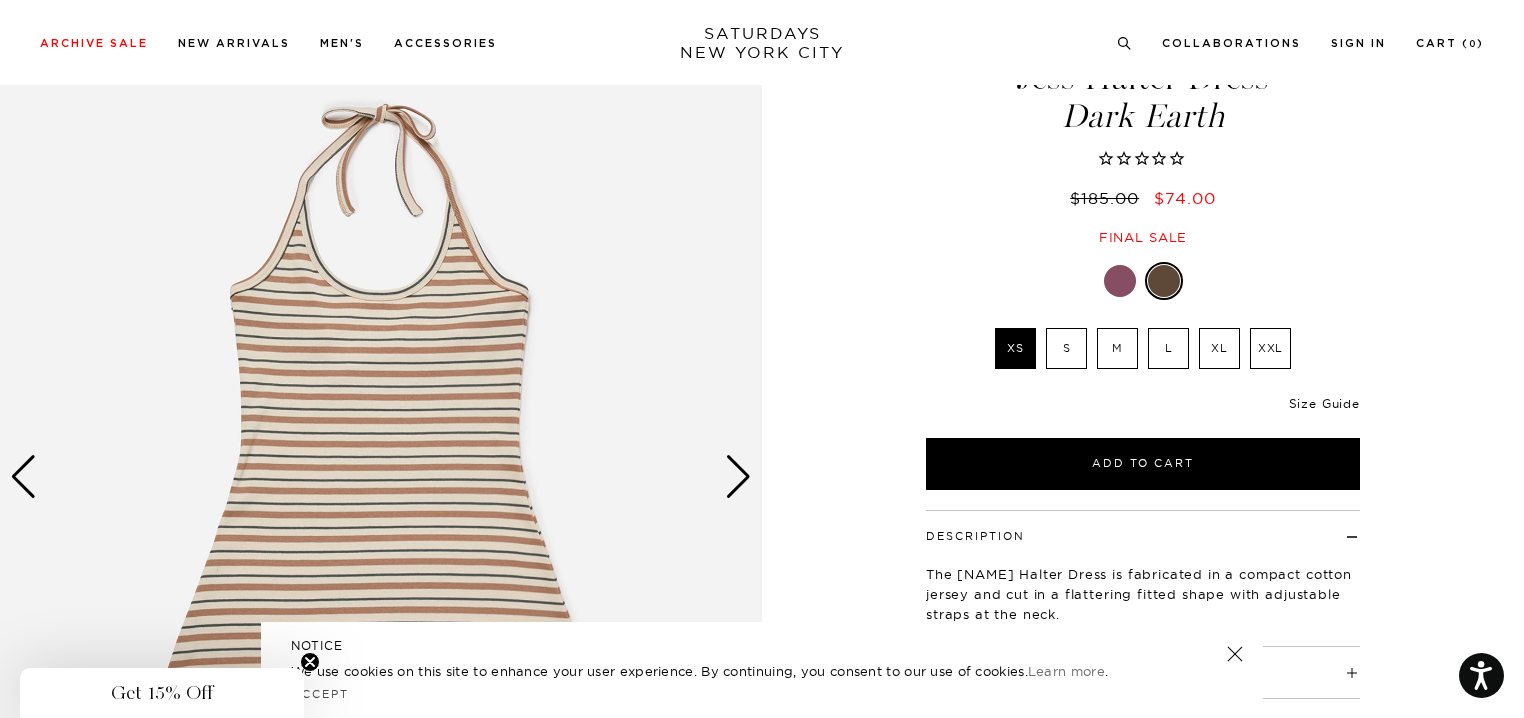click on "Size Guide" at bounding box center (1324, 403) 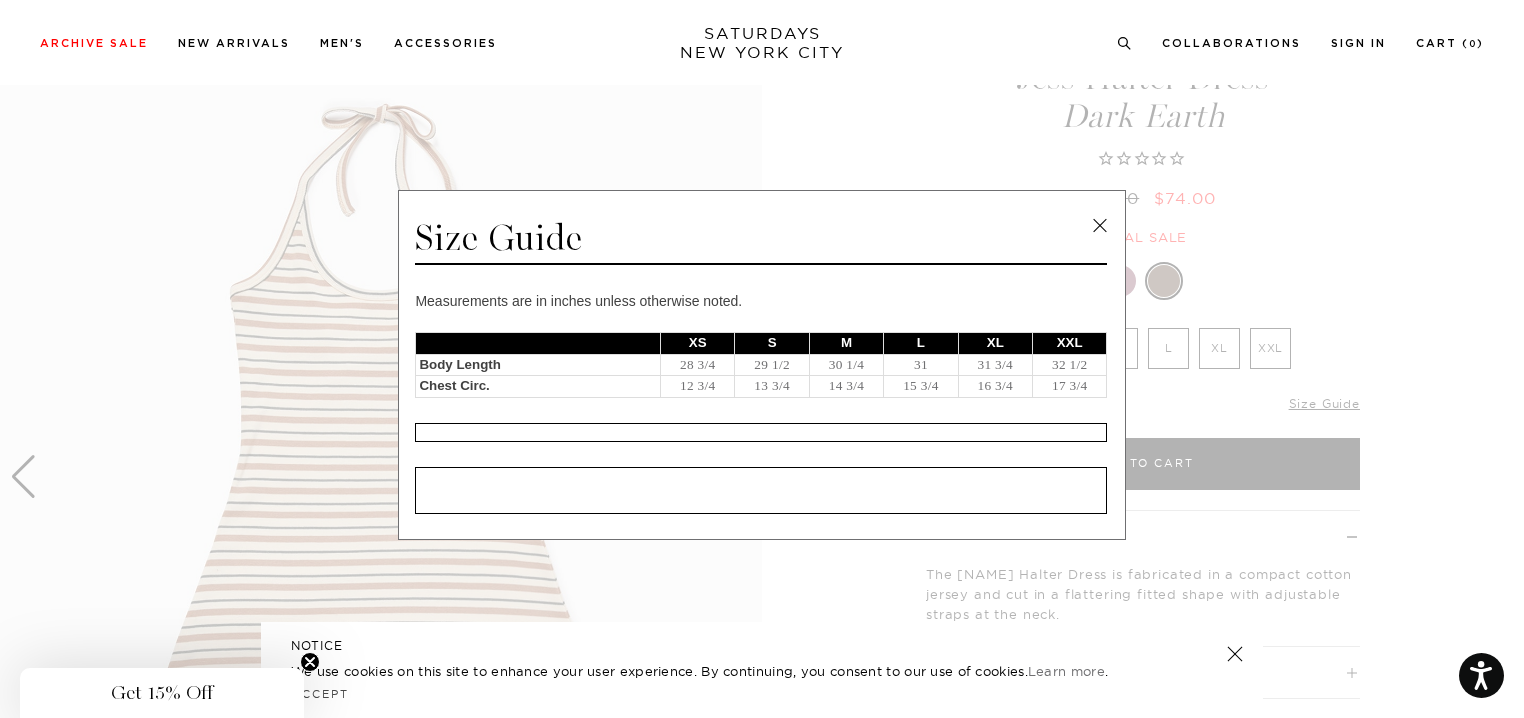 scroll, scrollTop: 9, scrollLeft: 0, axis: vertical 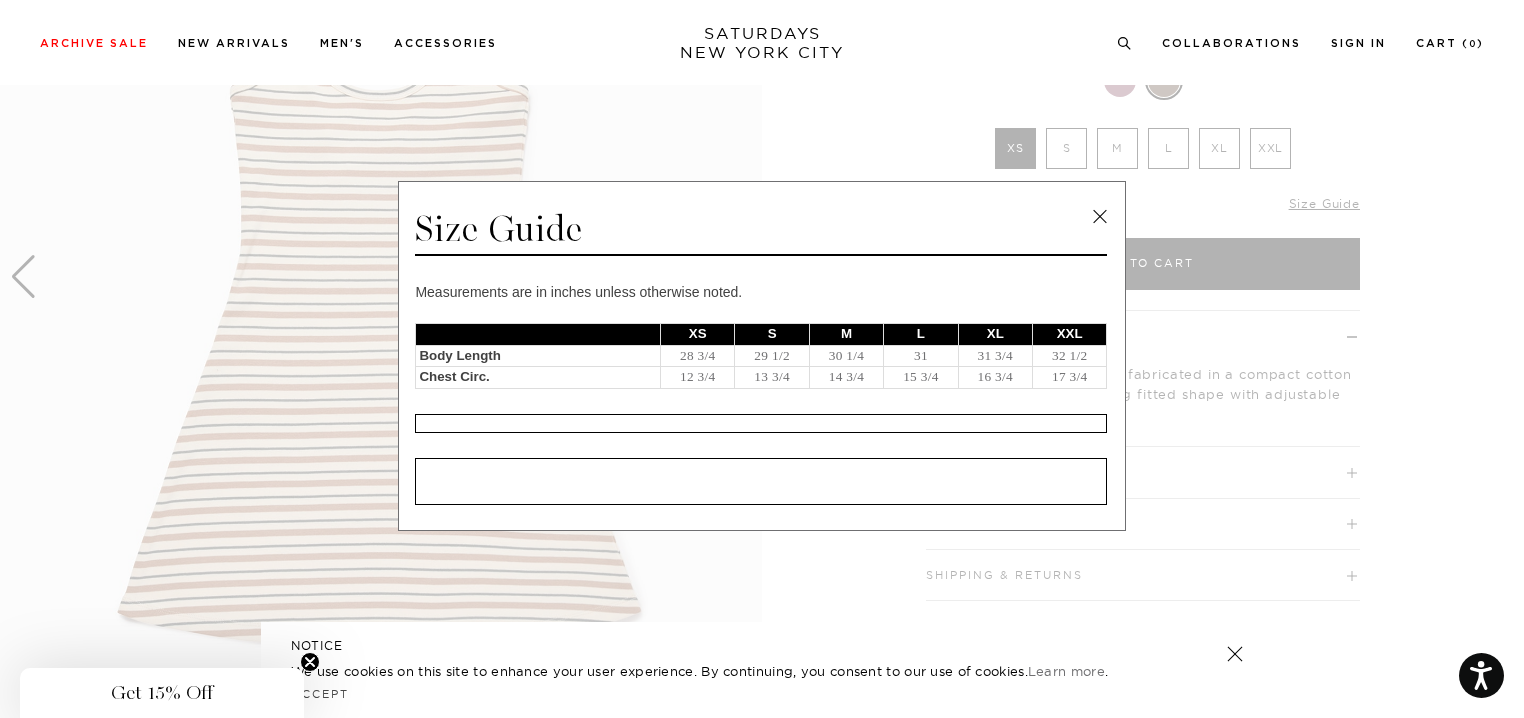 click on "Measurements are in inches unless otherwise noted.  XS S M L XL XXL Body Length 28 3/4 29 1/2 30 1/4 31 31 3/4 32 1/2 Chest Circ. 12 3/4 13 3/4 14 3/4 15 3/4 16 3/4 17 3/4" at bounding box center [761, 393] 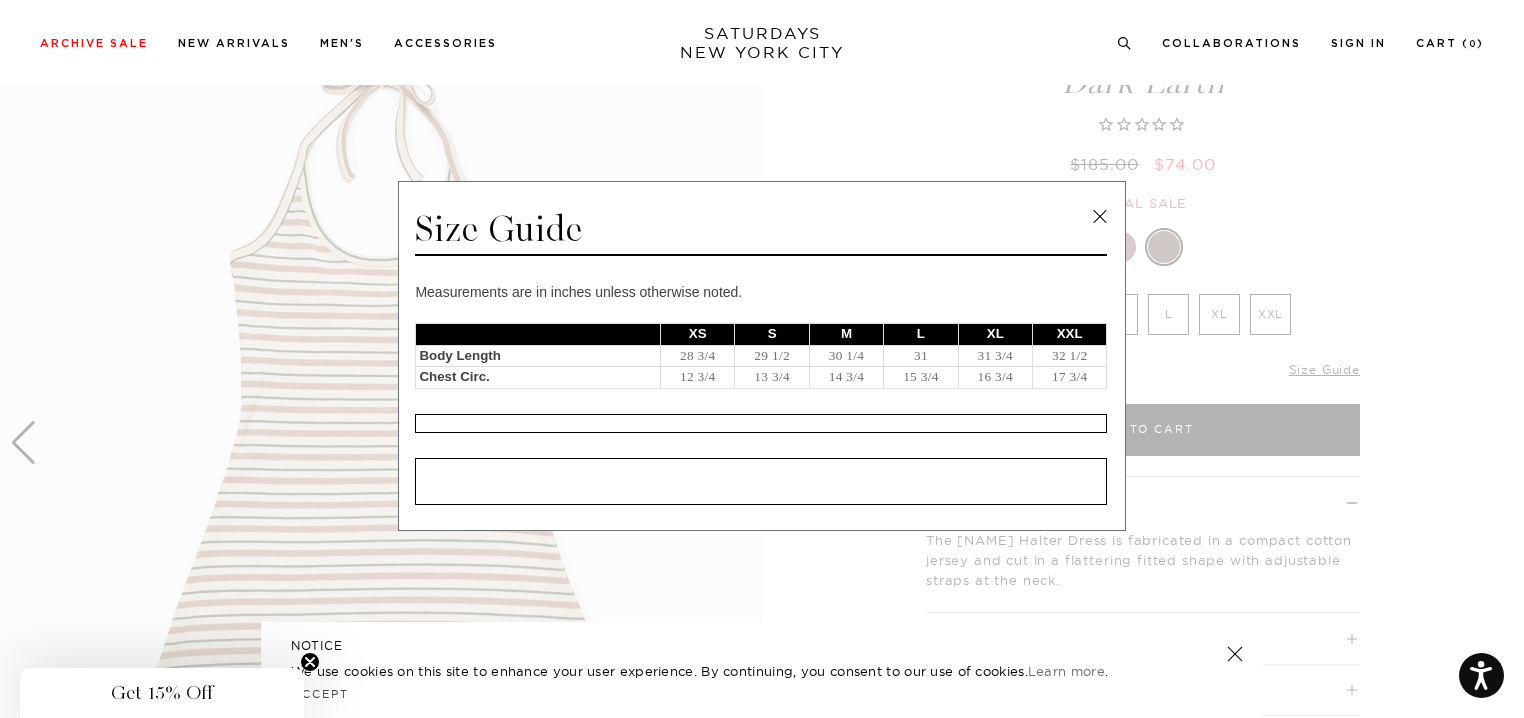 scroll, scrollTop: 100, scrollLeft: 0, axis: vertical 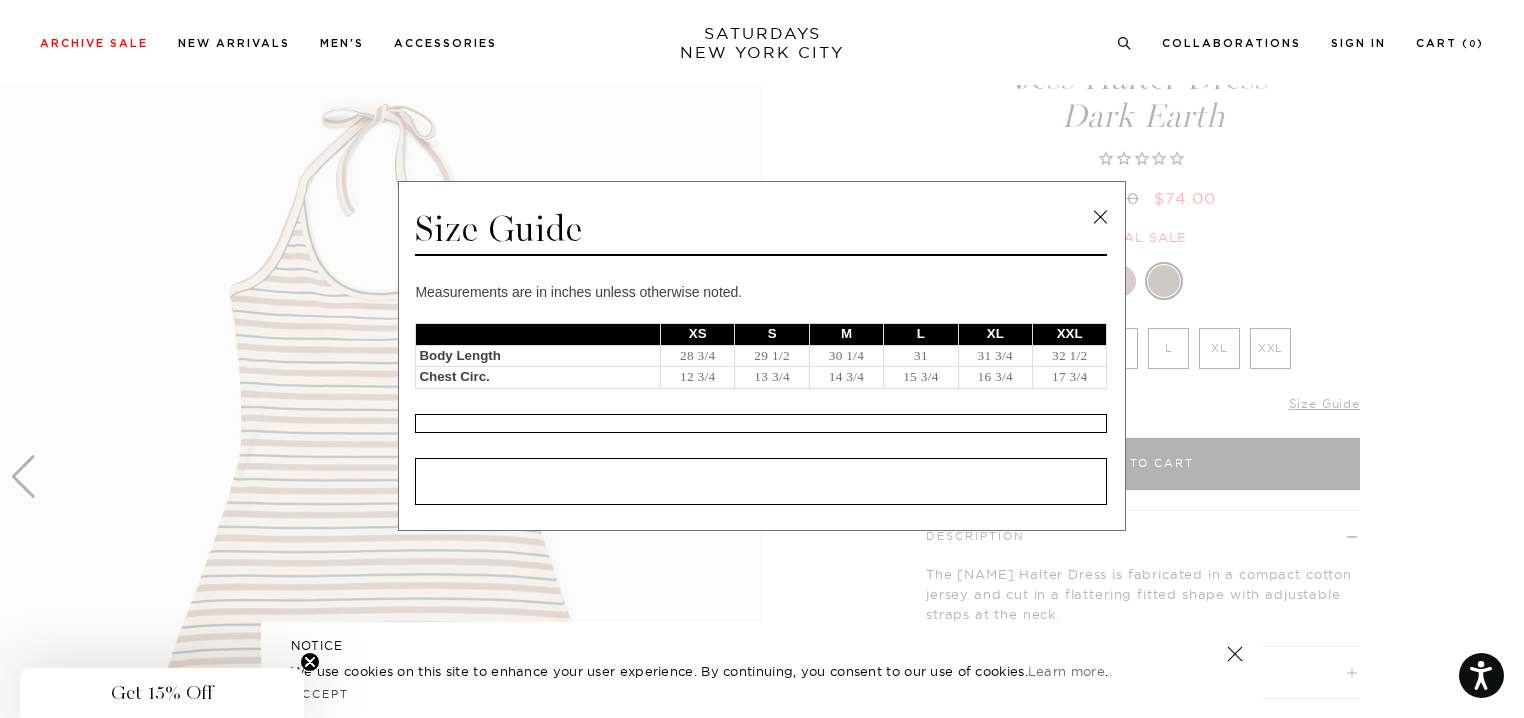 click at bounding box center (1100, 217) 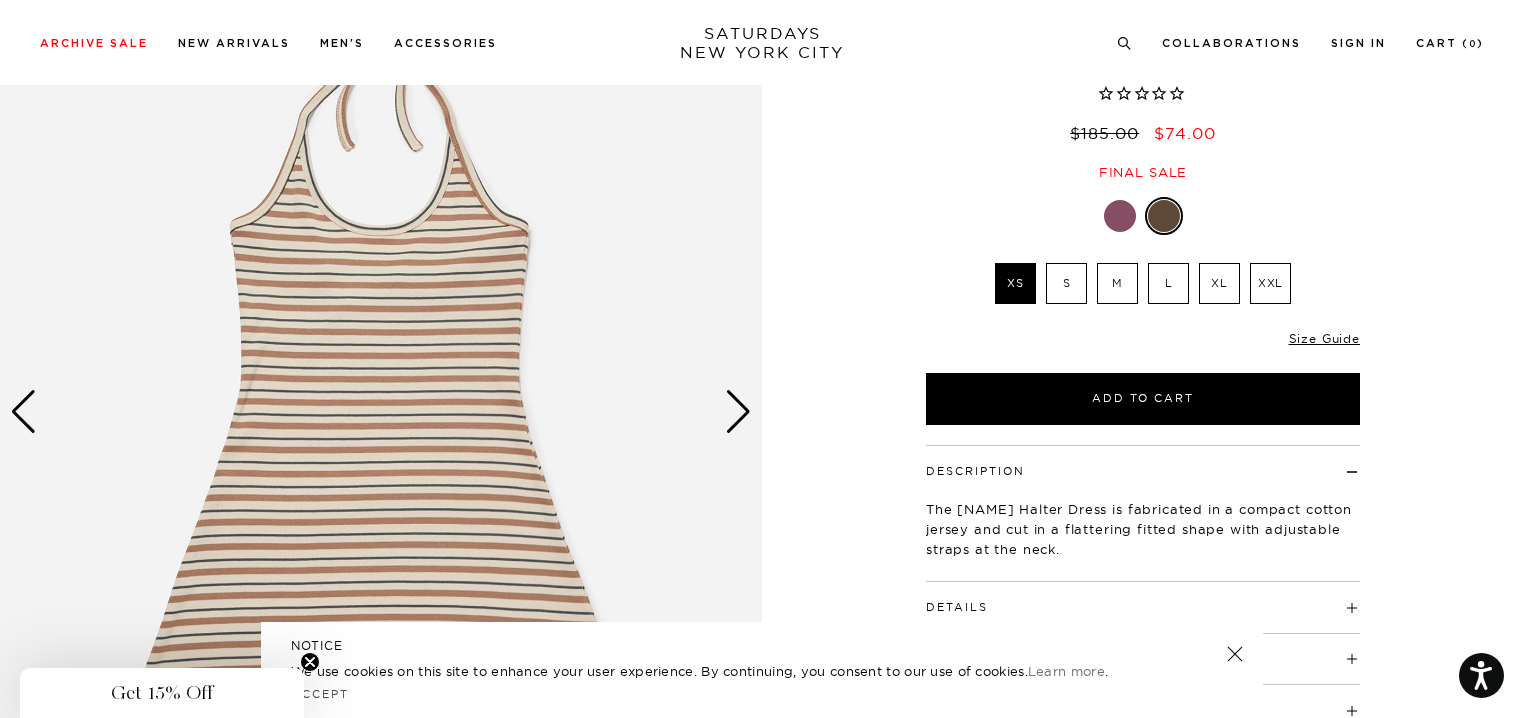 scroll, scrollTop: 200, scrollLeft: 0, axis: vertical 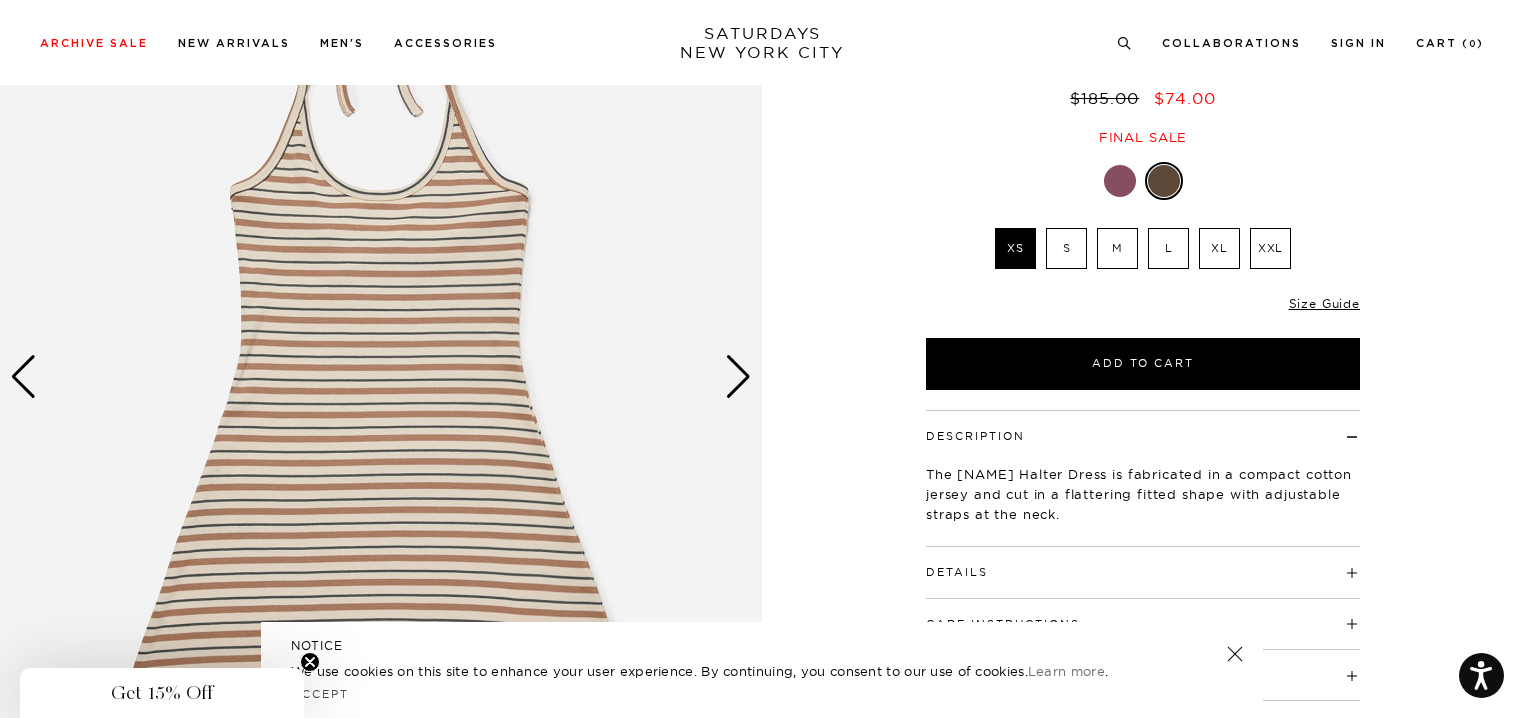 click on "S" at bounding box center (1066, 248) 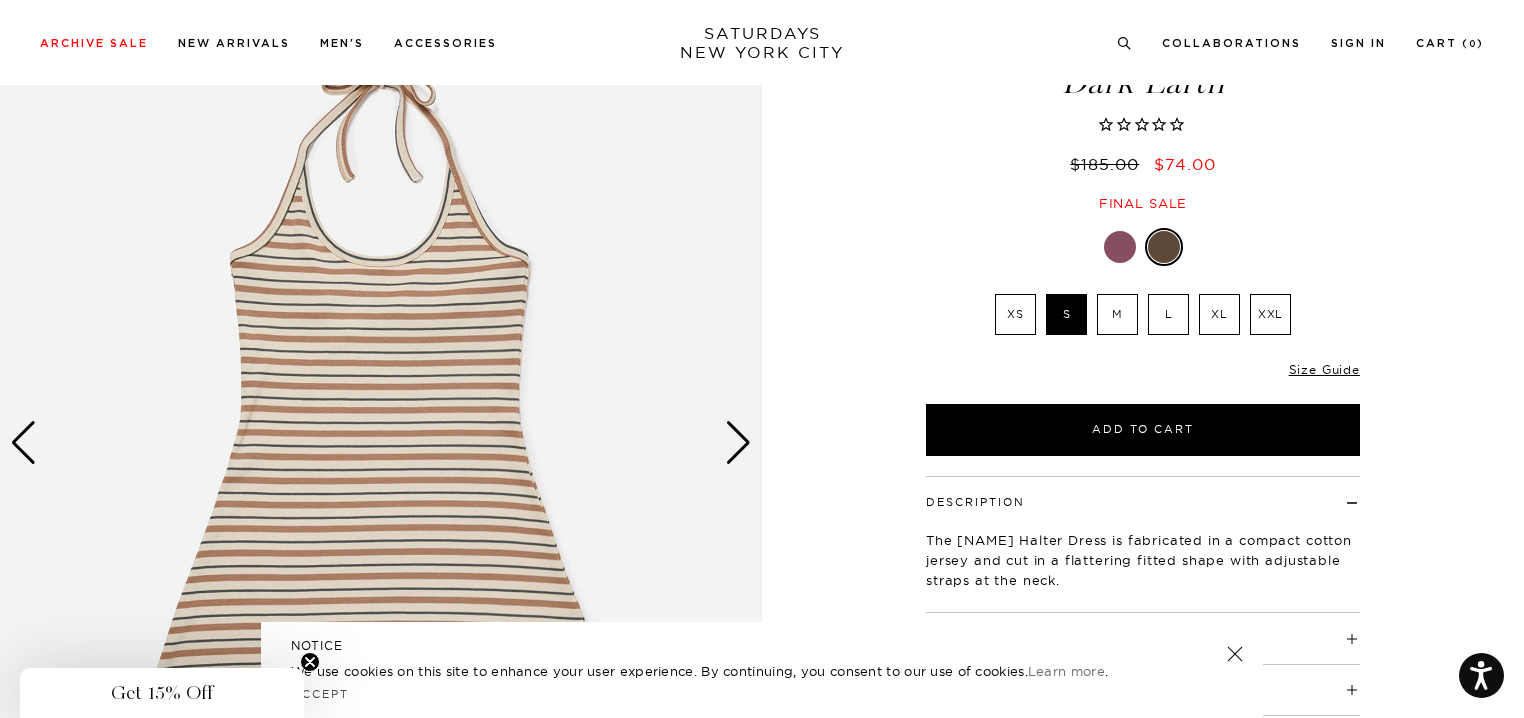 scroll, scrollTop: 300, scrollLeft: 0, axis: vertical 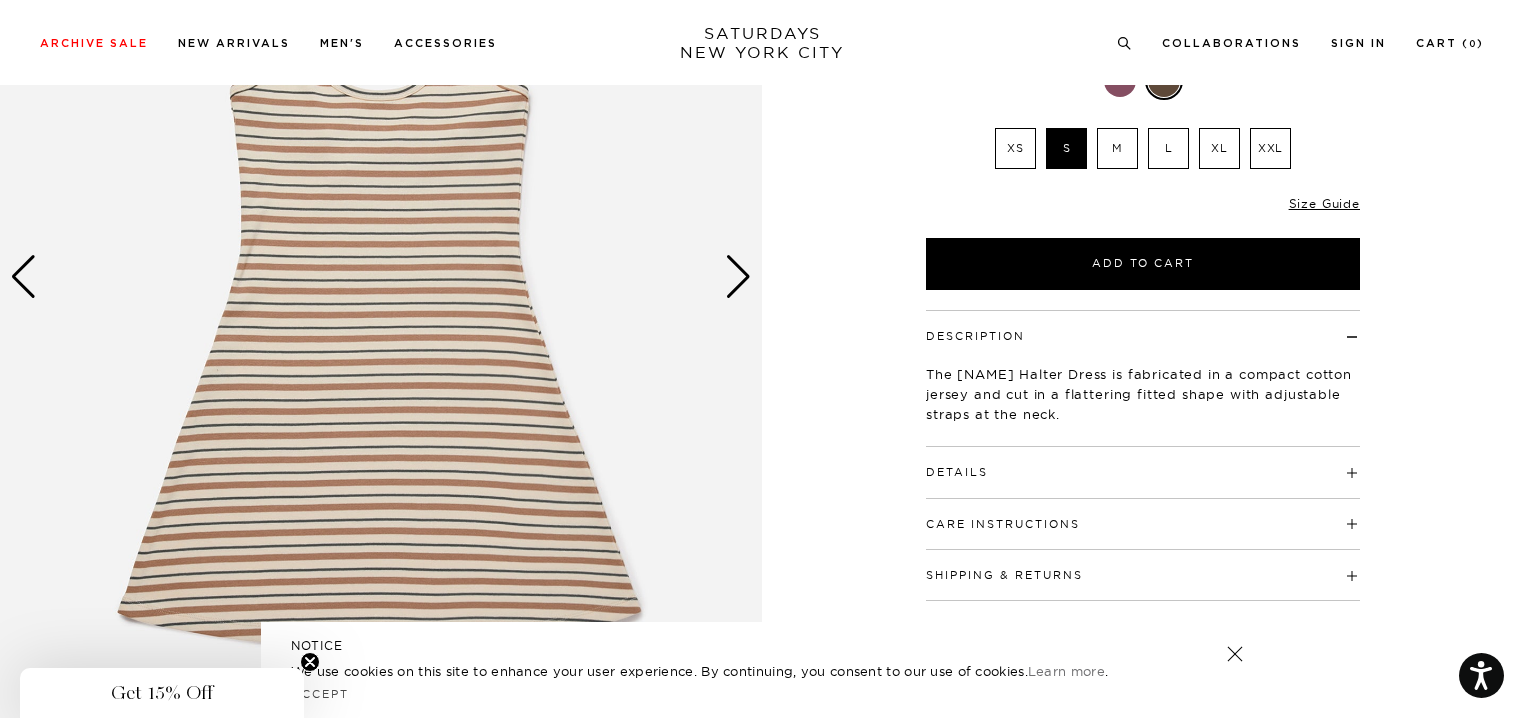 click at bounding box center (738, 277) 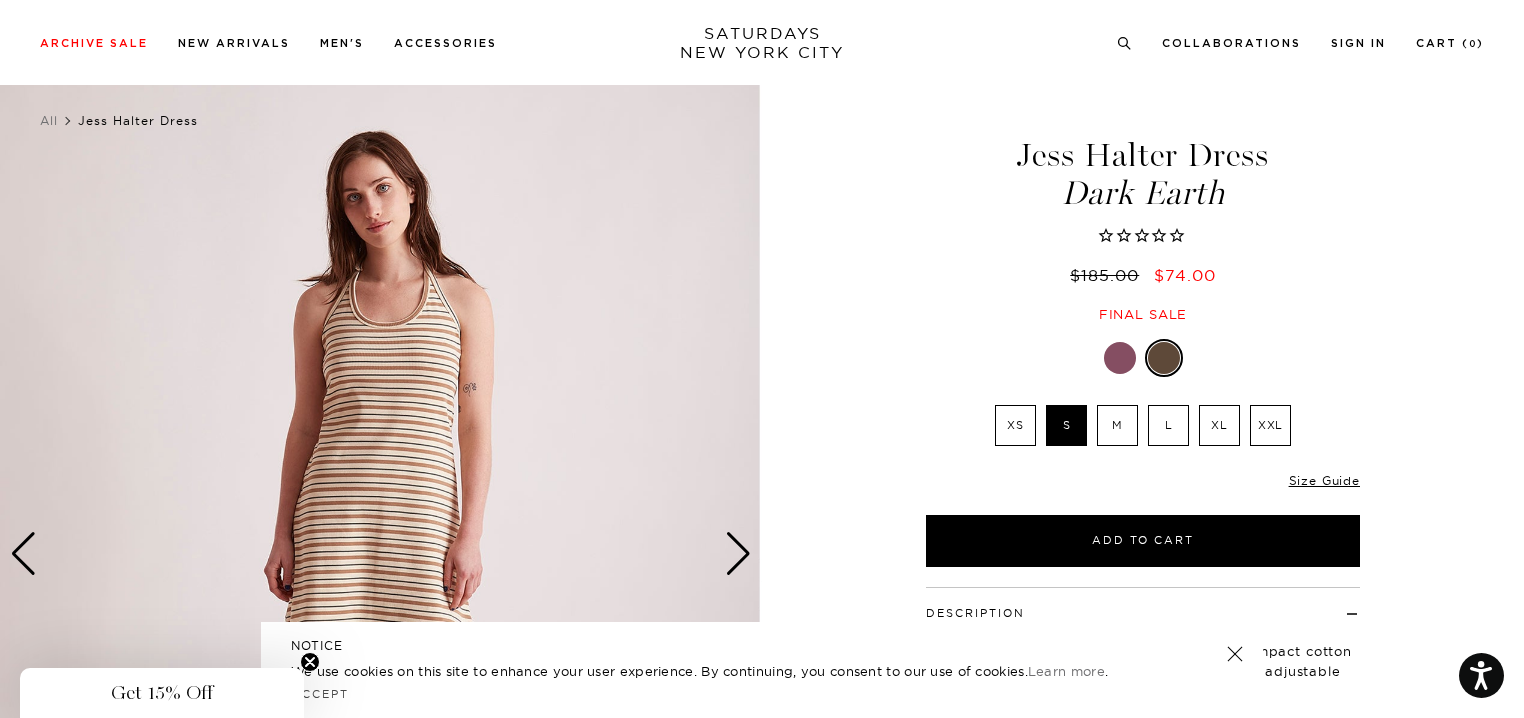 scroll, scrollTop: 0, scrollLeft: 0, axis: both 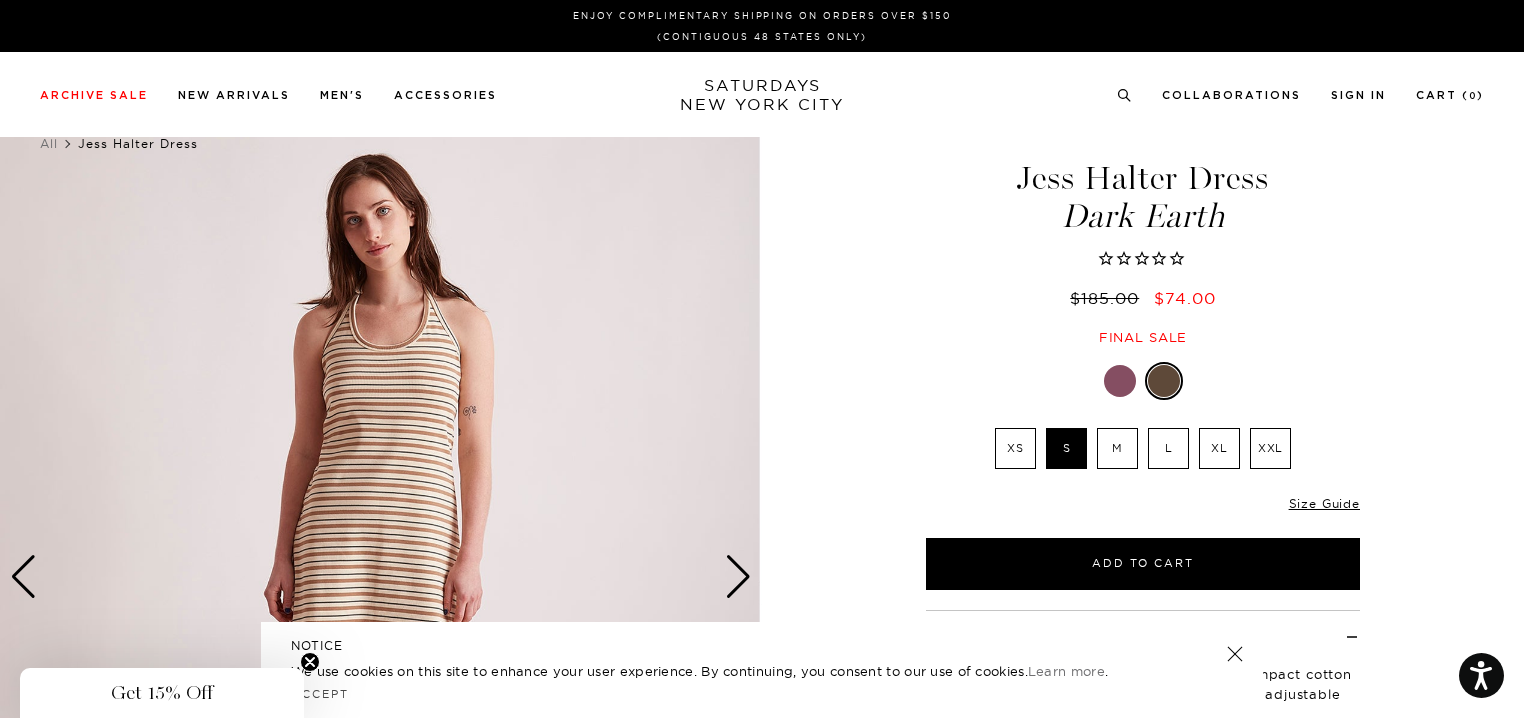 click at bounding box center (738, 577) 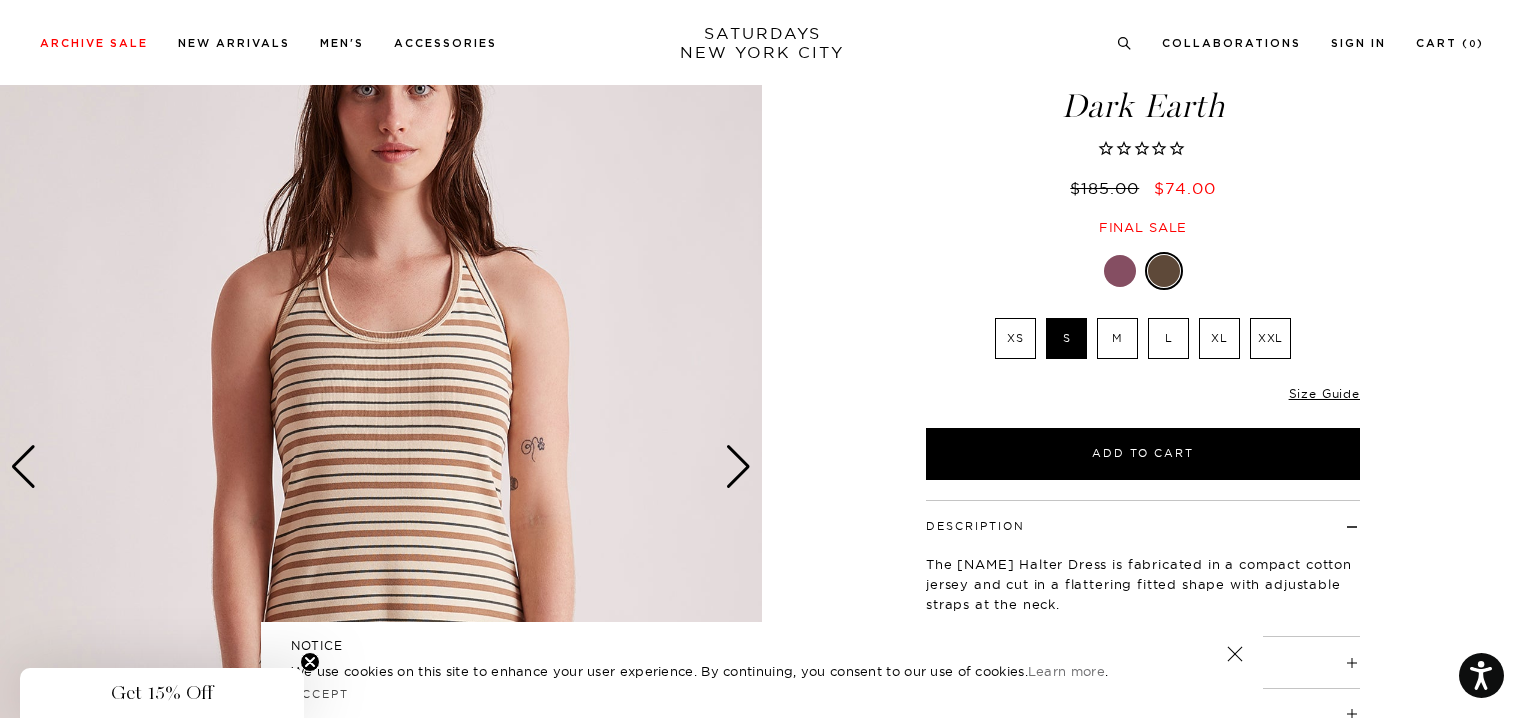 scroll, scrollTop: 100, scrollLeft: 0, axis: vertical 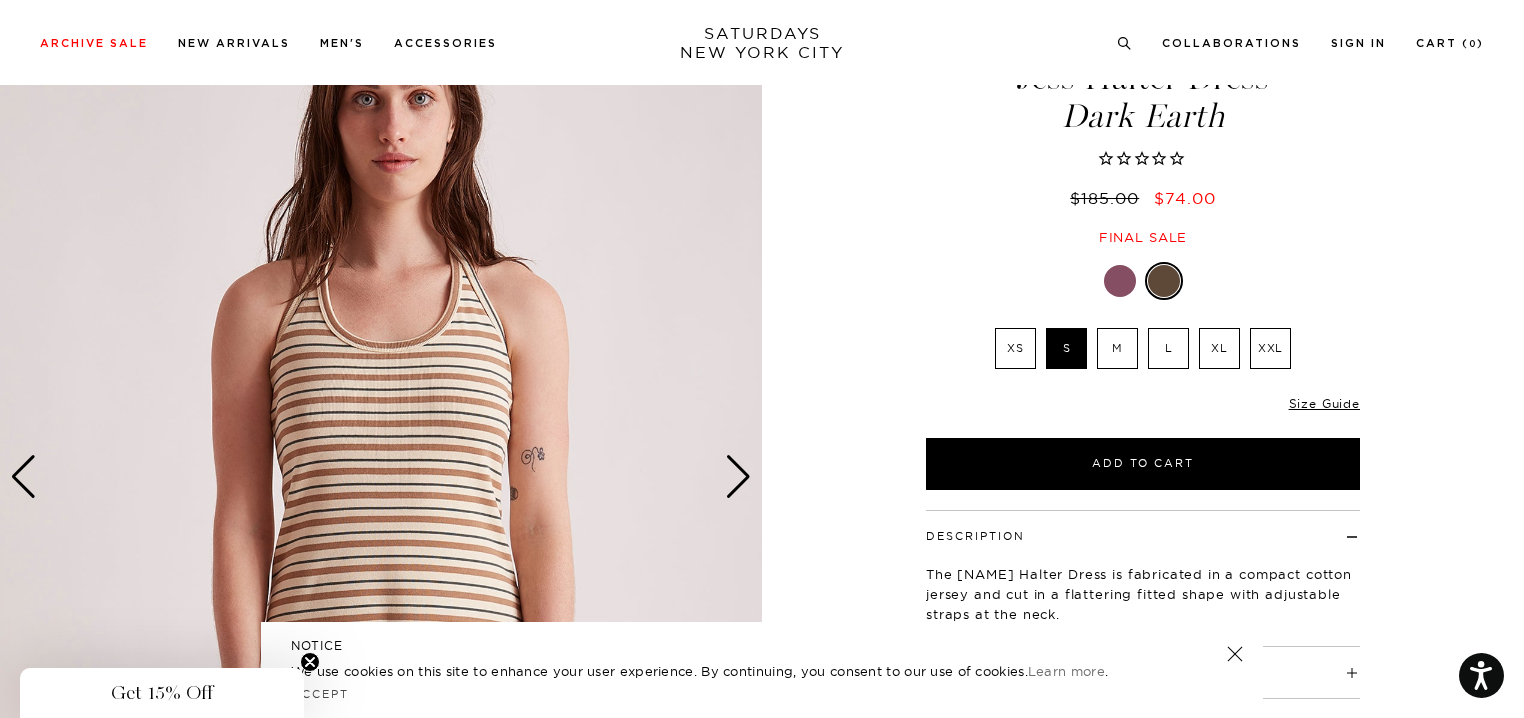 click at bounding box center [738, 477] 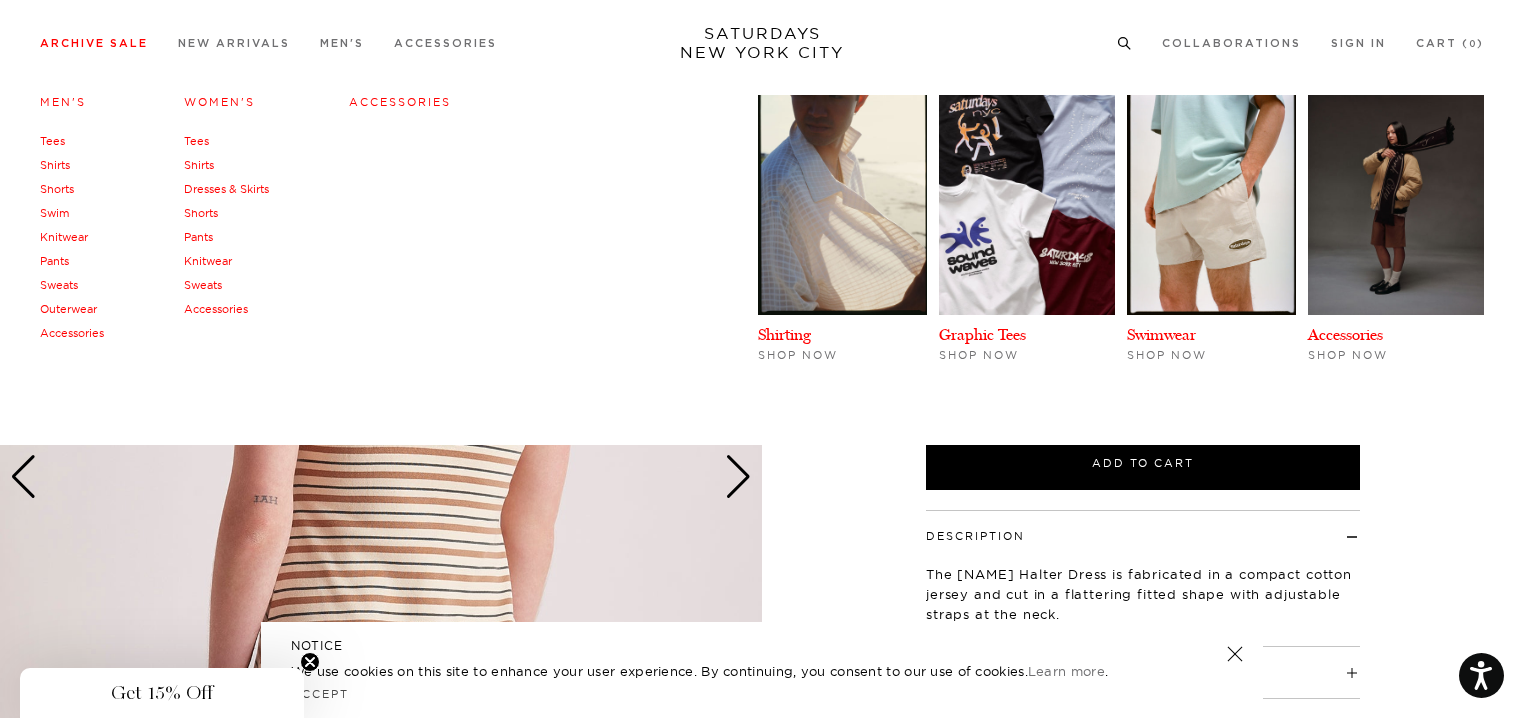 click on "Accessories" at bounding box center [400, 102] 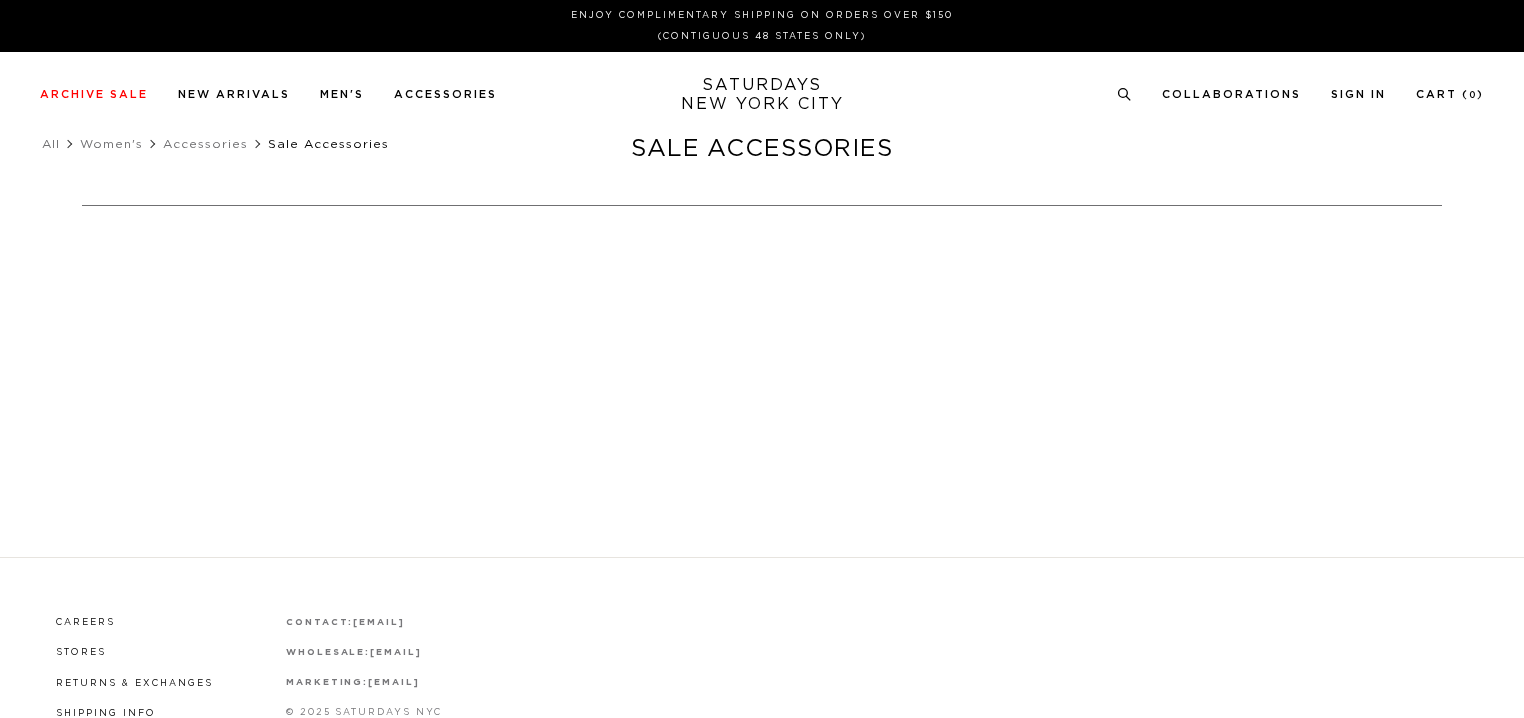 scroll, scrollTop: 0, scrollLeft: 0, axis: both 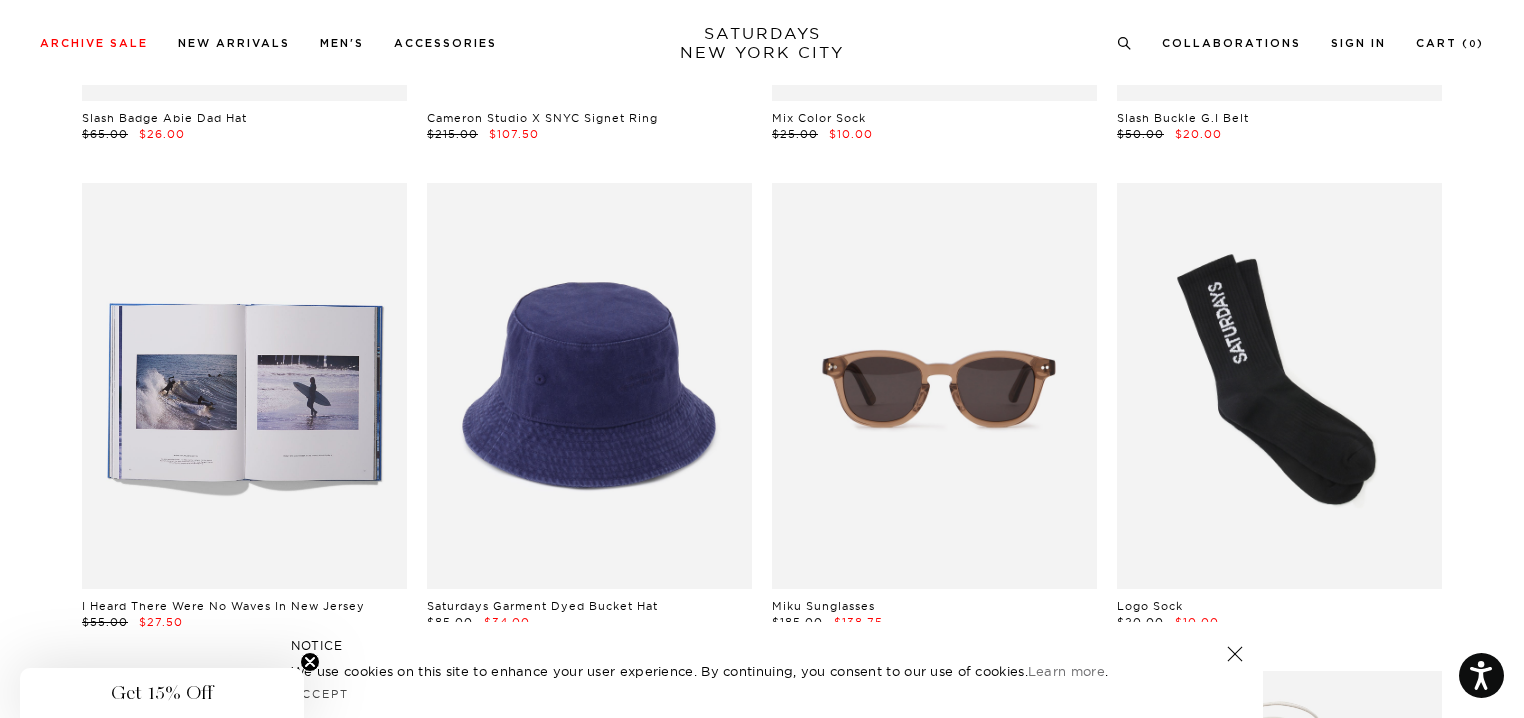 click at bounding box center [244, 386] 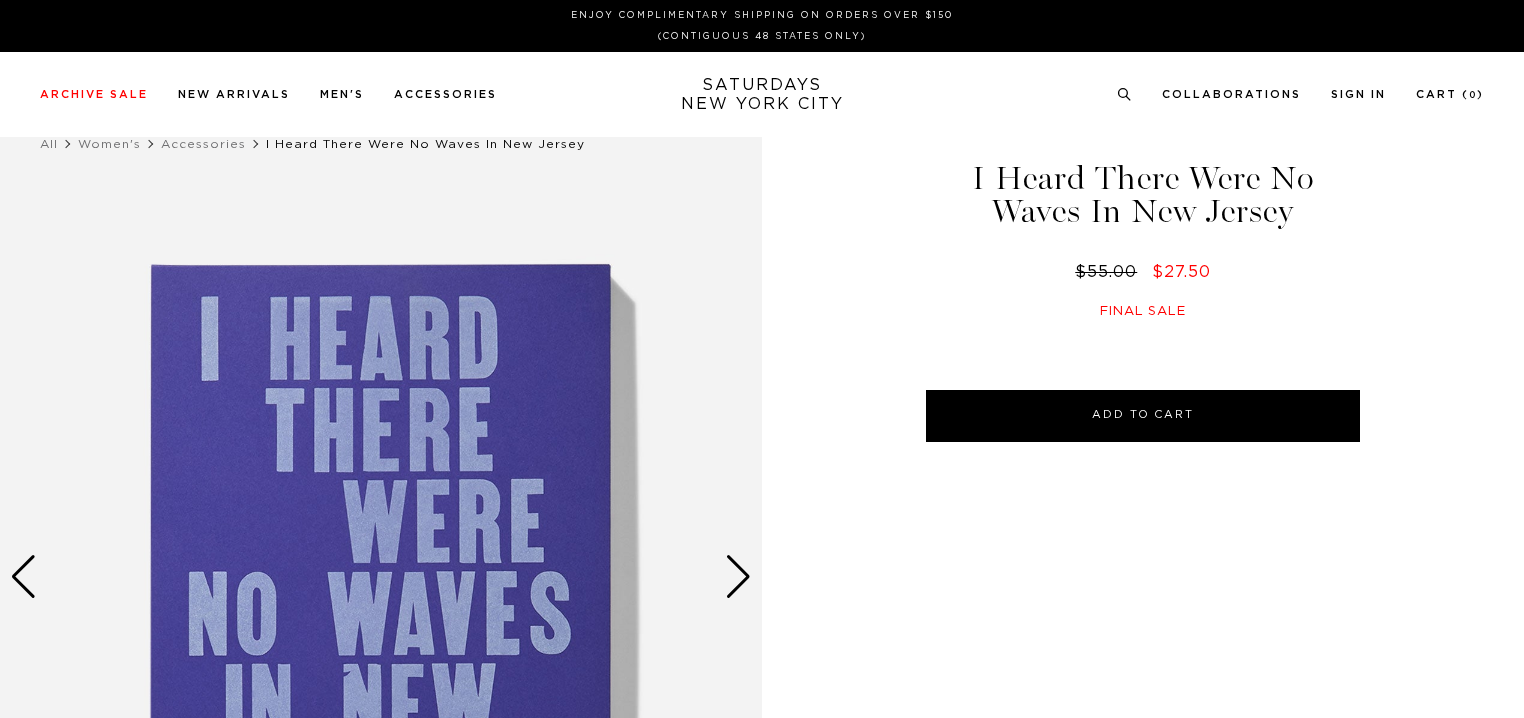 scroll, scrollTop: 0, scrollLeft: 0, axis: both 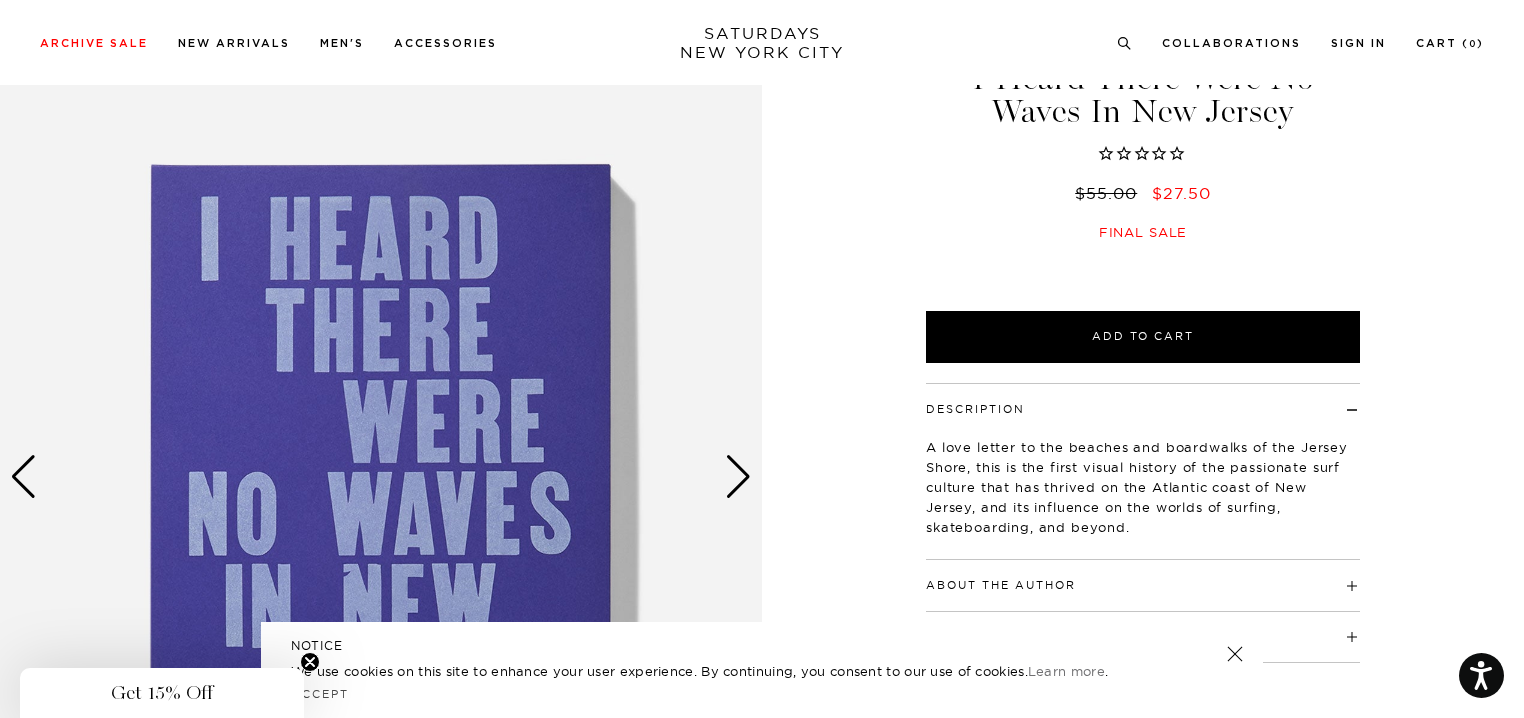 click at bounding box center [738, 477] 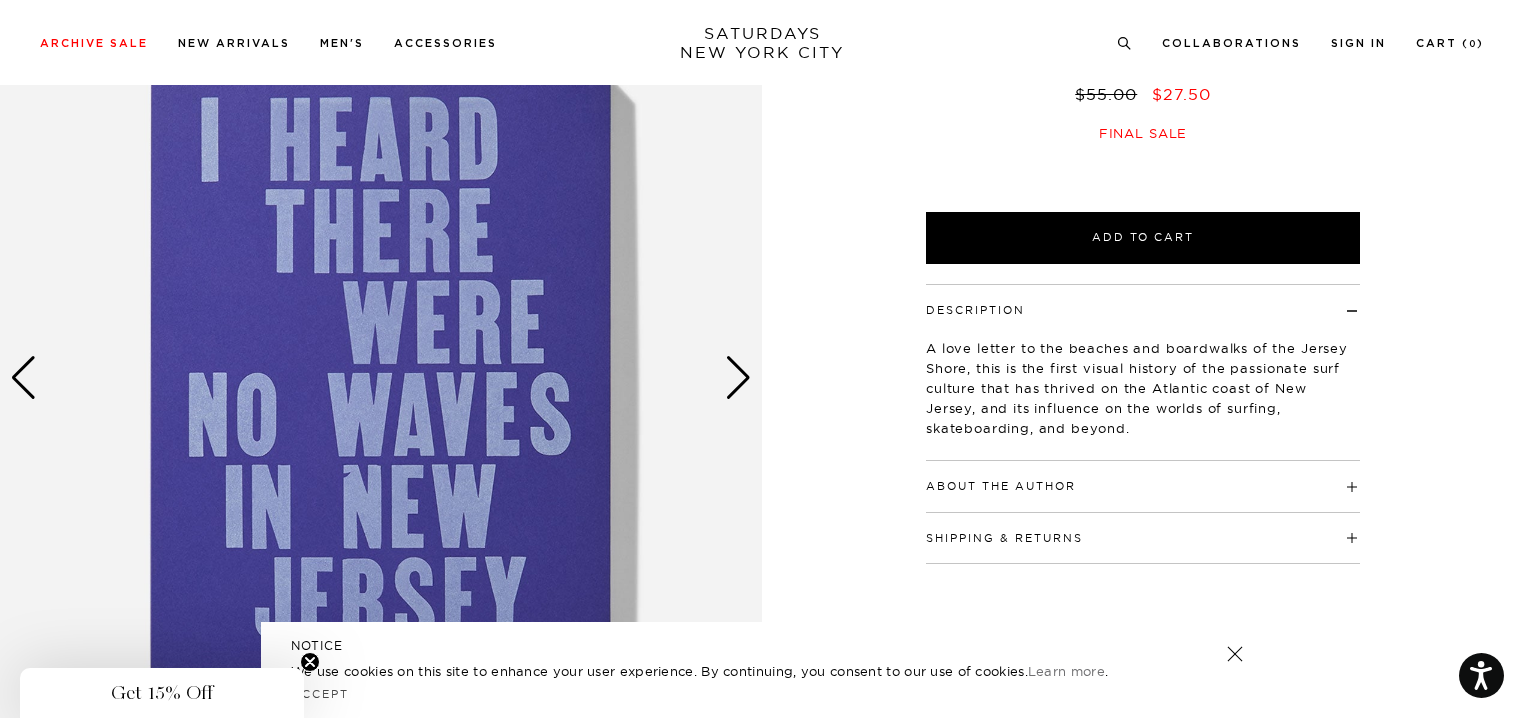 scroll, scrollTop: 200, scrollLeft: 0, axis: vertical 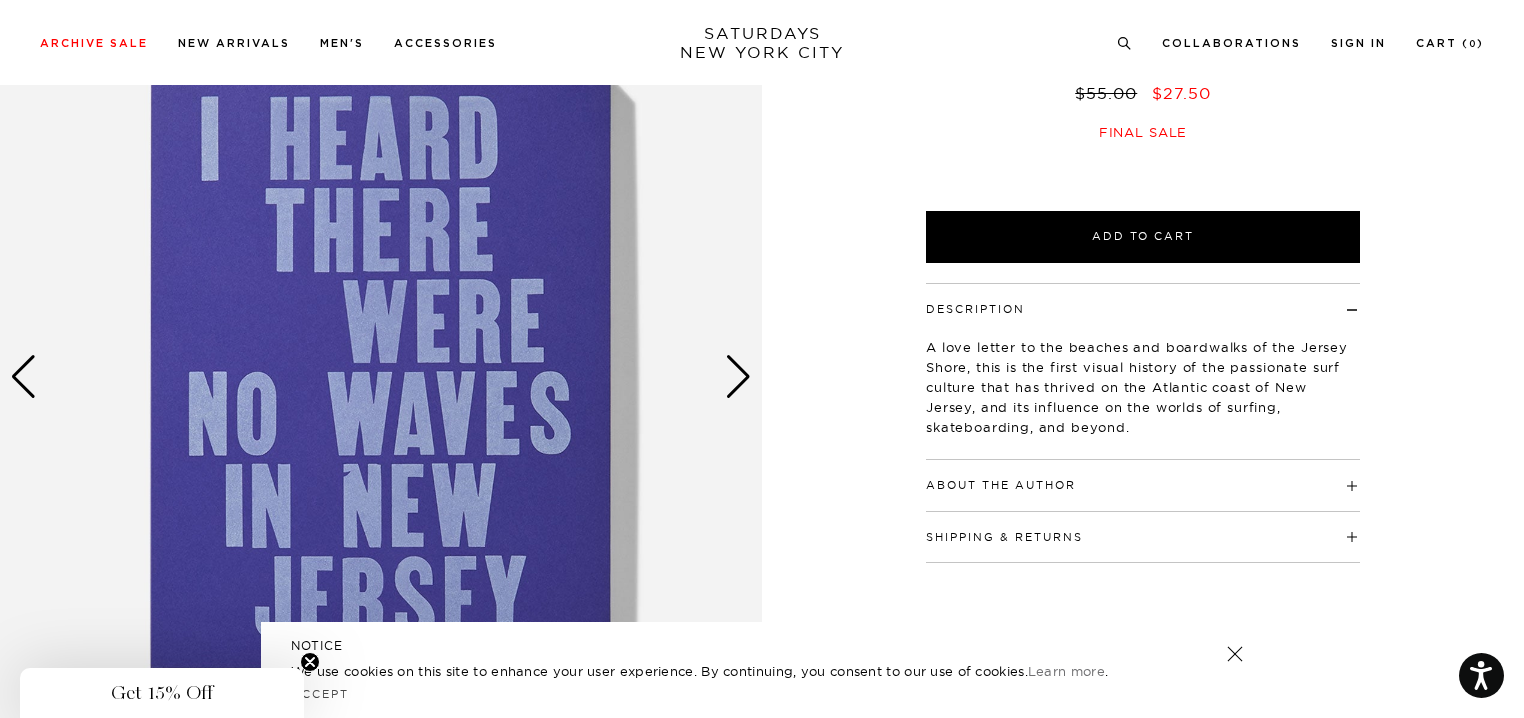 click at bounding box center [738, 377] 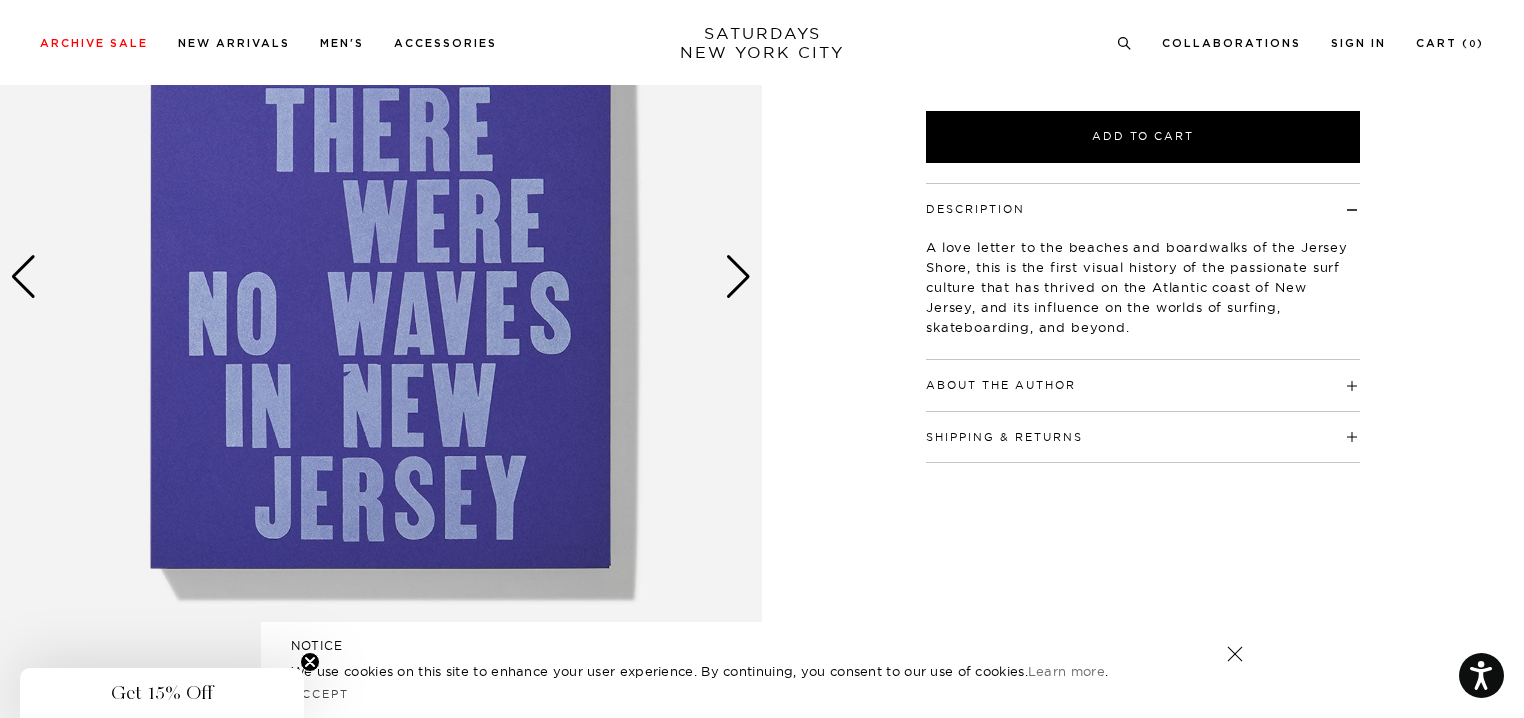 scroll, scrollTop: 200, scrollLeft: 0, axis: vertical 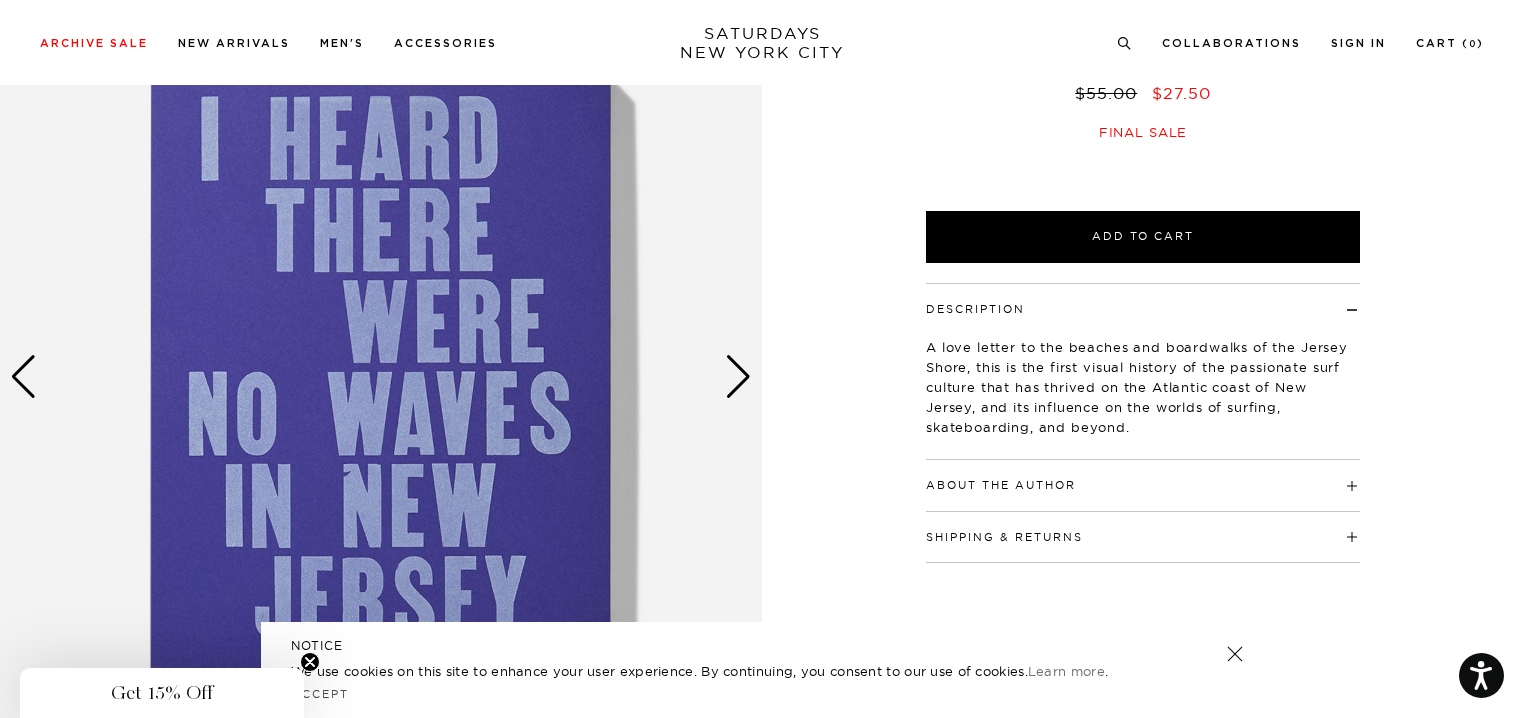 click at bounding box center [738, 377] 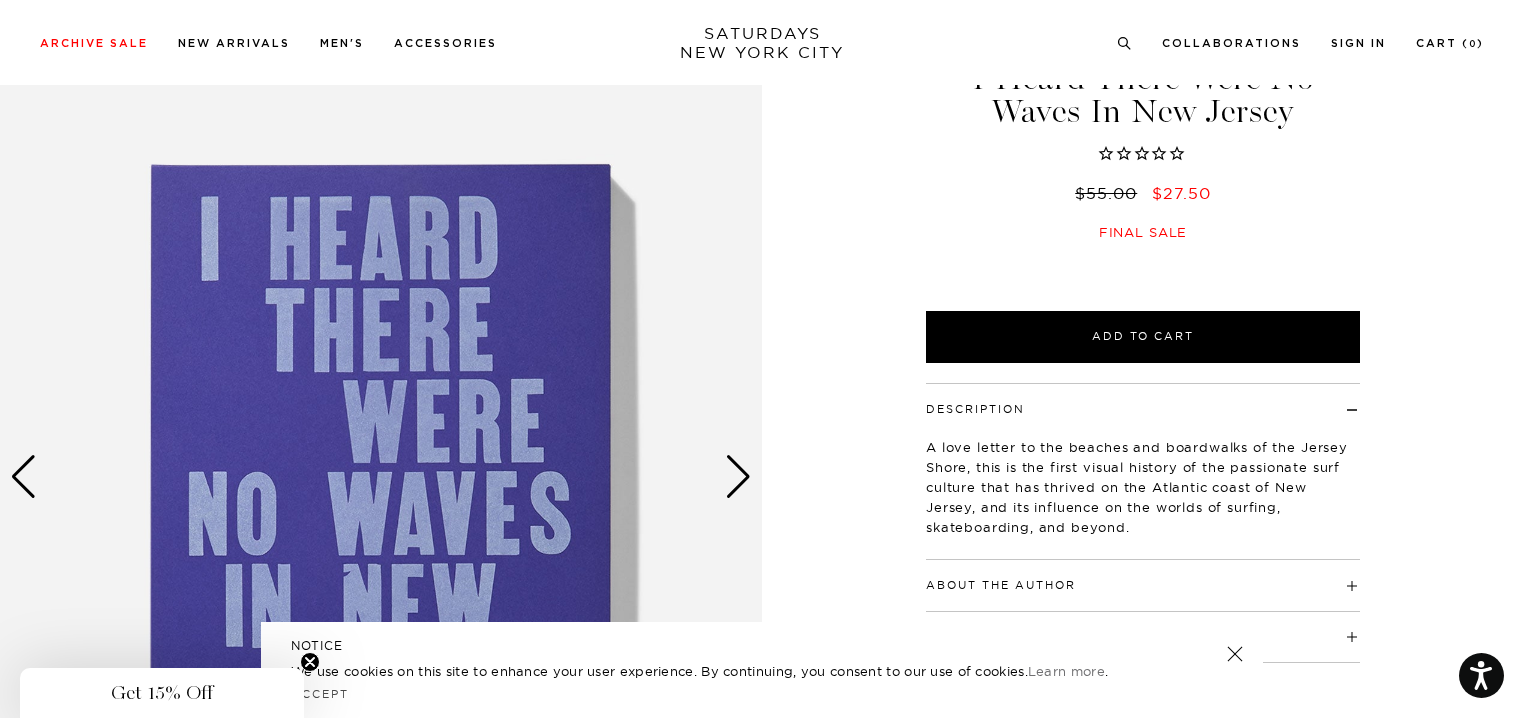 scroll, scrollTop: 0, scrollLeft: 0, axis: both 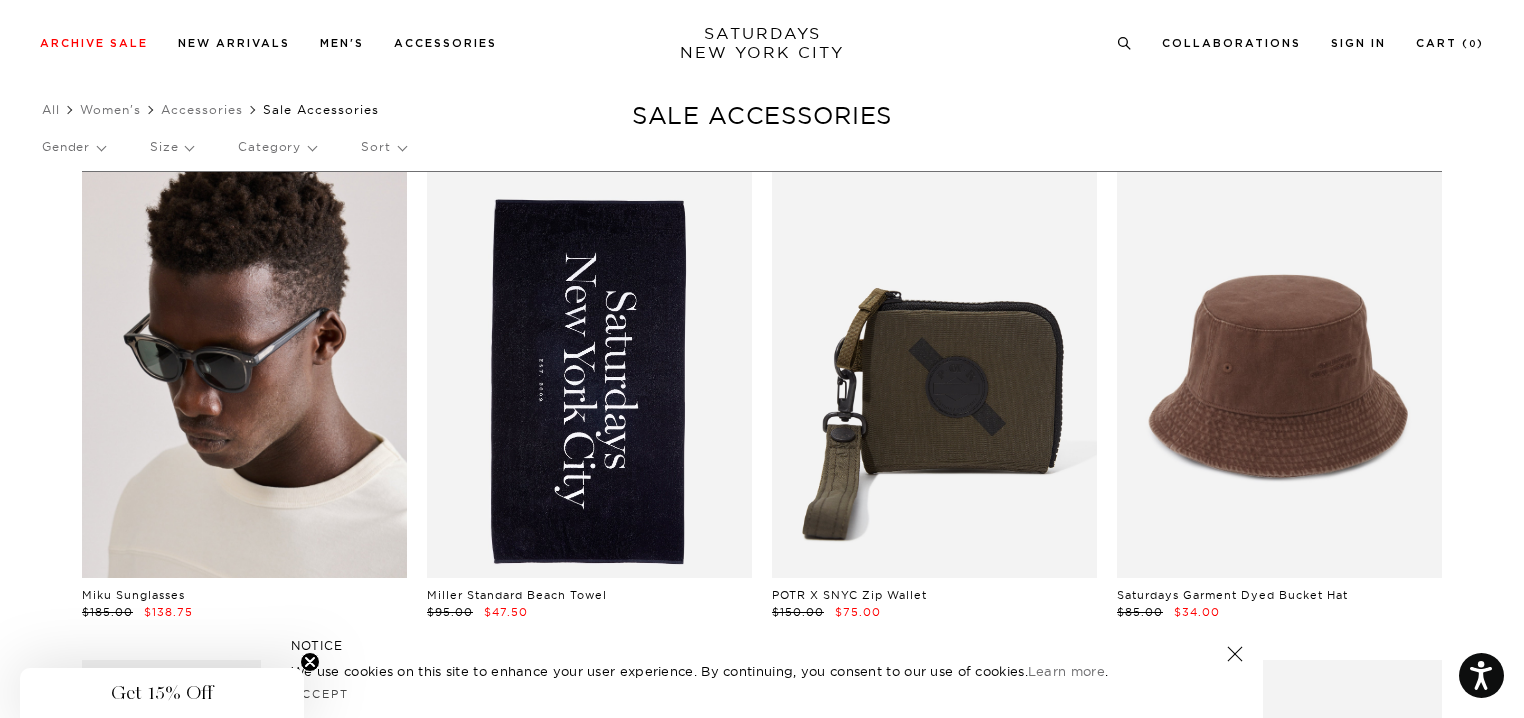 click at bounding box center (244, 375) 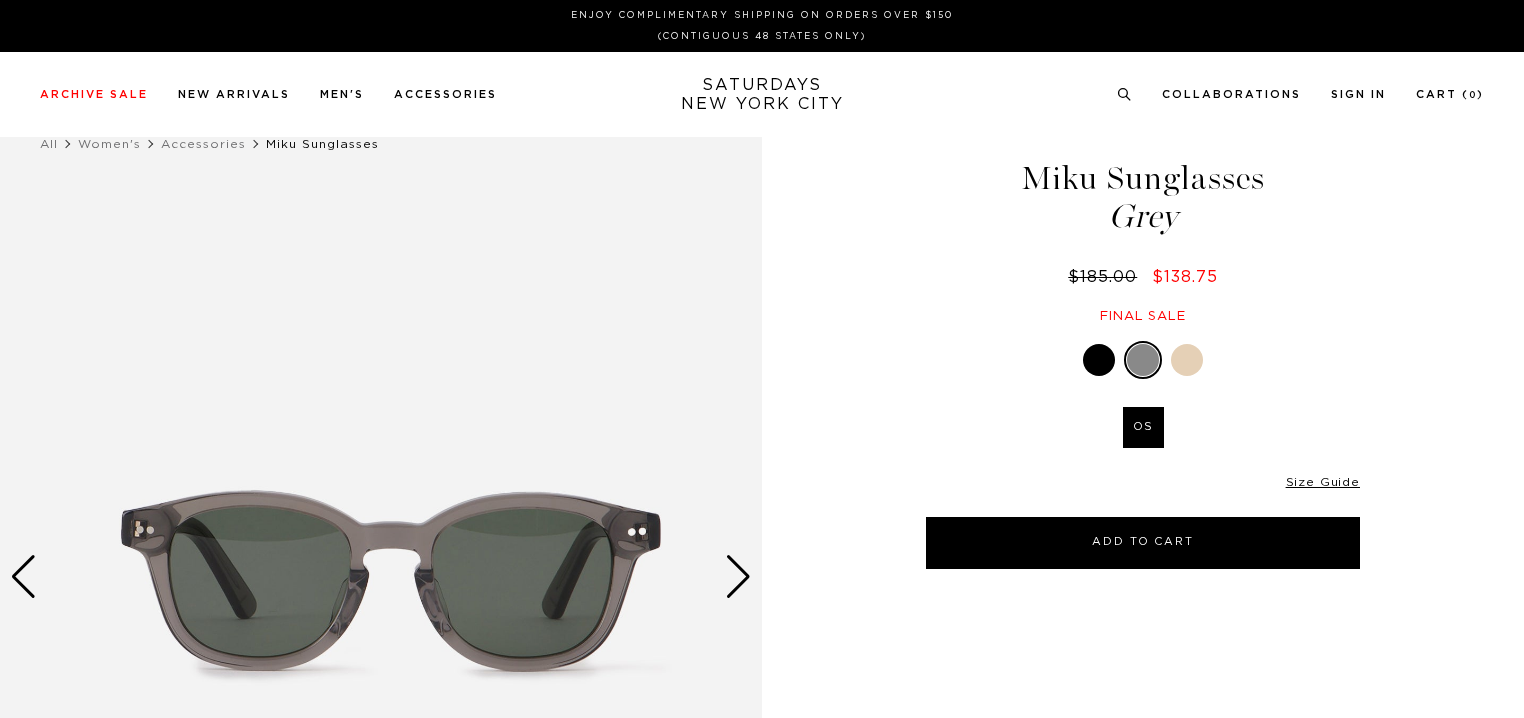 scroll, scrollTop: 0, scrollLeft: 0, axis: both 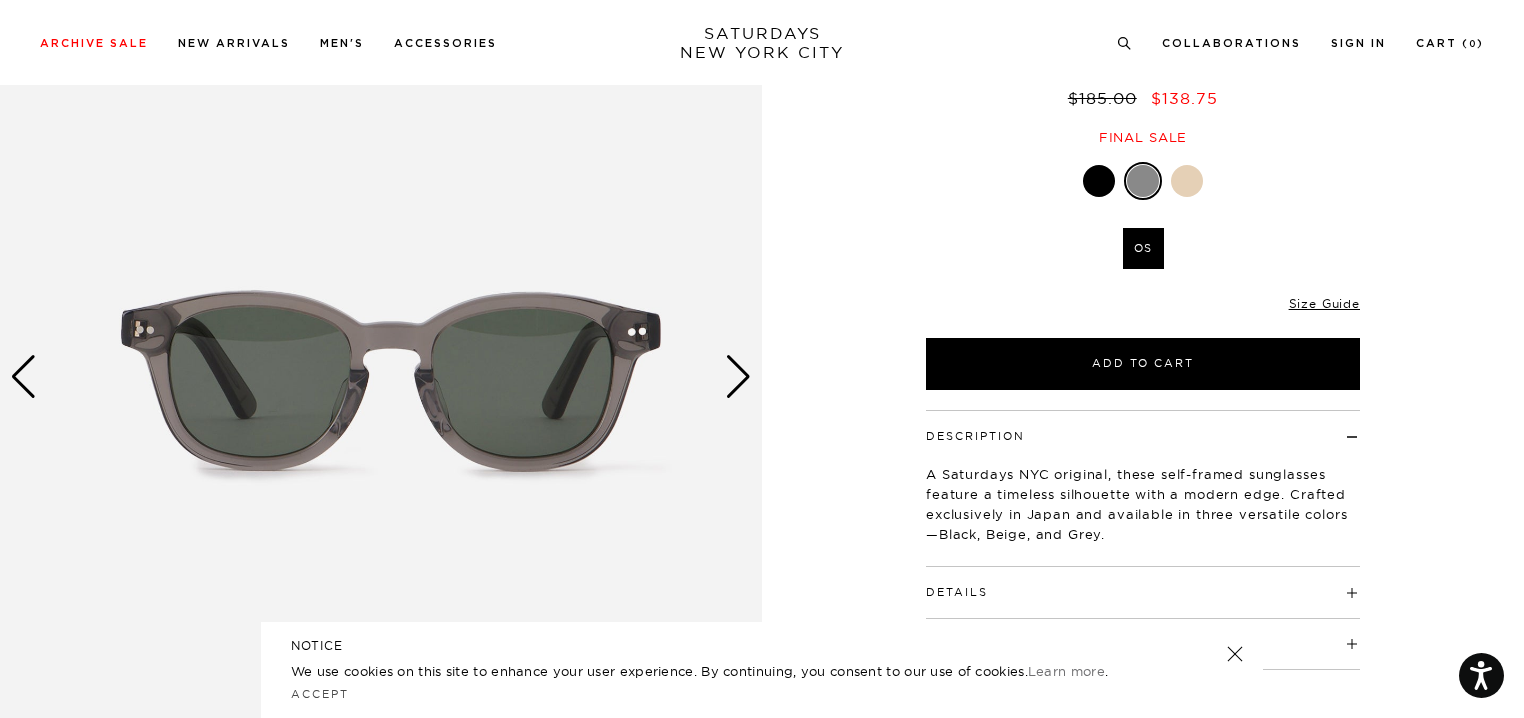 click at bounding box center (738, 377) 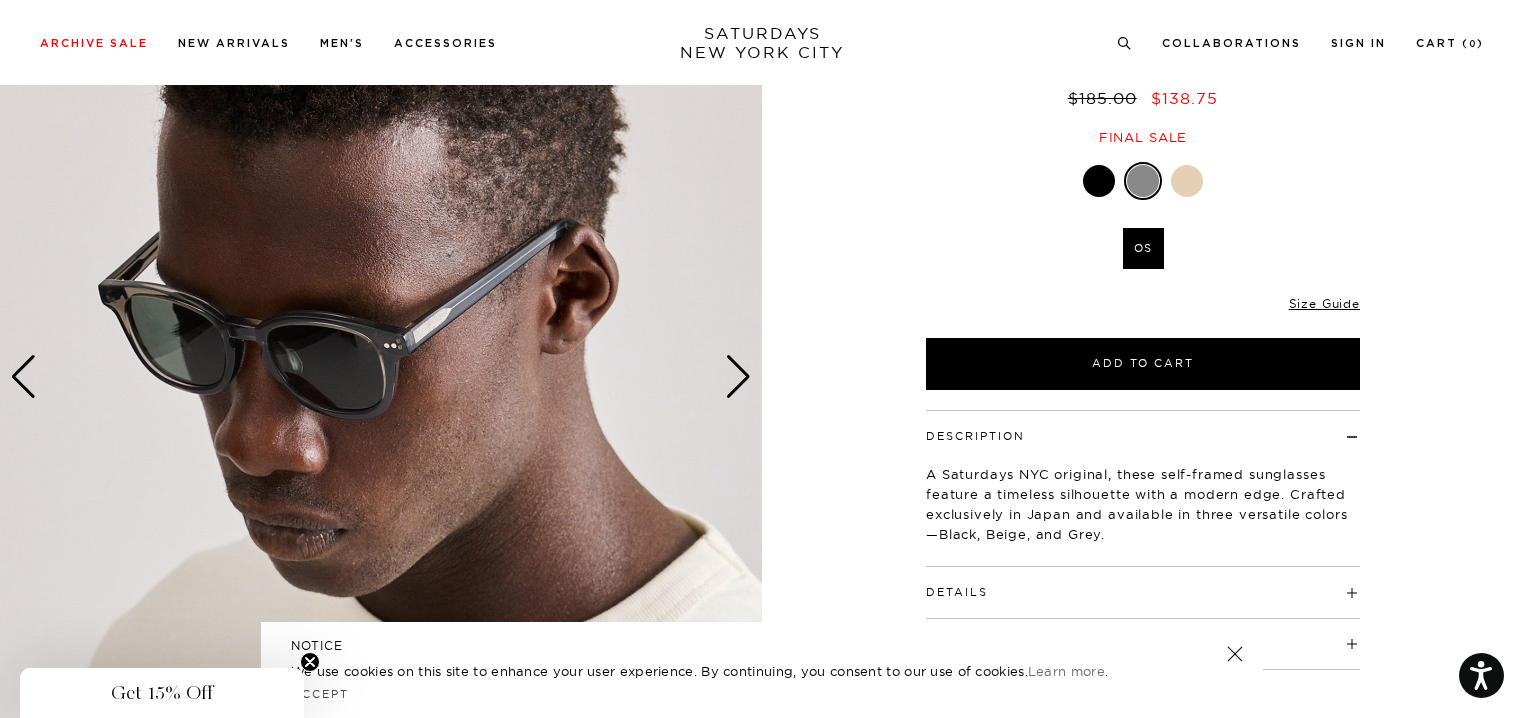 click at bounding box center (738, 377) 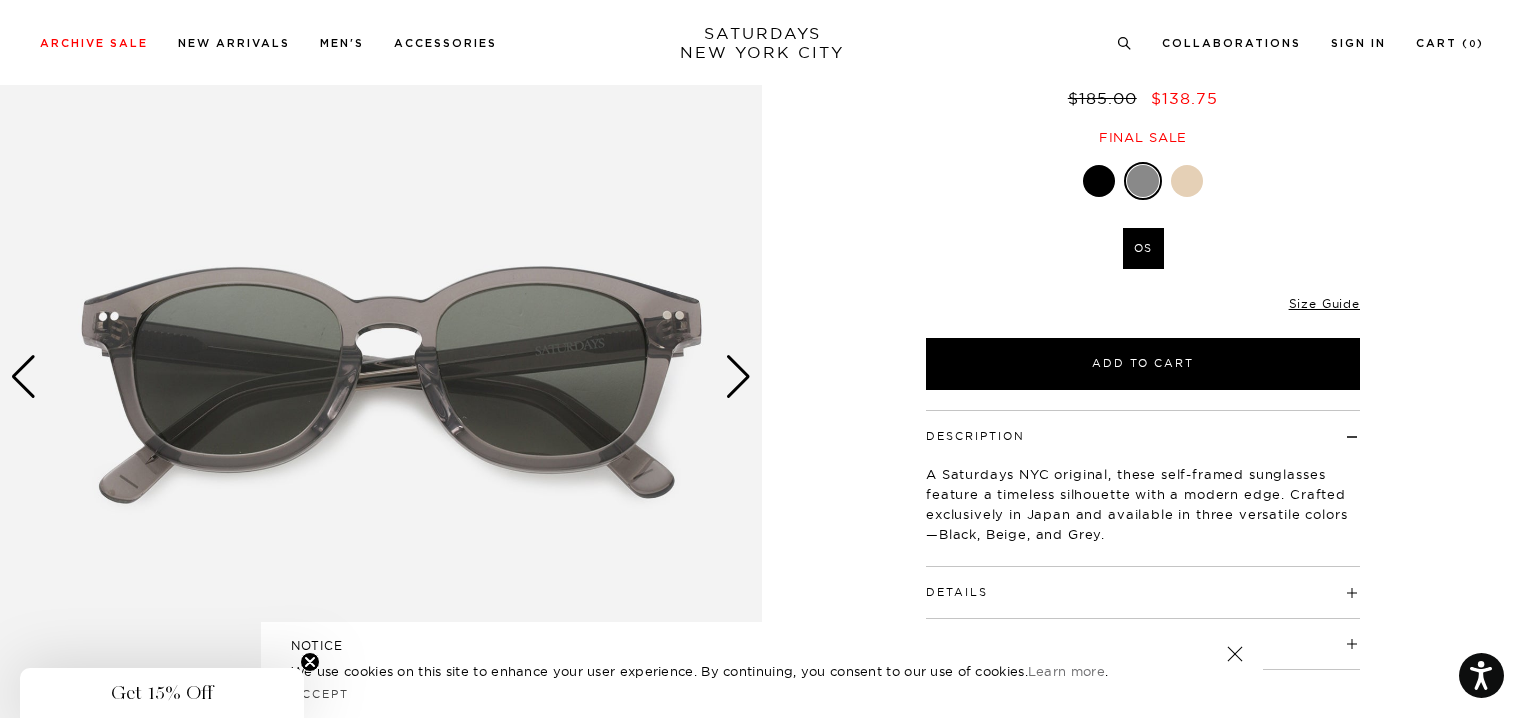 click at bounding box center [738, 377] 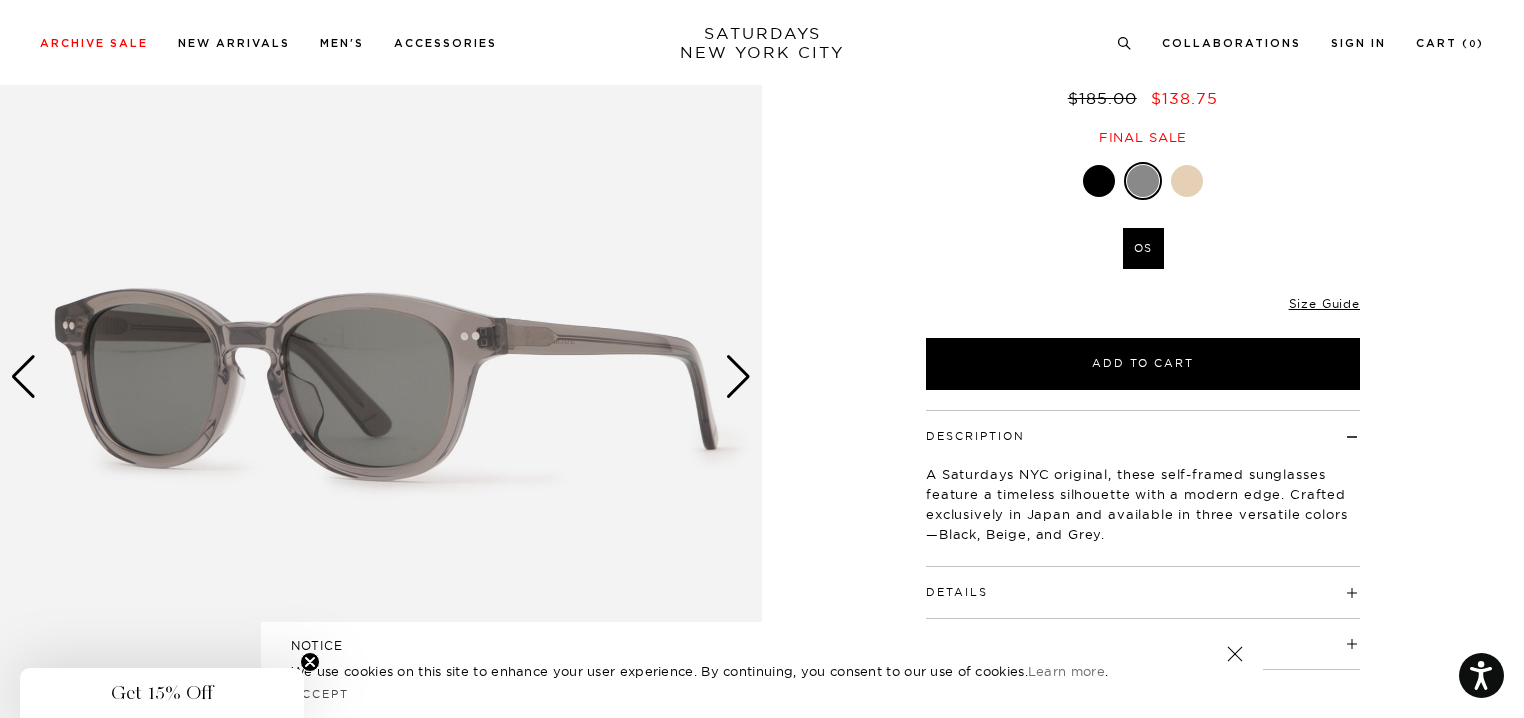click at bounding box center (738, 377) 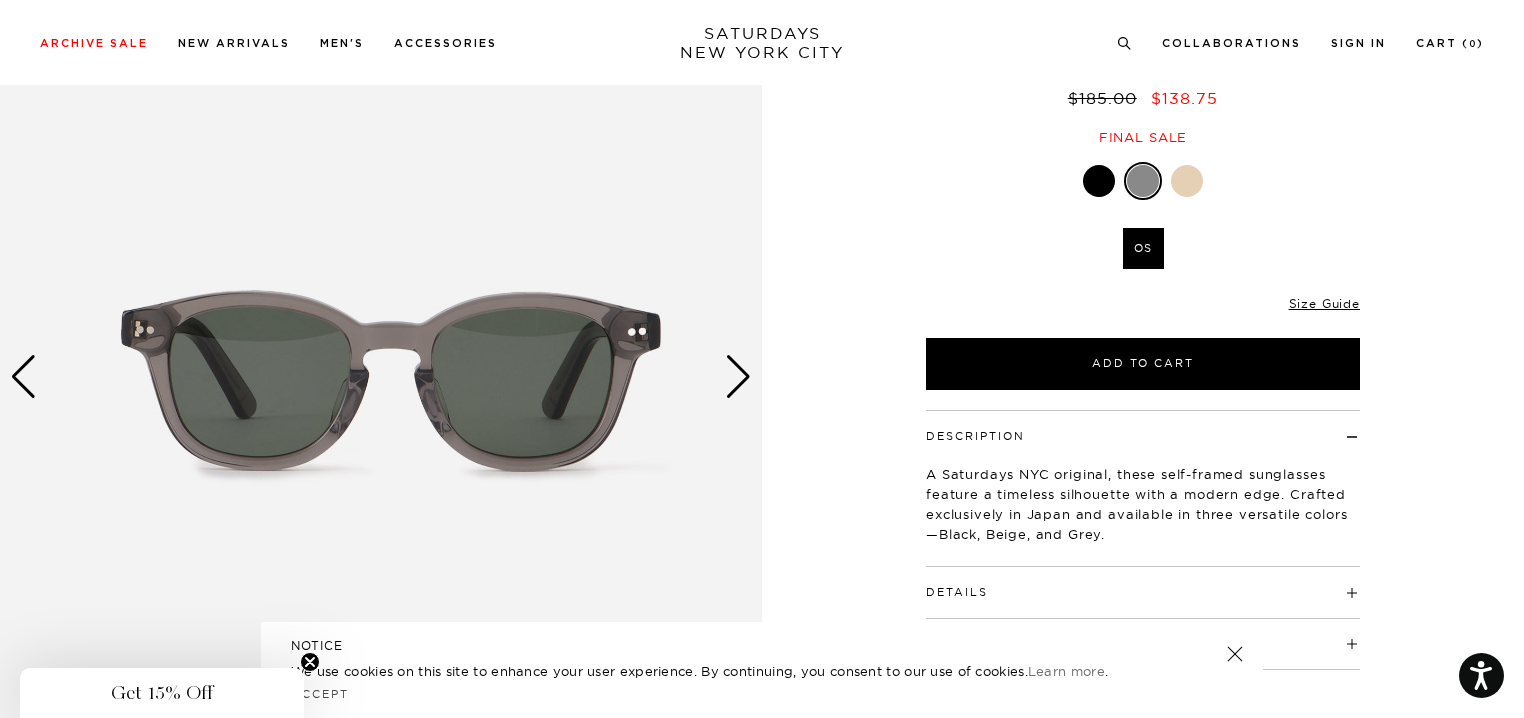 click at bounding box center (738, 377) 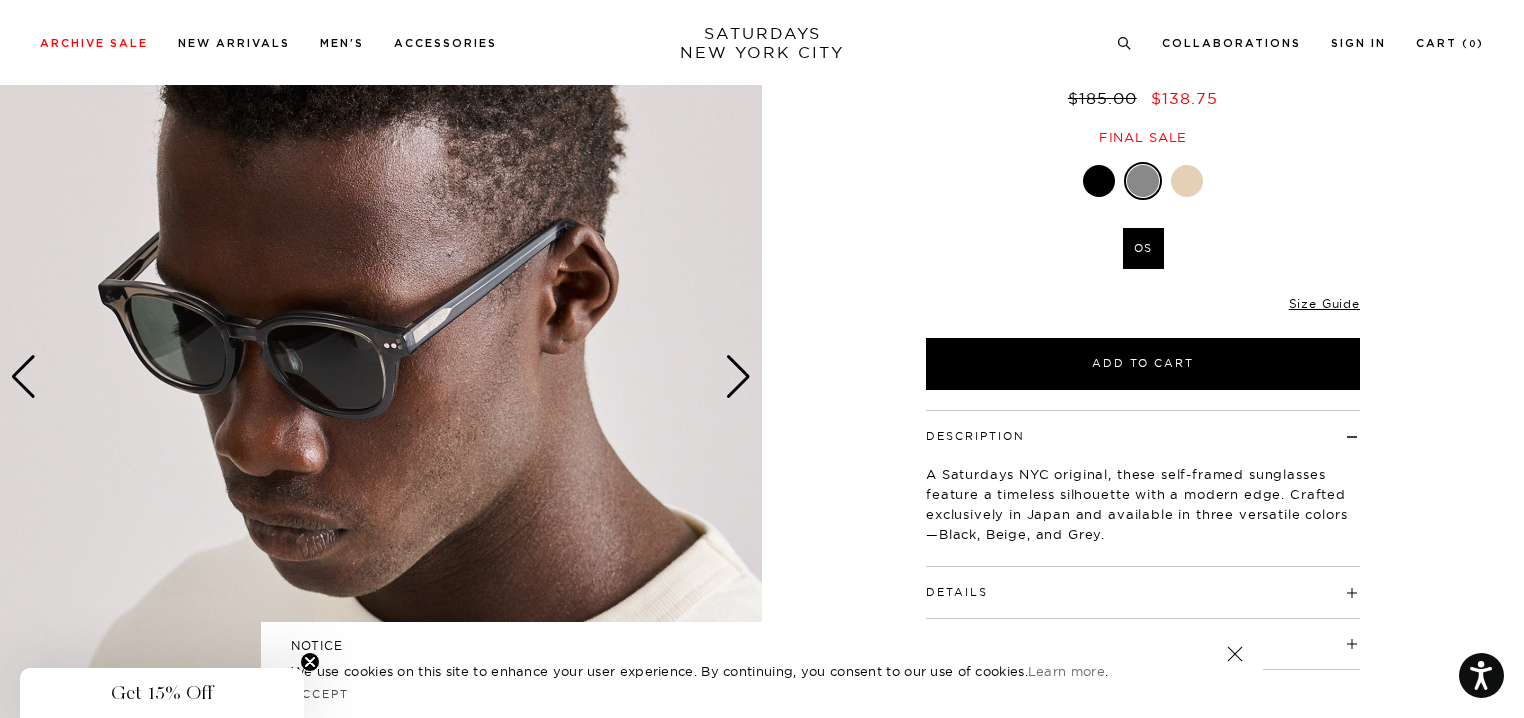 click at bounding box center [738, 377] 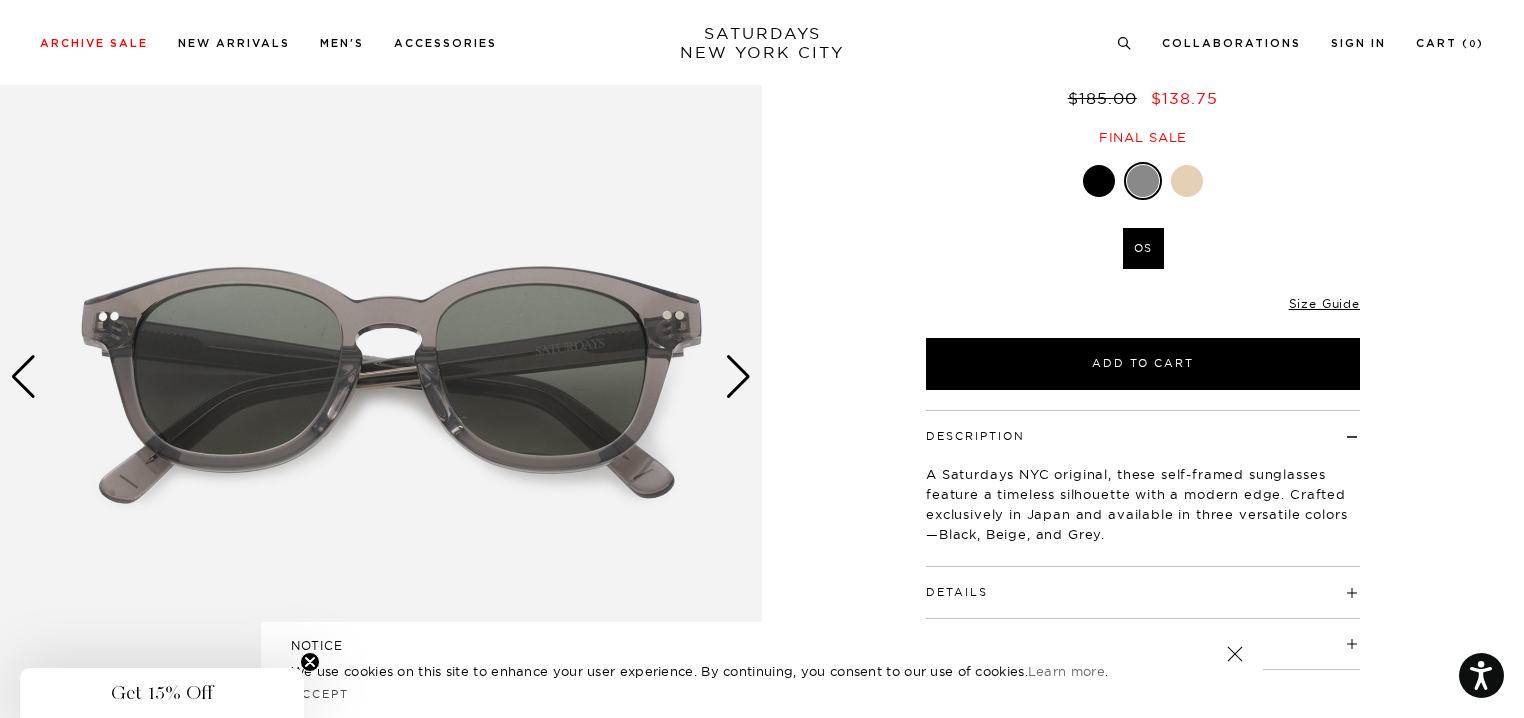 click at bounding box center [738, 377] 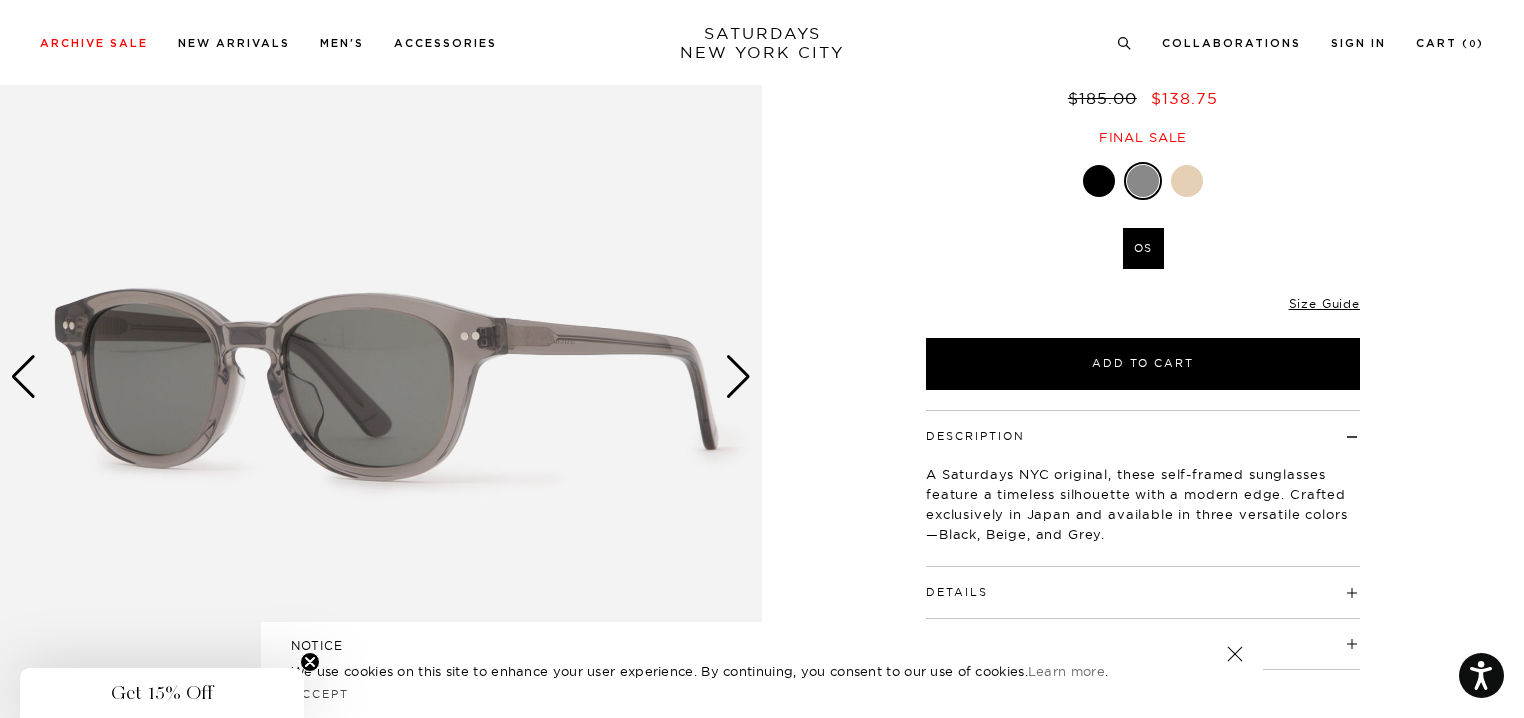 click at bounding box center (738, 377) 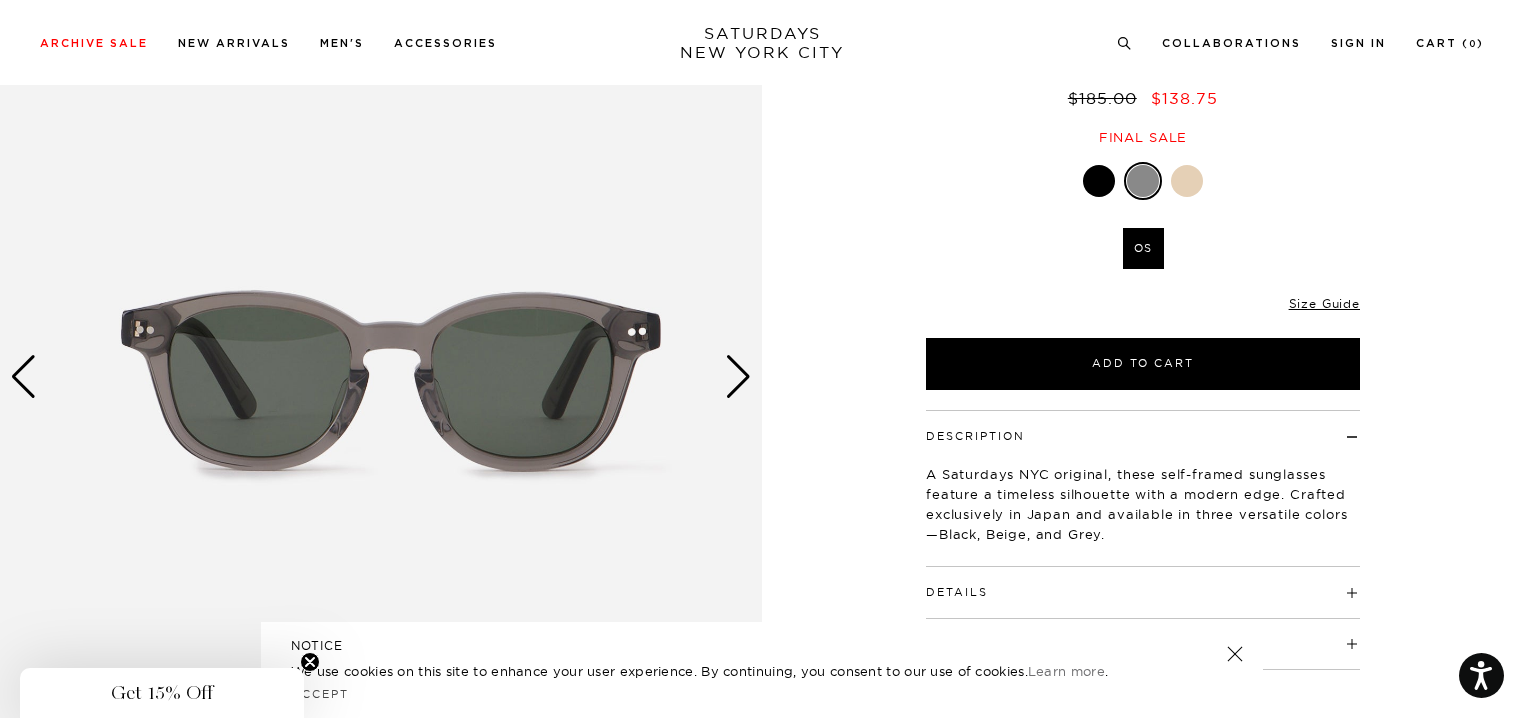 click at bounding box center (738, 377) 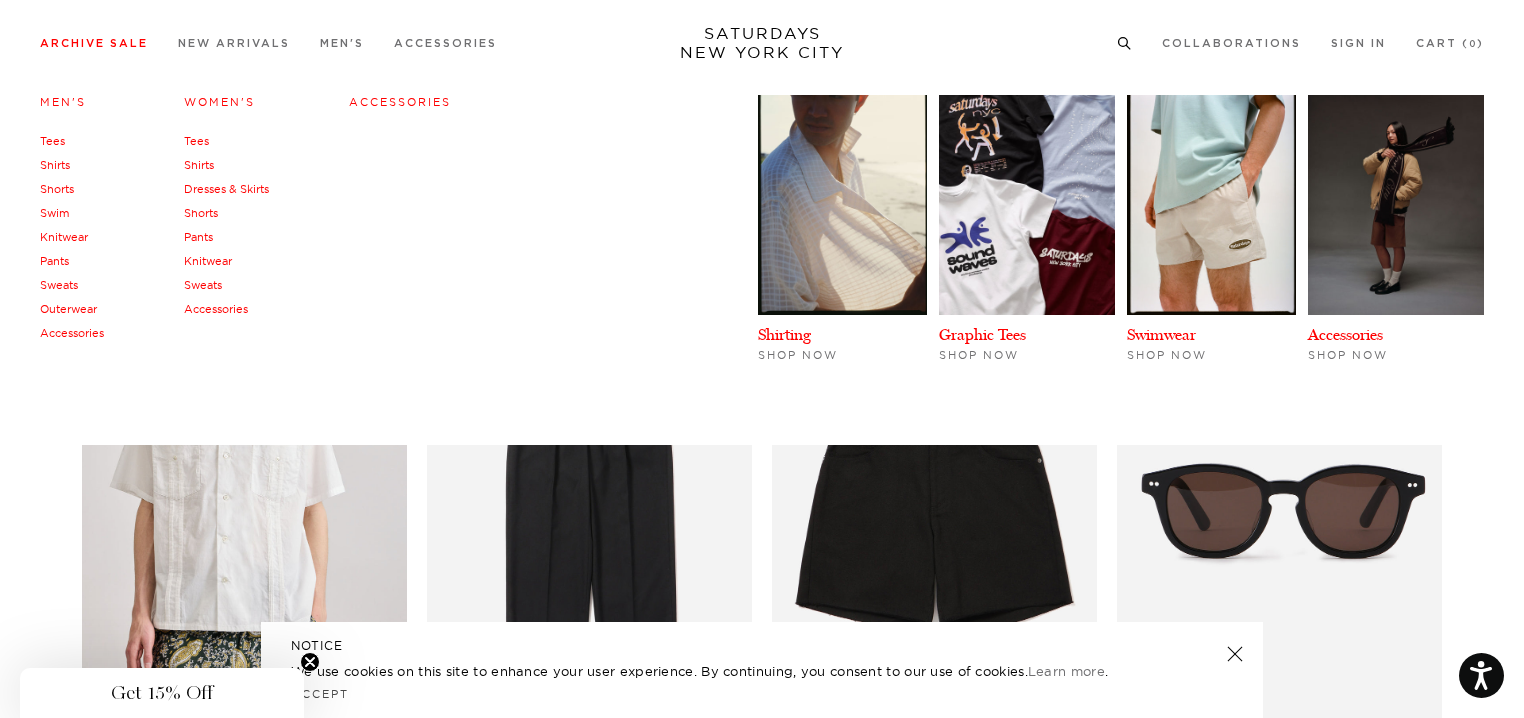 scroll, scrollTop: 200, scrollLeft: 0, axis: vertical 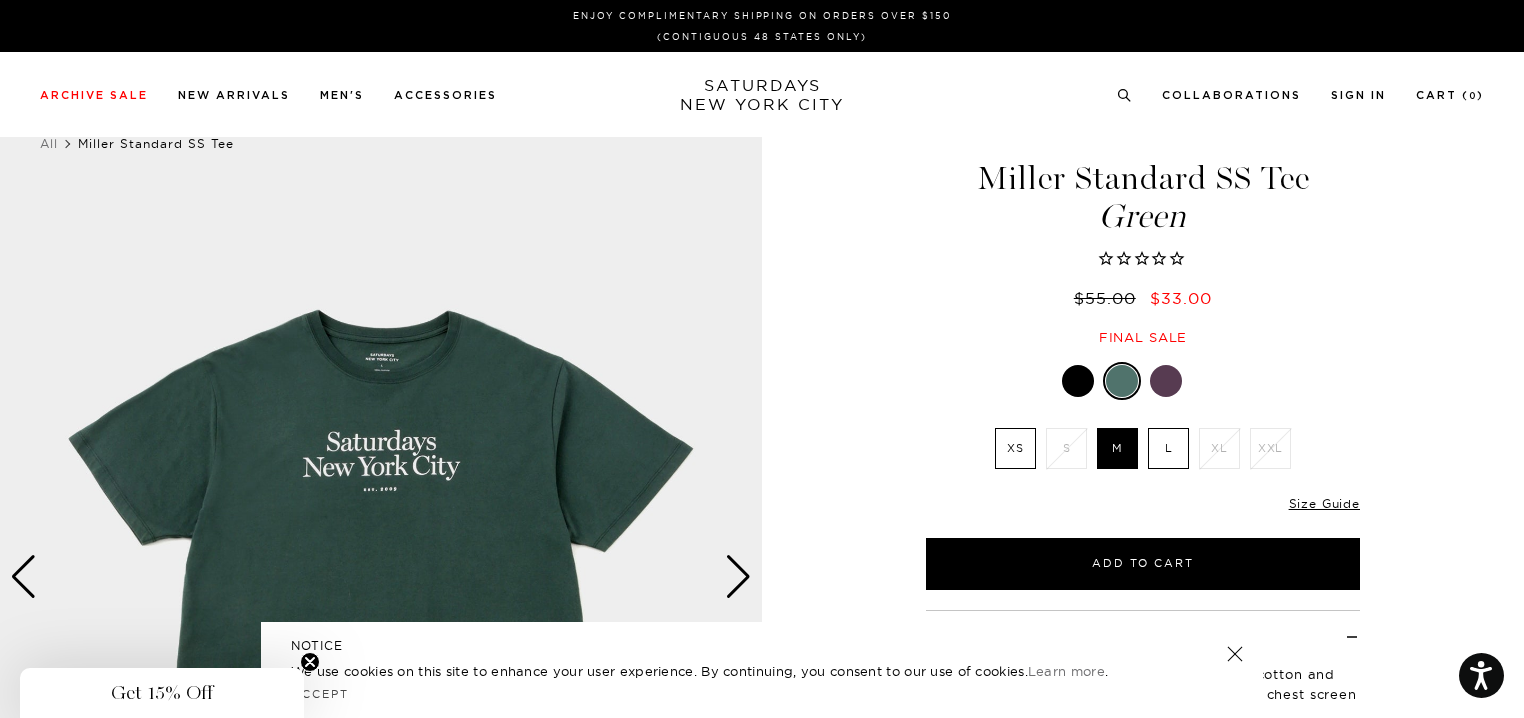 click on "S" at bounding box center [1066, 448] 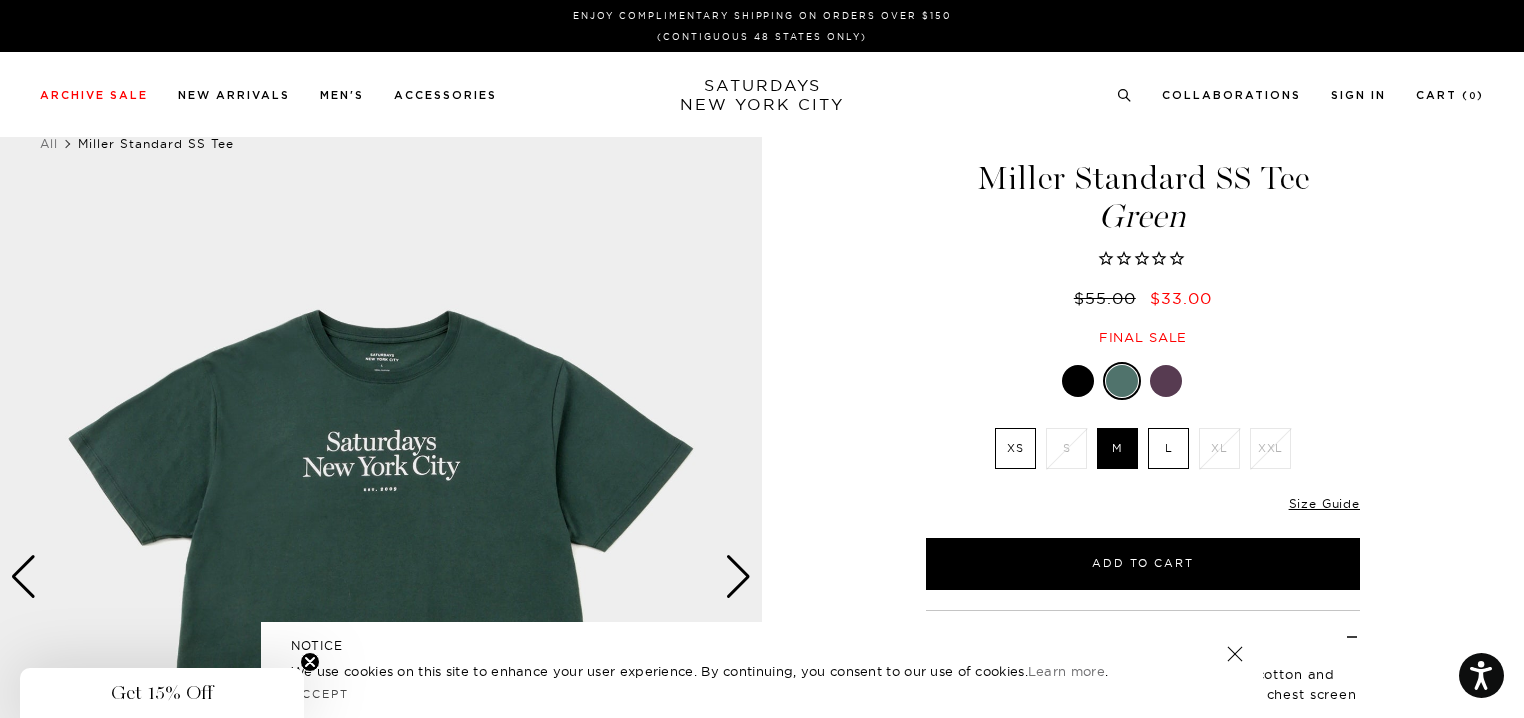 click on "XS" at bounding box center (1015, 448) 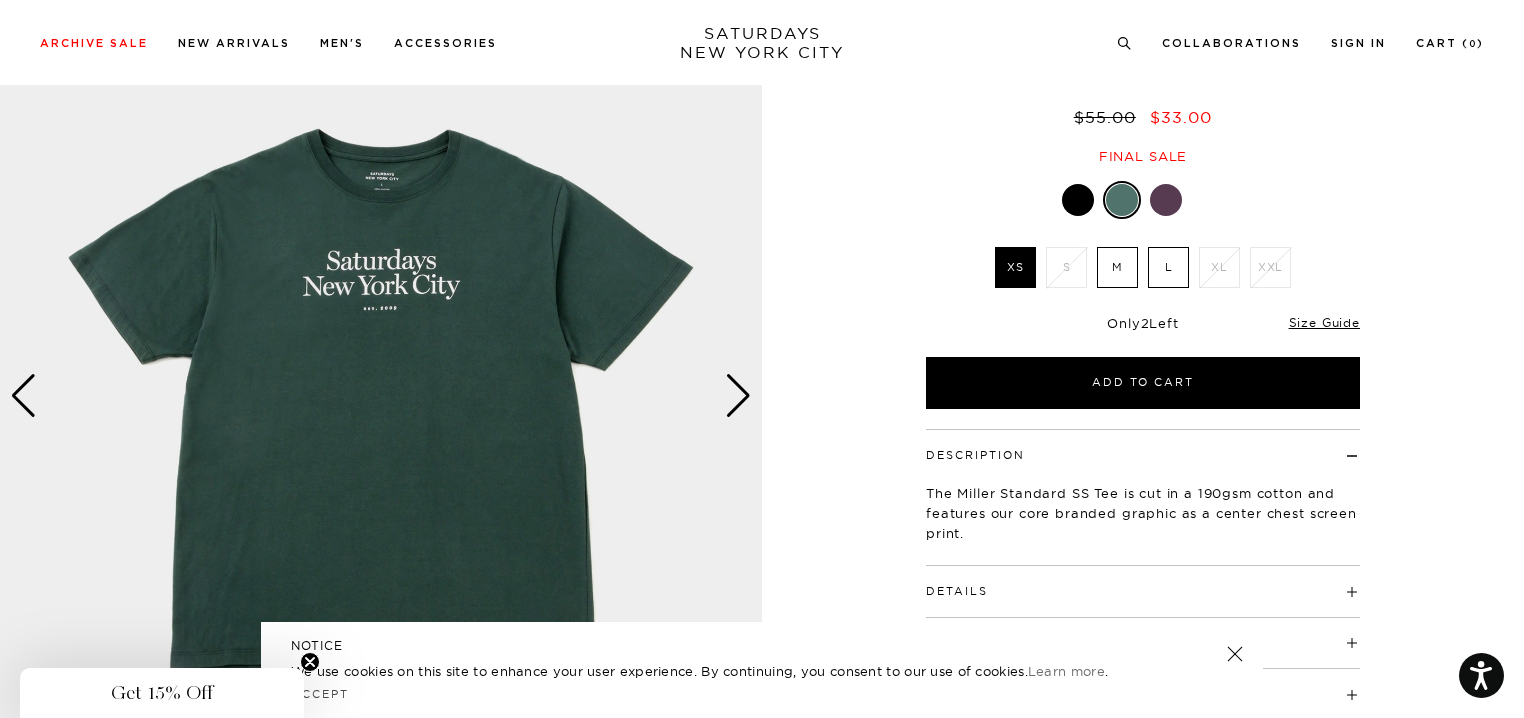 scroll, scrollTop: 100, scrollLeft: 0, axis: vertical 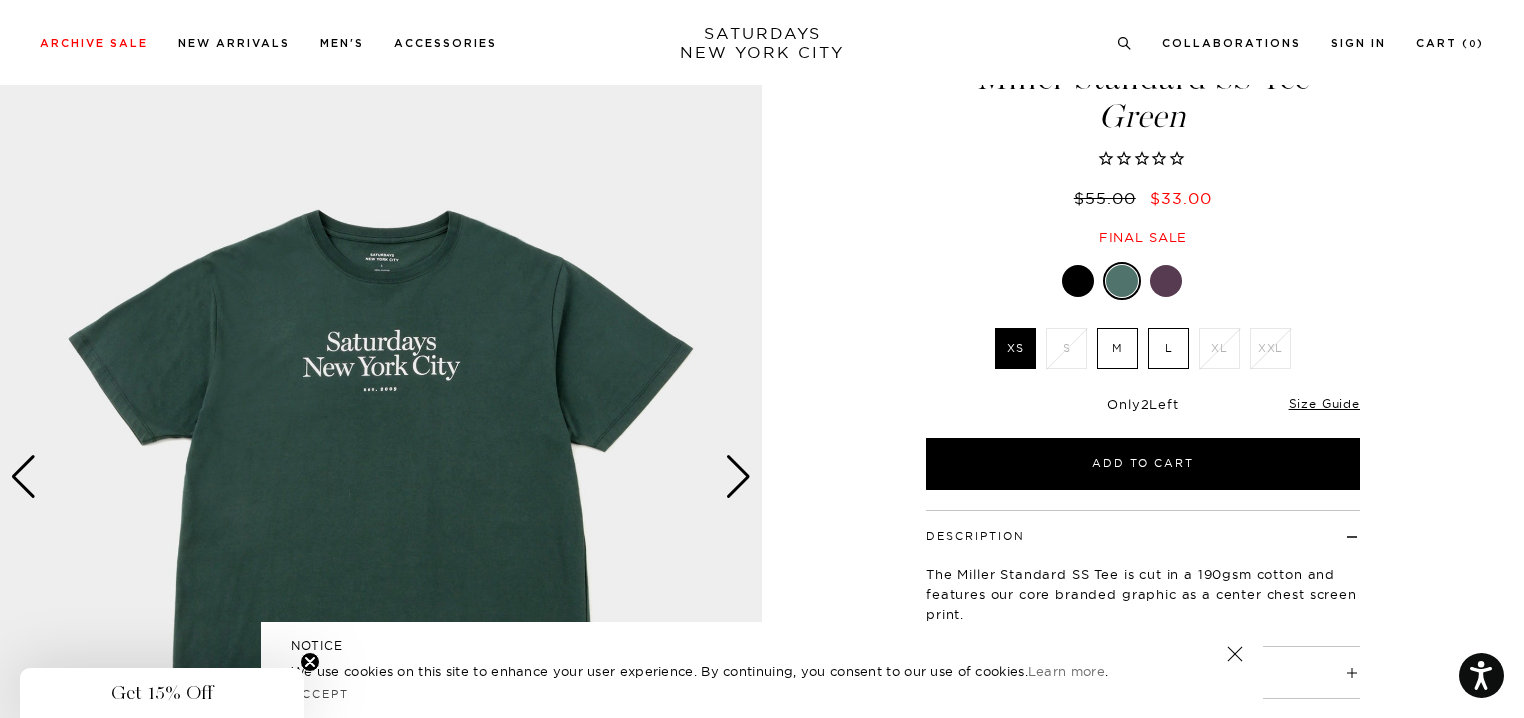 click at bounding box center [738, 477] 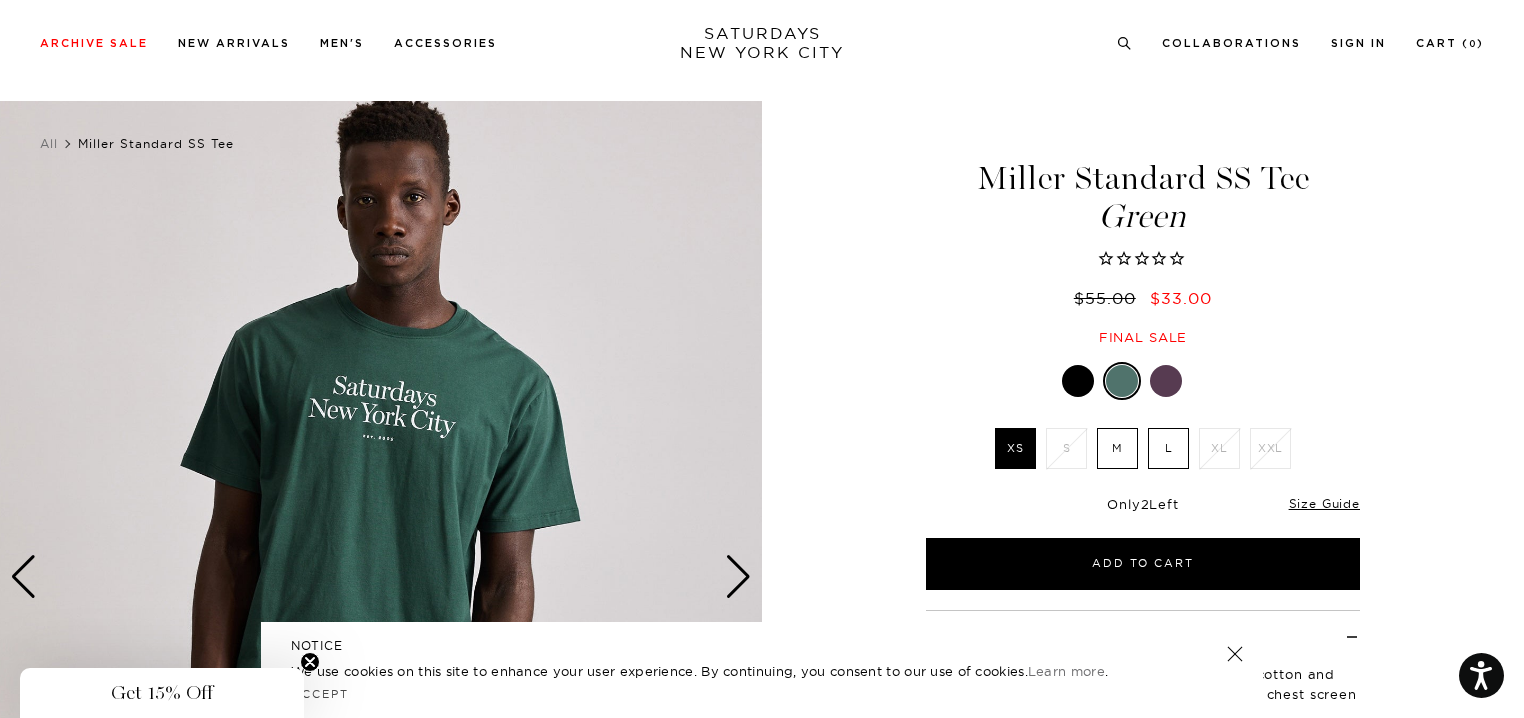 scroll, scrollTop: 100, scrollLeft: 0, axis: vertical 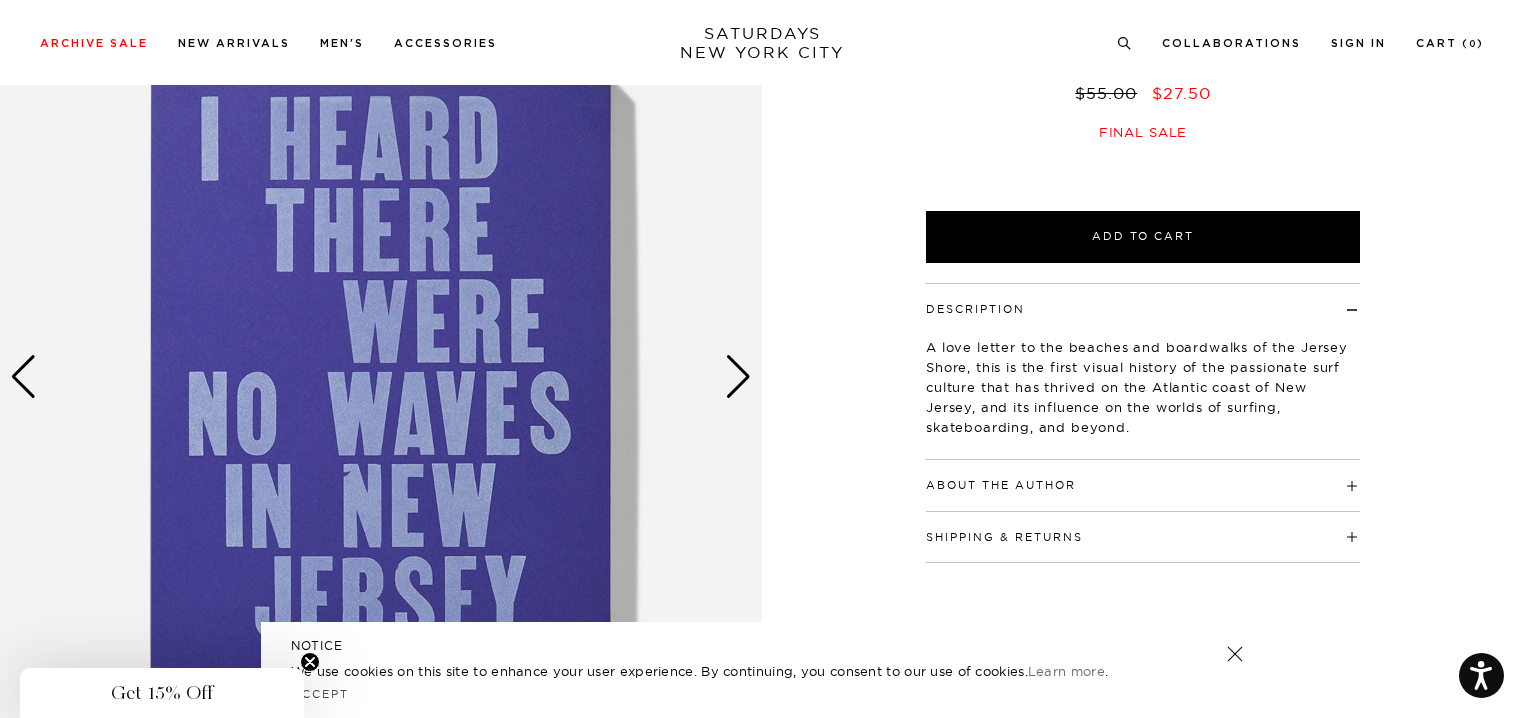 click at bounding box center [738, 377] 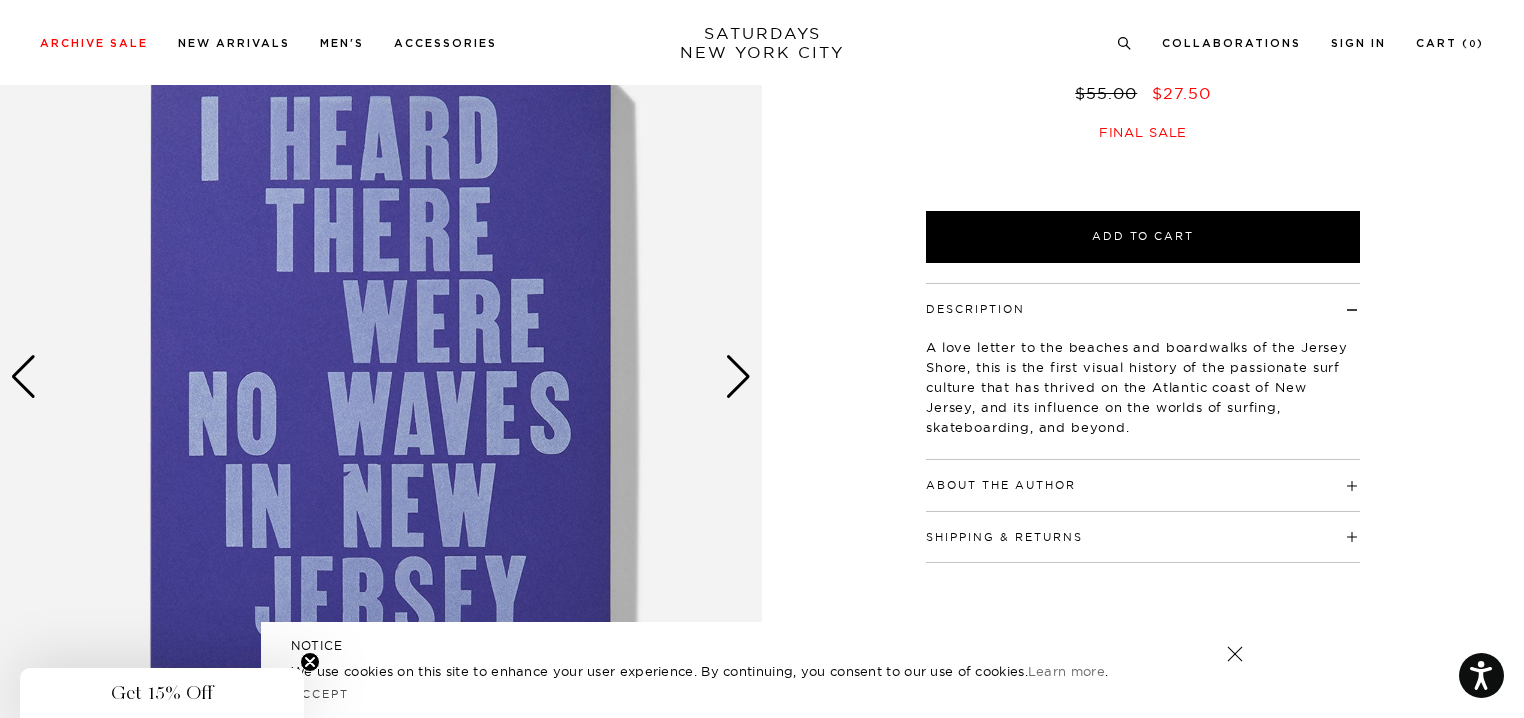 scroll, scrollTop: 0, scrollLeft: 0, axis: both 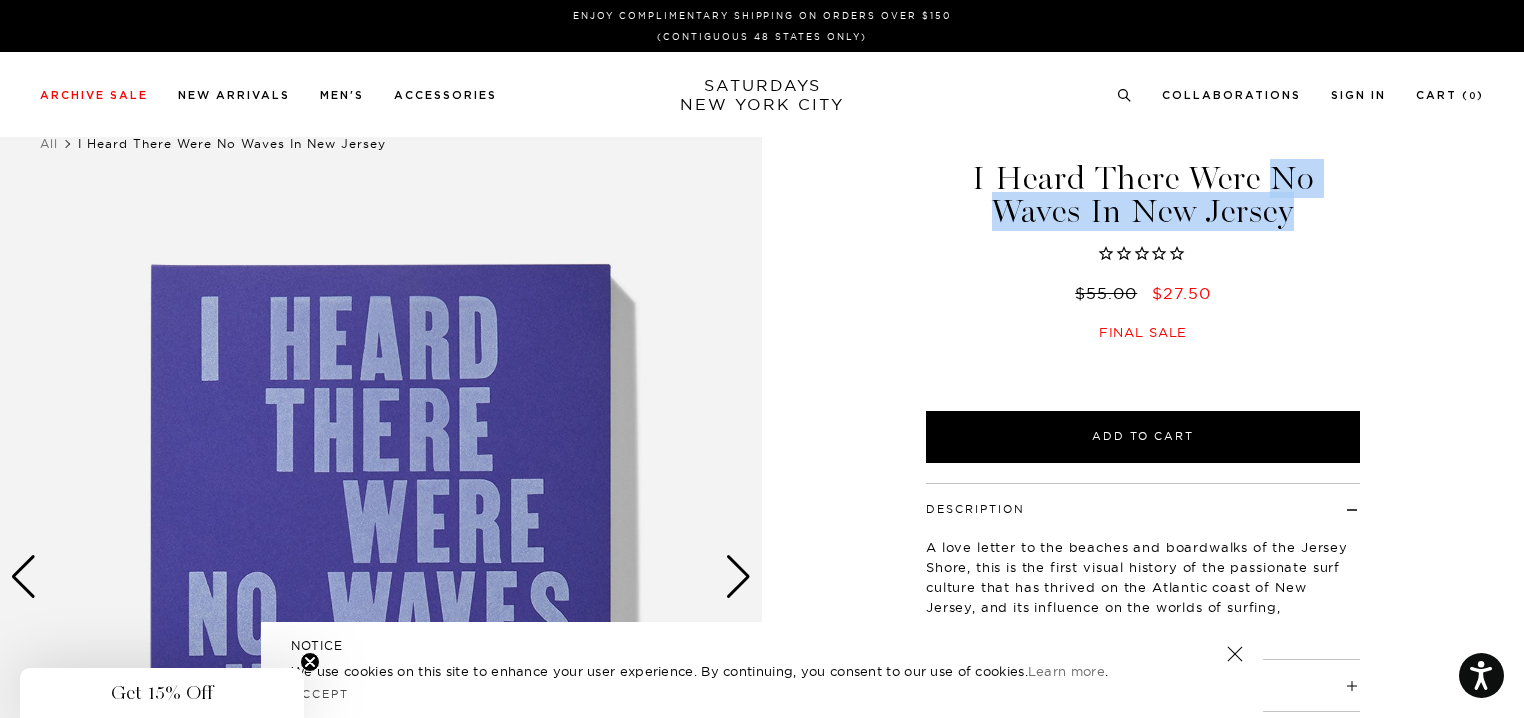 drag, startPoint x: 949, startPoint y: 165, endPoint x: 1280, endPoint y: 233, distance: 337.91272 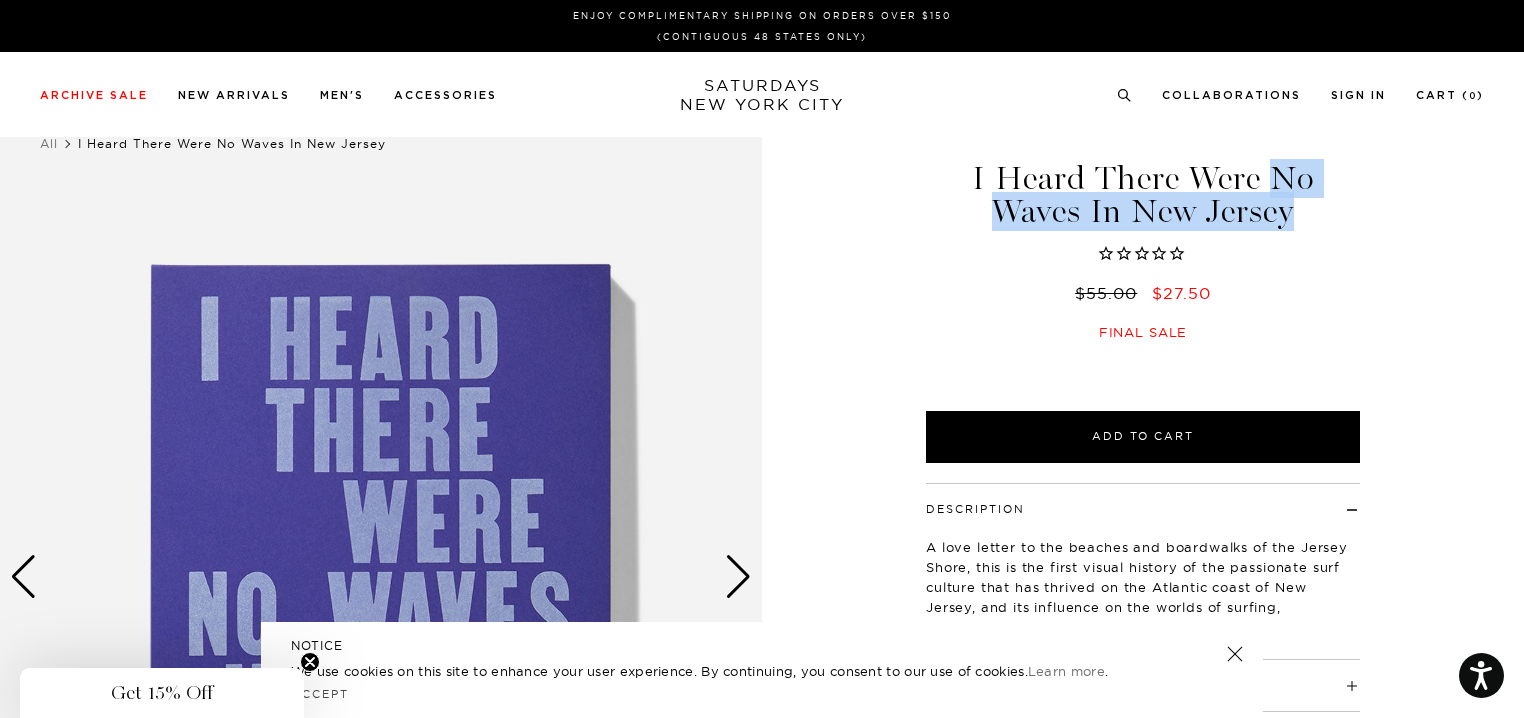 copy on "I Heard There Were No Waves In New Jersey" 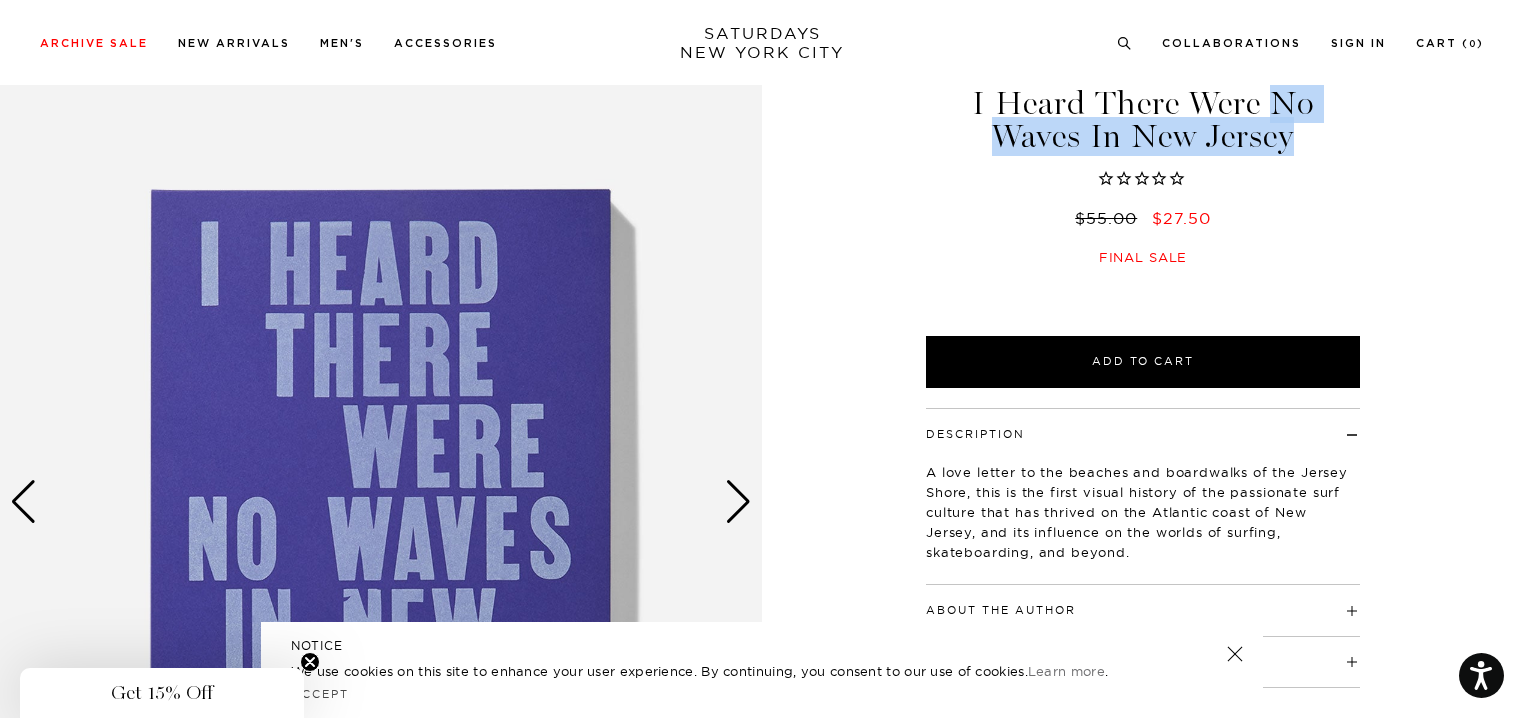 scroll, scrollTop: 200, scrollLeft: 0, axis: vertical 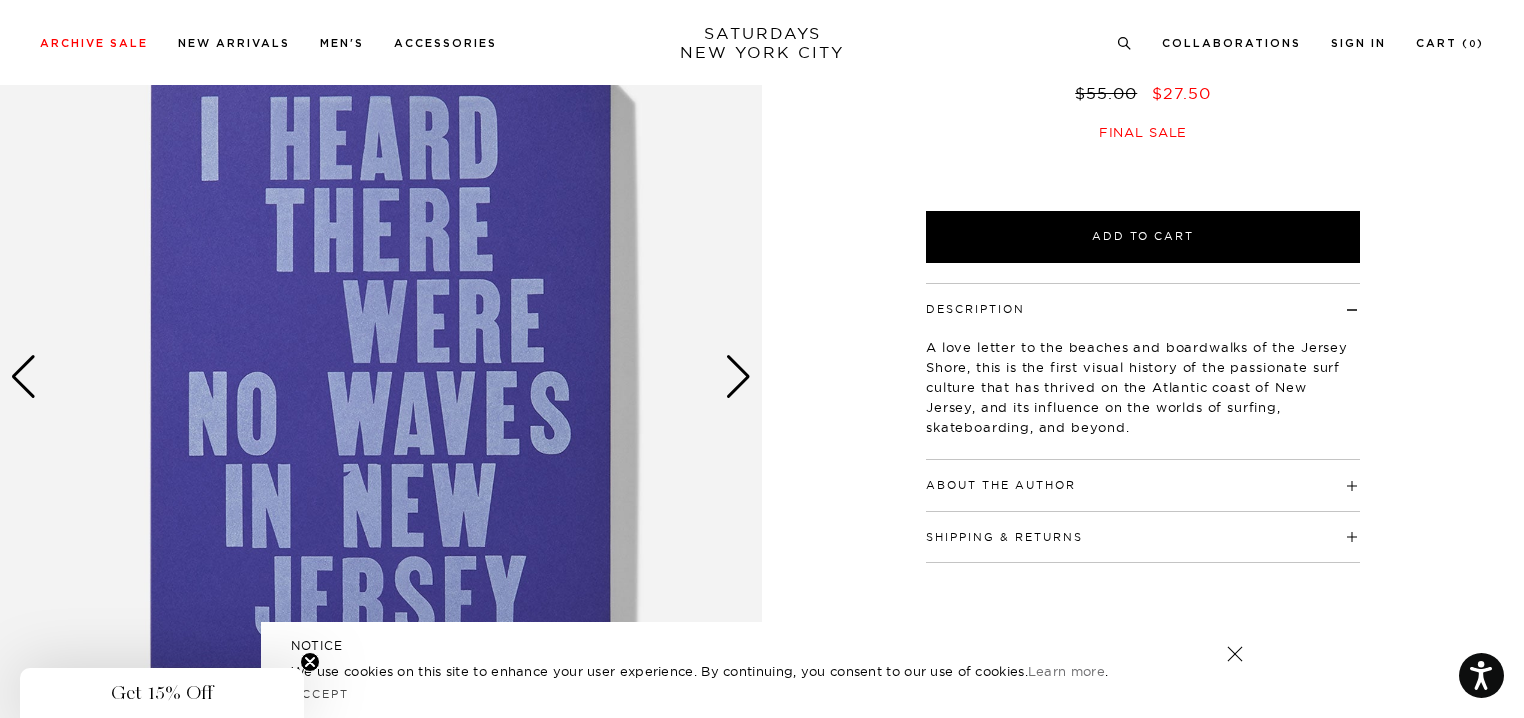 click at bounding box center (738, 377) 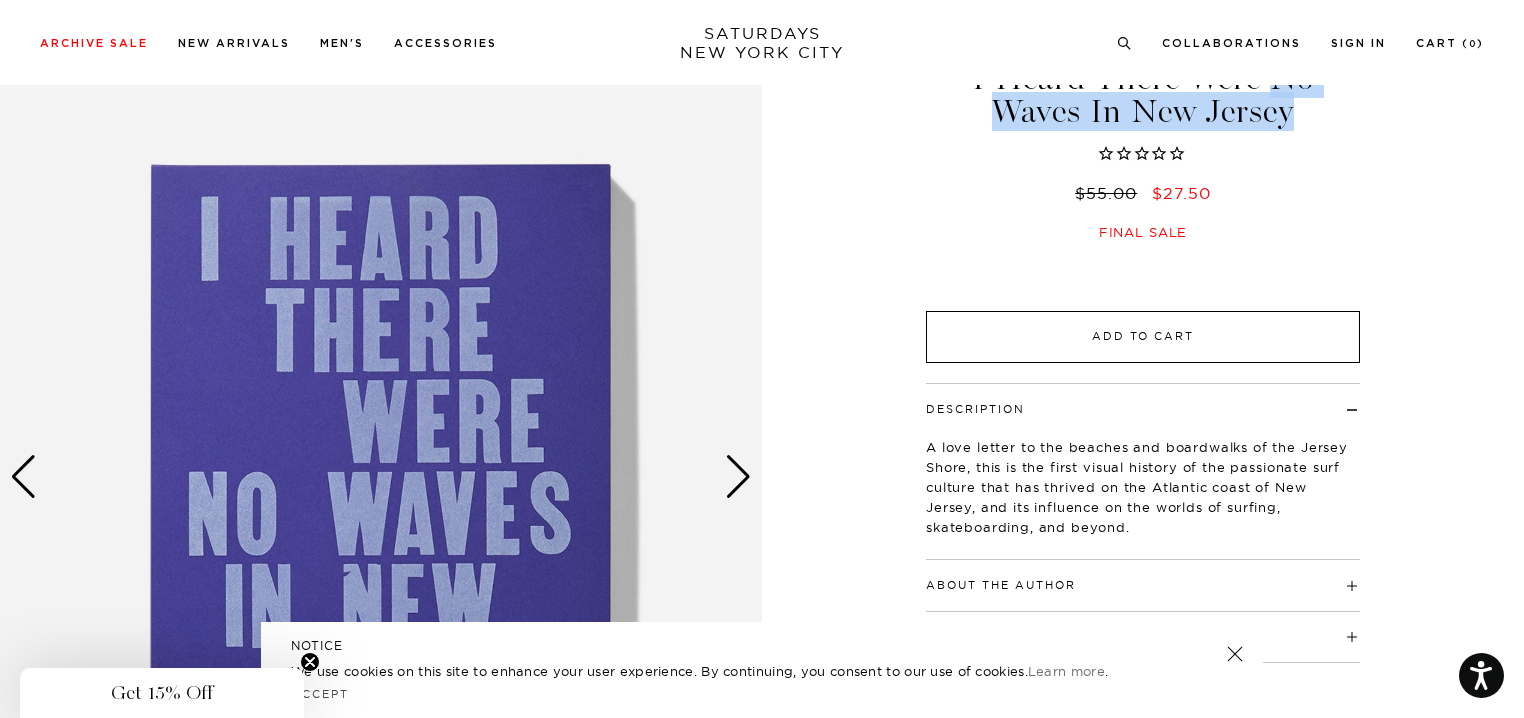 click on "Add to Cart" at bounding box center [1143, 337] 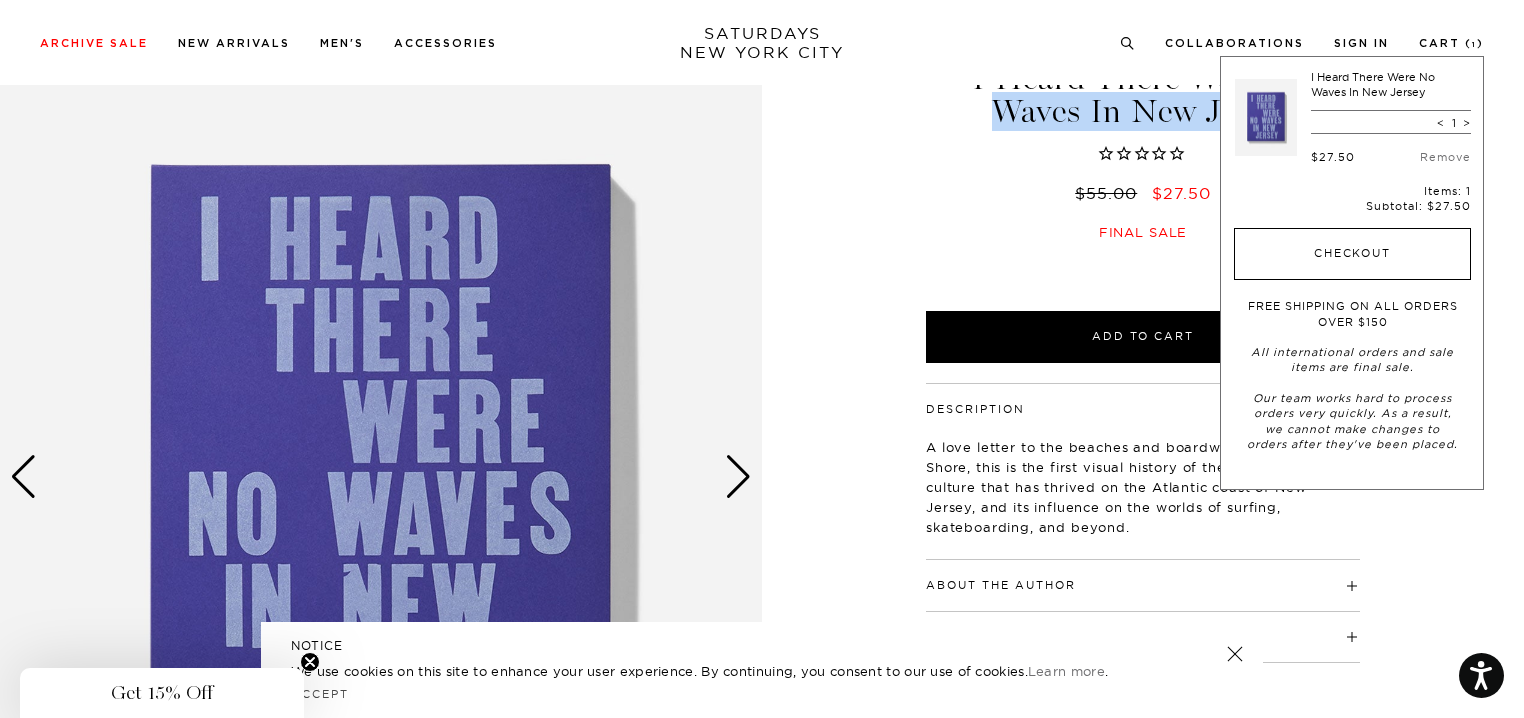click on "Checkout" at bounding box center (1352, 254) 